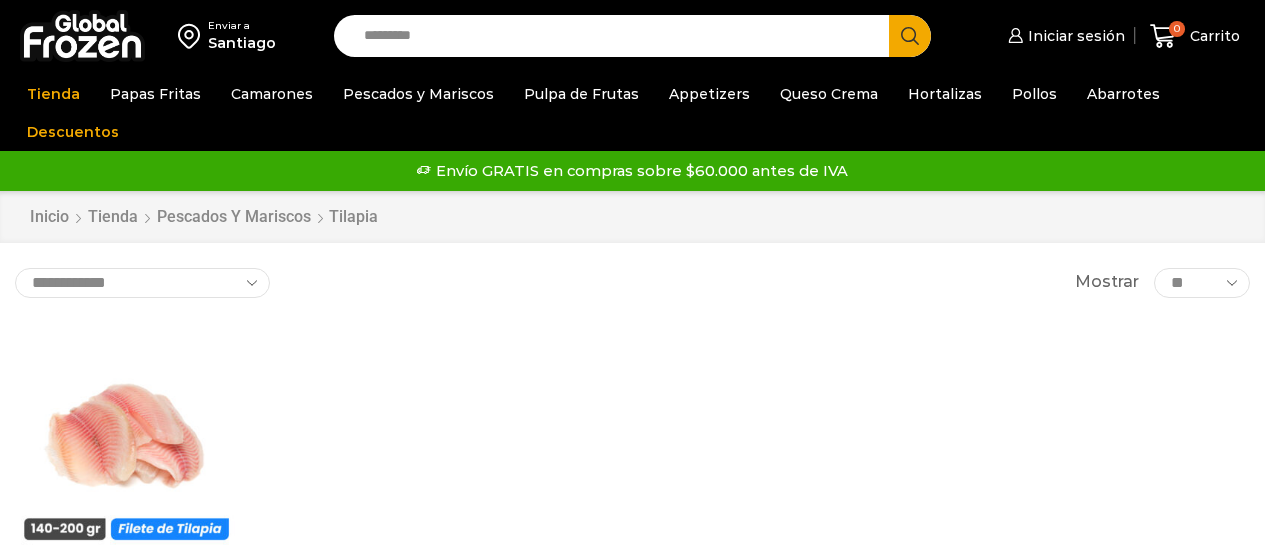 scroll, scrollTop: 0, scrollLeft: 0, axis: both 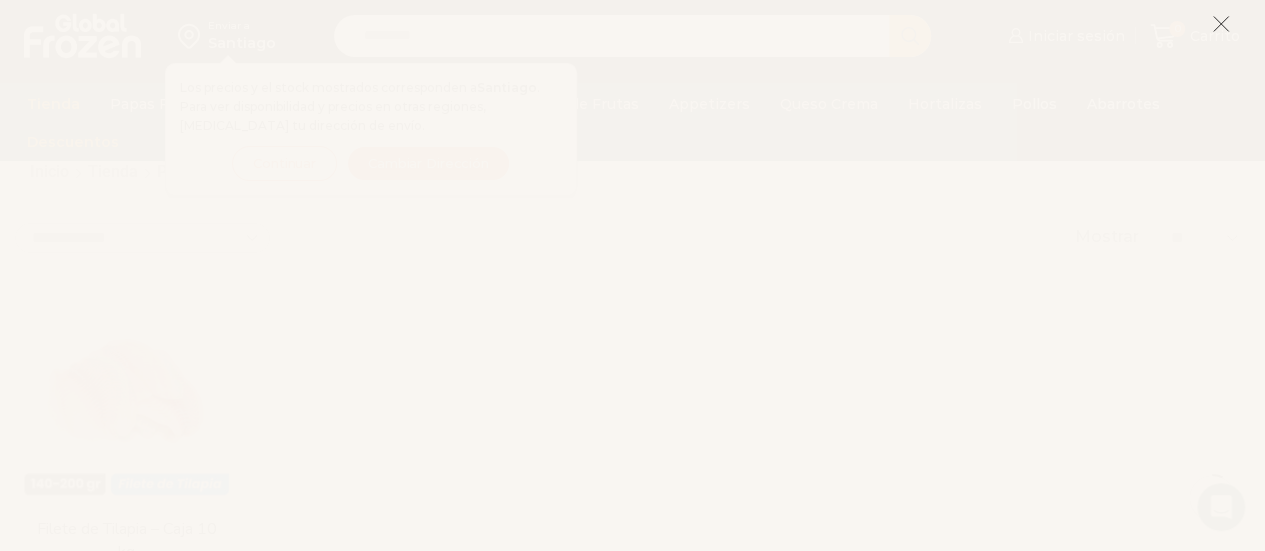 click 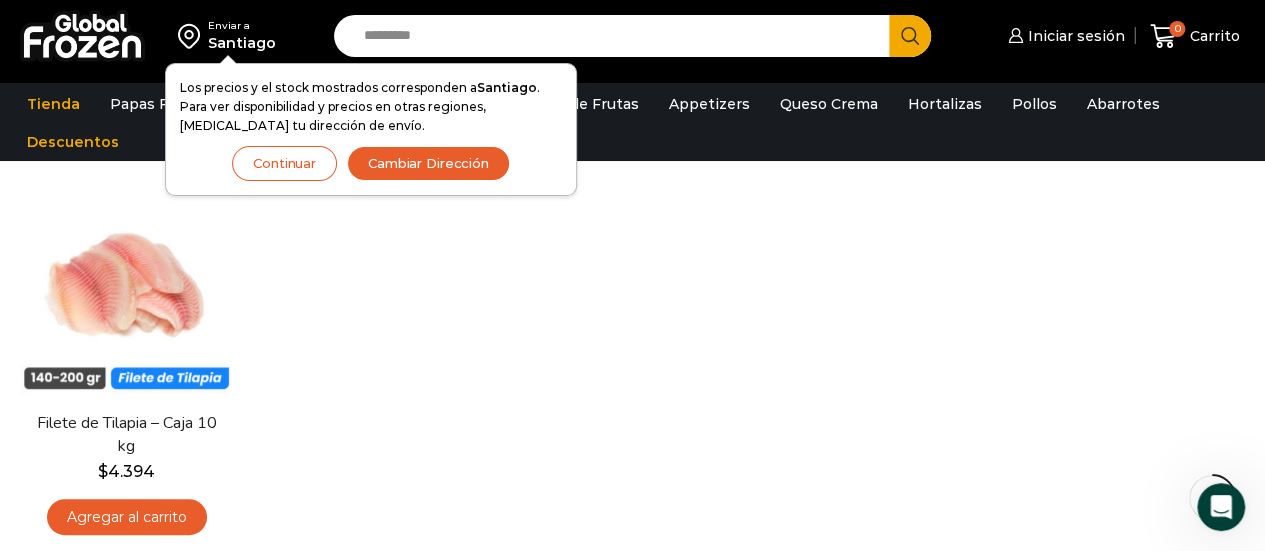 scroll, scrollTop: 162, scrollLeft: 0, axis: vertical 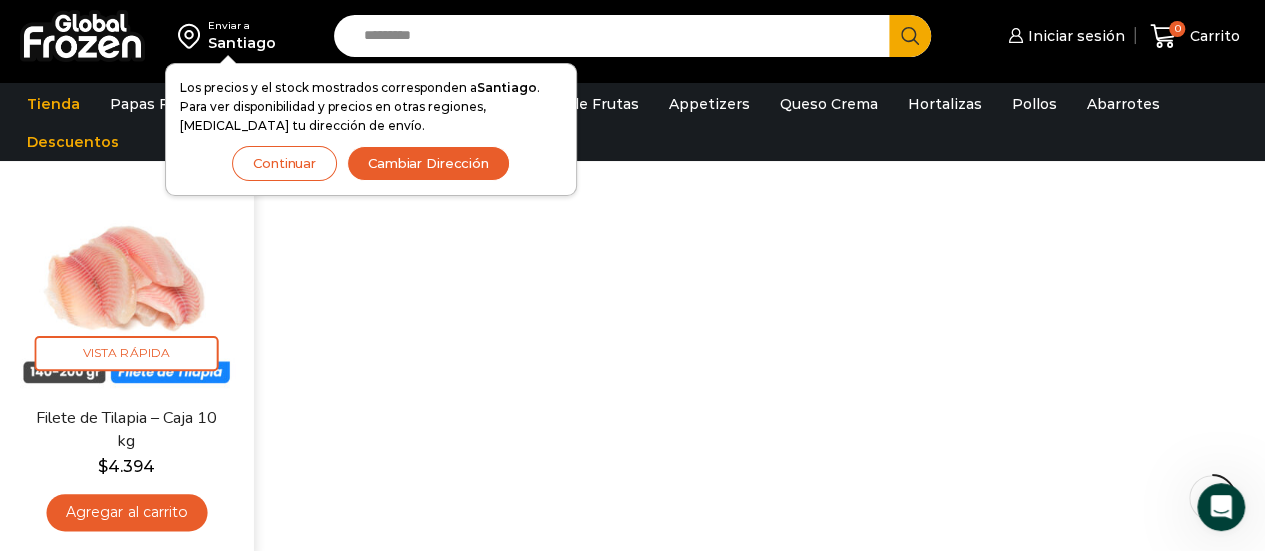 click at bounding box center (126, 278) 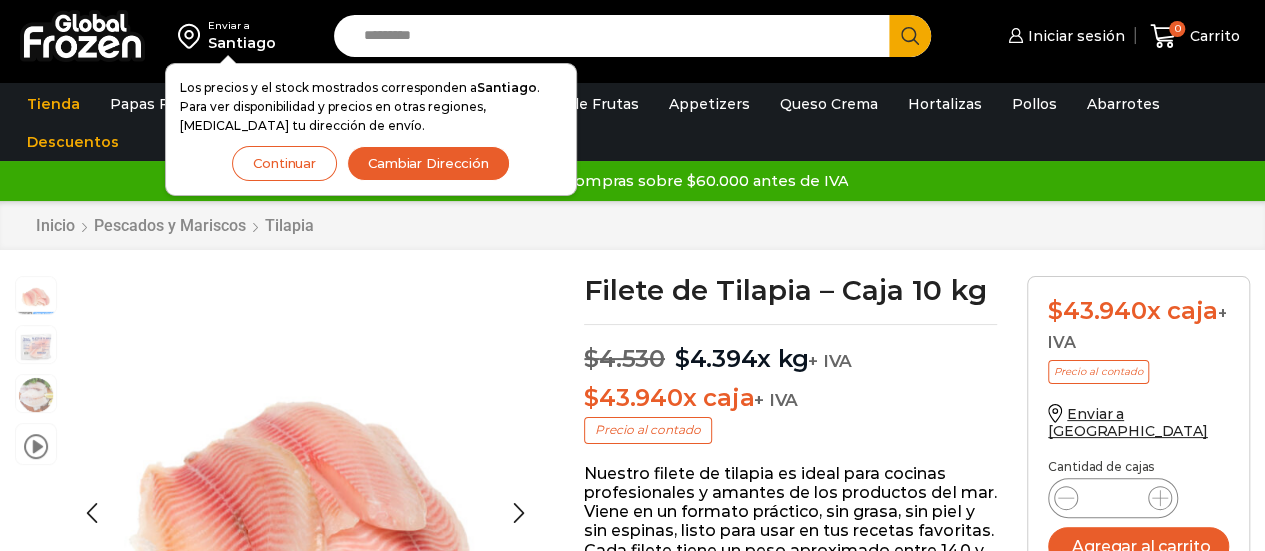 scroll, scrollTop: 1, scrollLeft: 0, axis: vertical 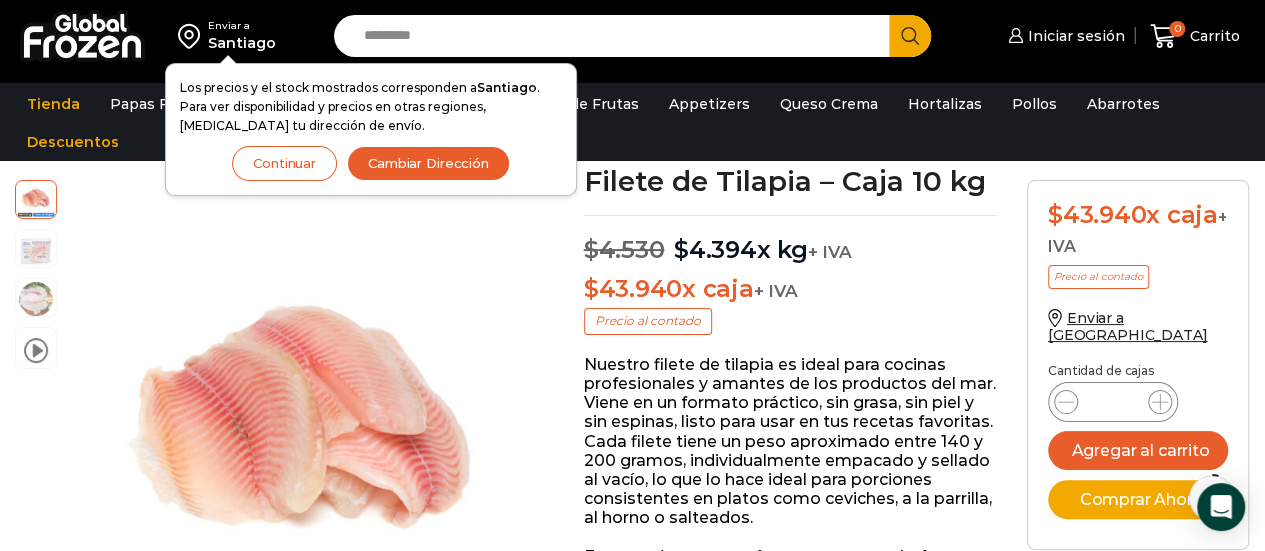 click on "Continuar" at bounding box center [284, 163] 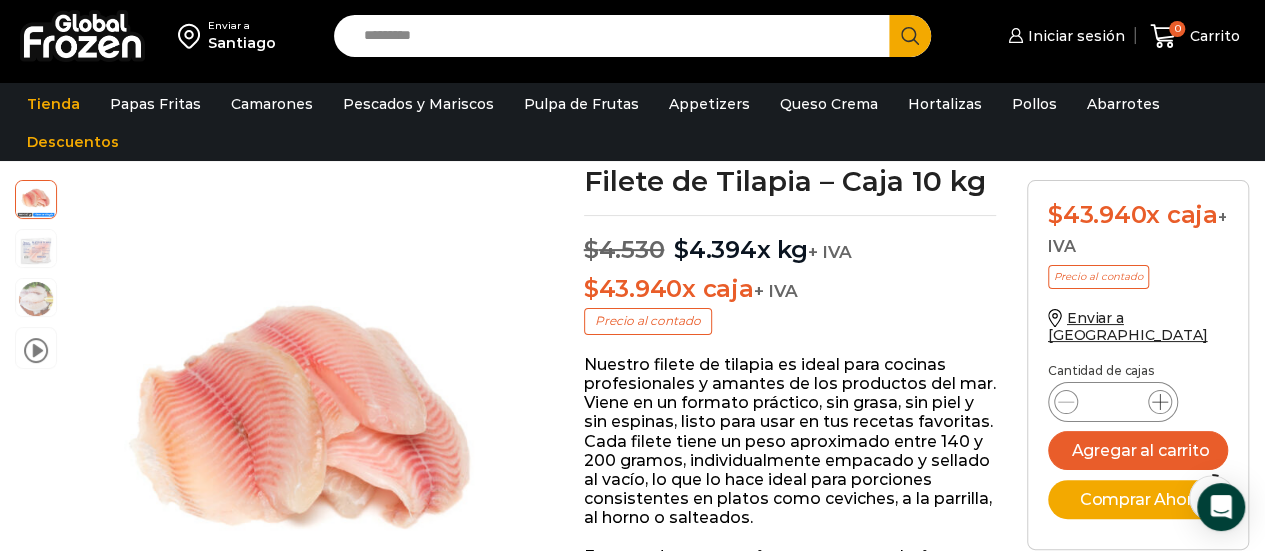 click 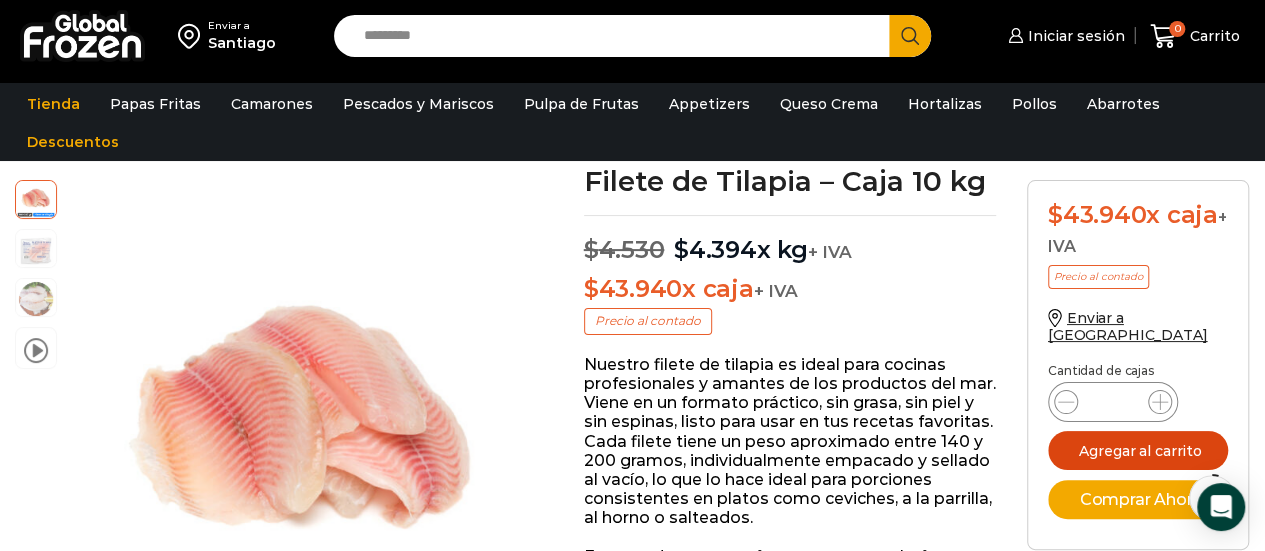 click on "Agregar al carrito" at bounding box center [1138, 450] 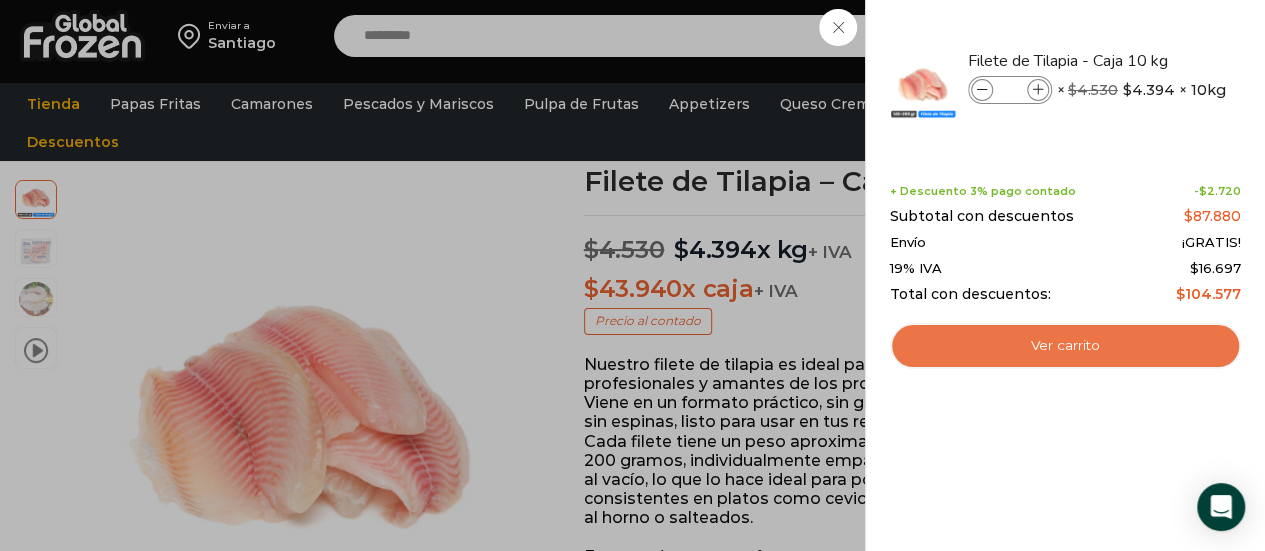 click on "Ver carrito" at bounding box center [1065, 346] 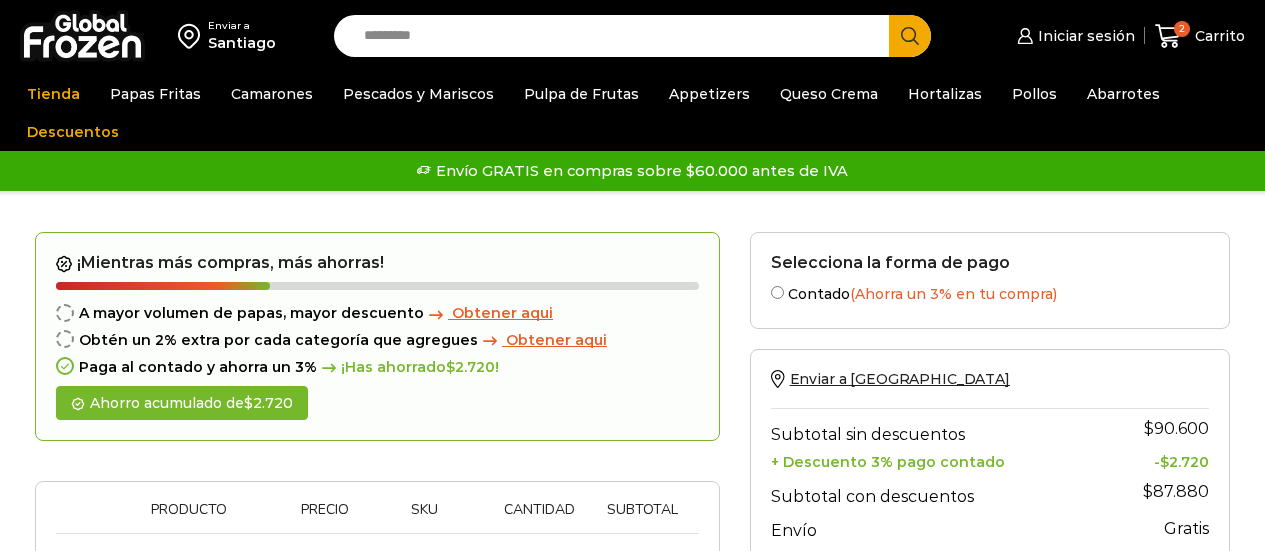 scroll, scrollTop: 0, scrollLeft: 0, axis: both 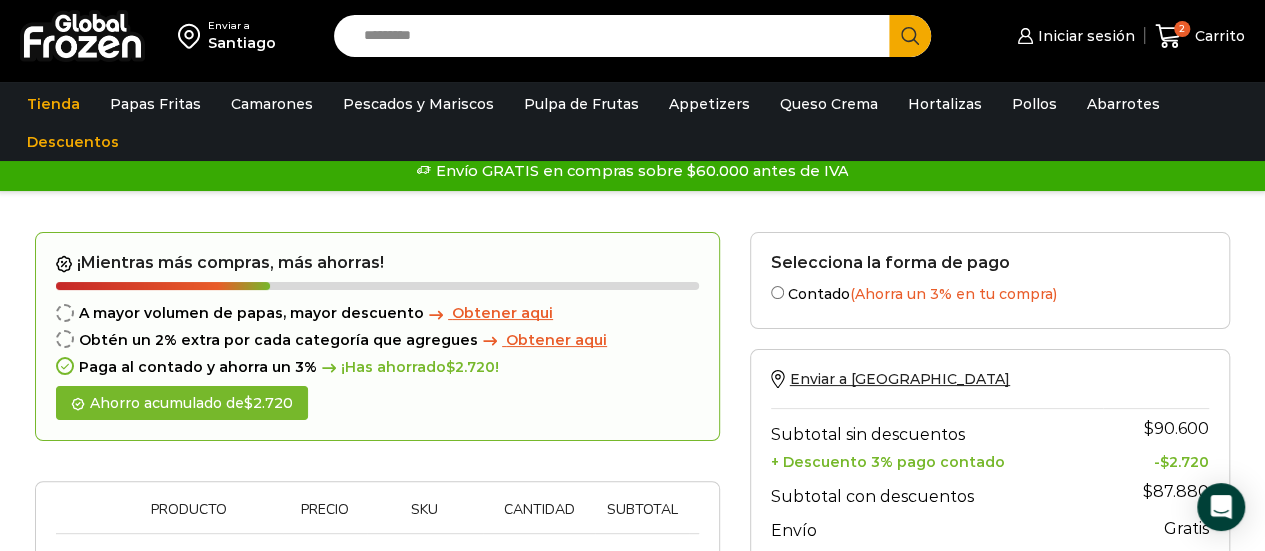click at bounding box center [632, 1574] 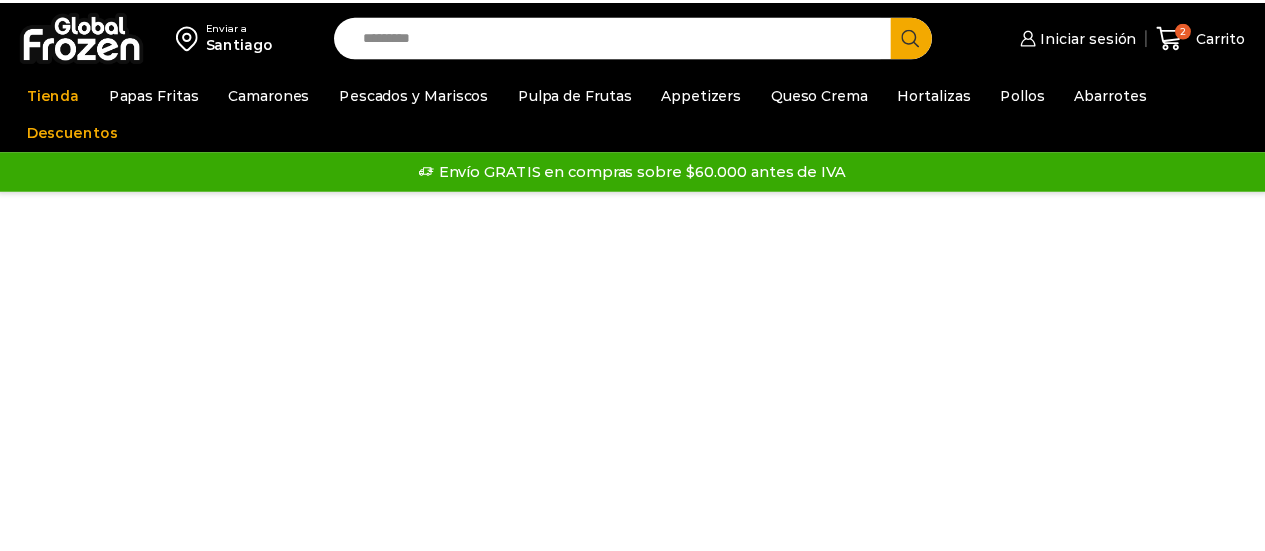 scroll, scrollTop: 0, scrollLeft: 0, axis: both 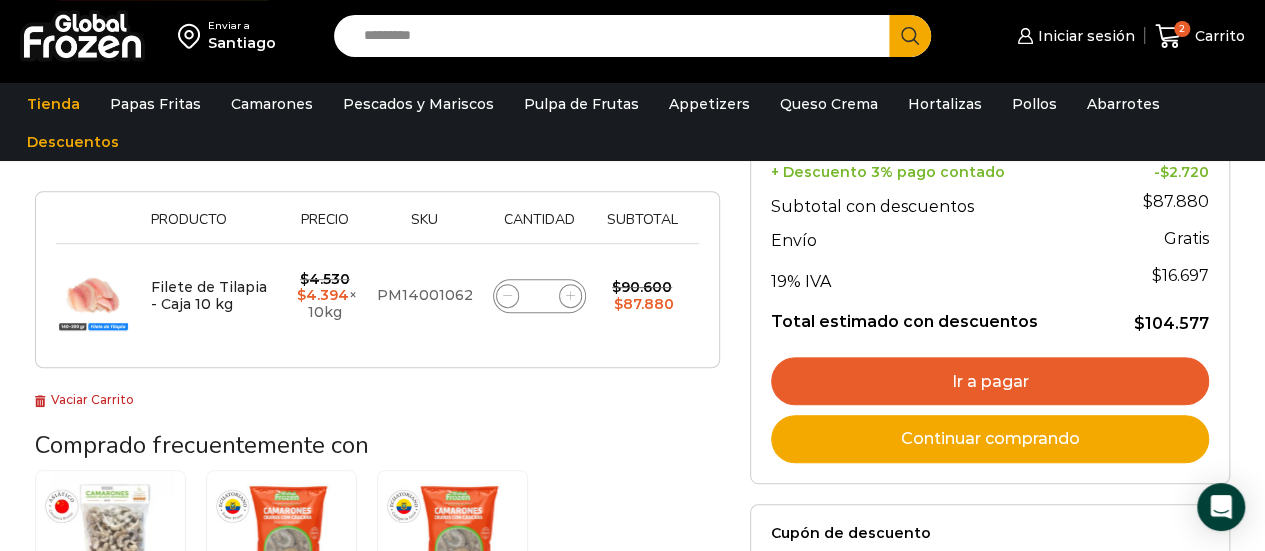 click on "Ir a pagar" at bounding box center [990, 381] 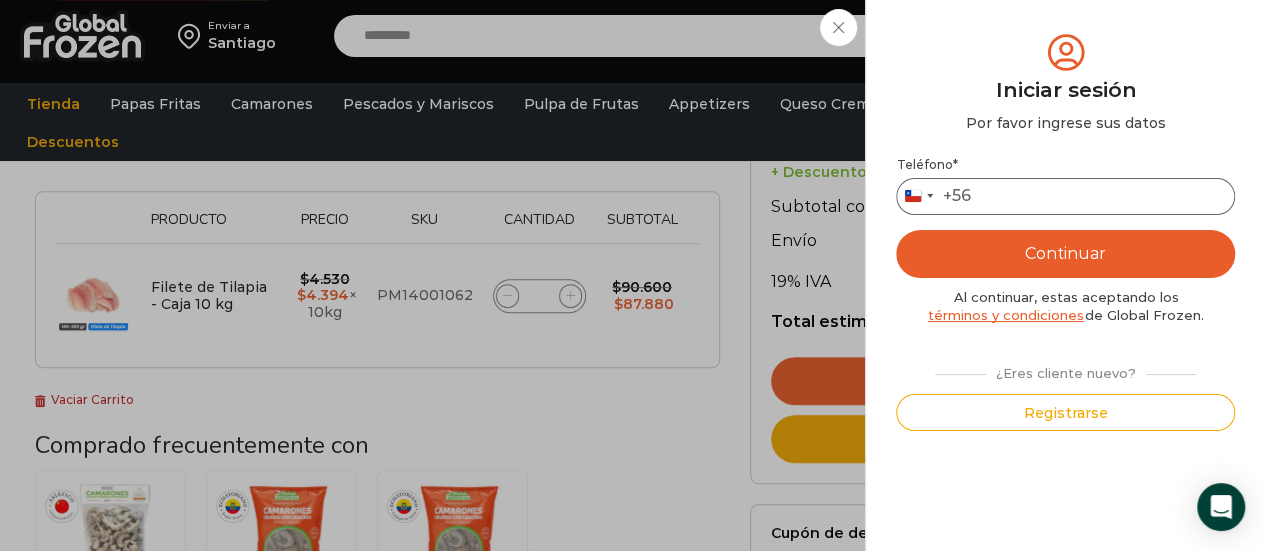 click on "Teléfono
*" at bounding box center (1065, 196) 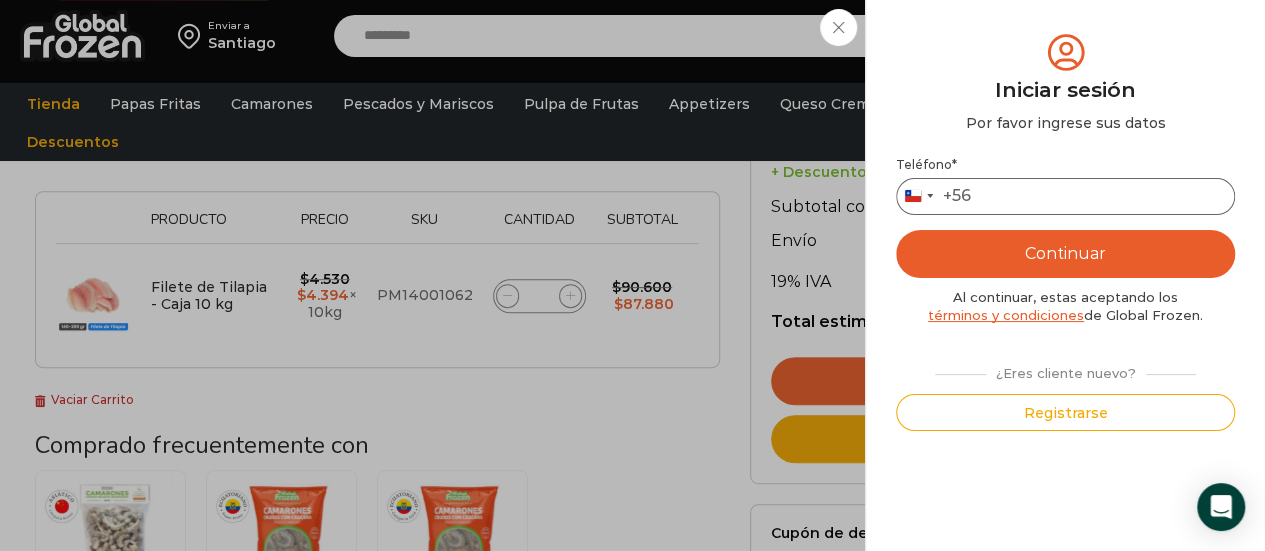 type on "*********" 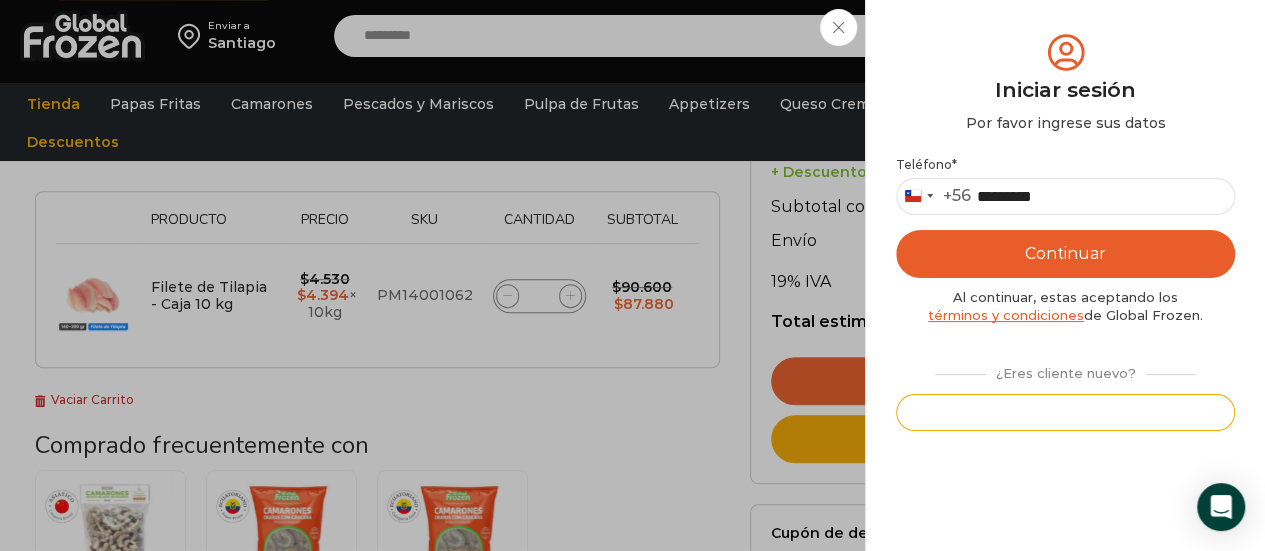 click on "Registrarse" at bounding box center [1065, 412] 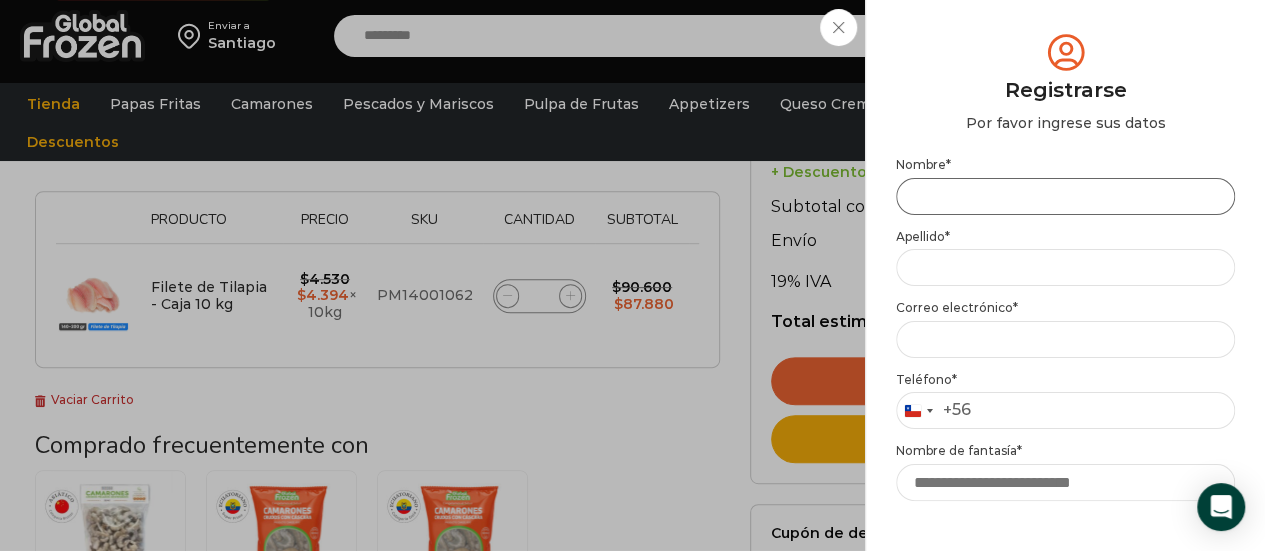 click on "Nombre  *" at bounding box center [1065, 196] 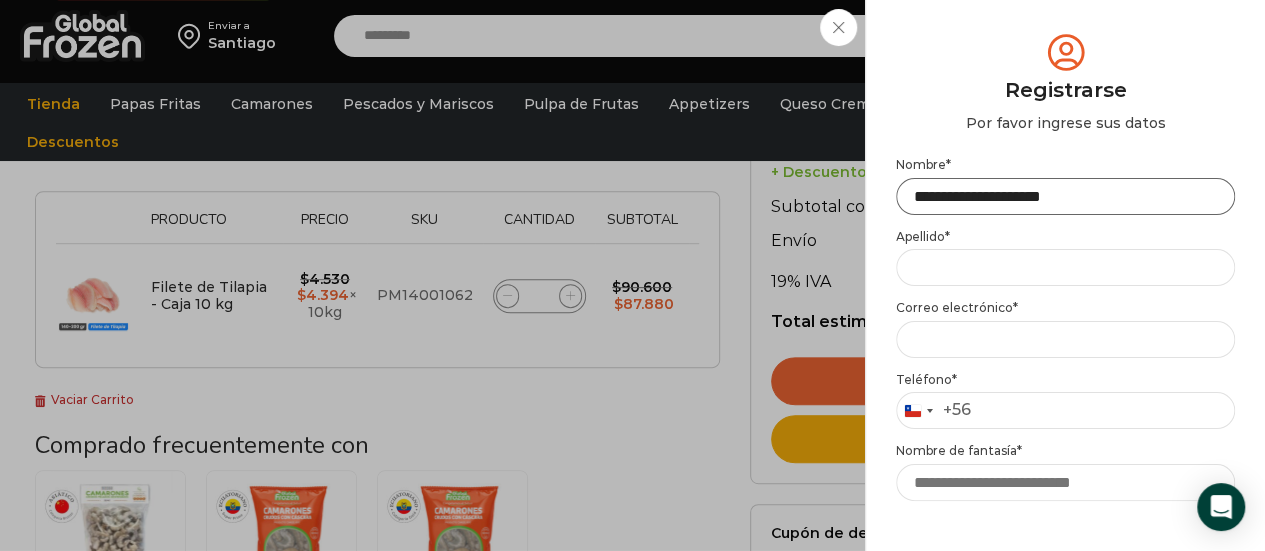type on "**********" 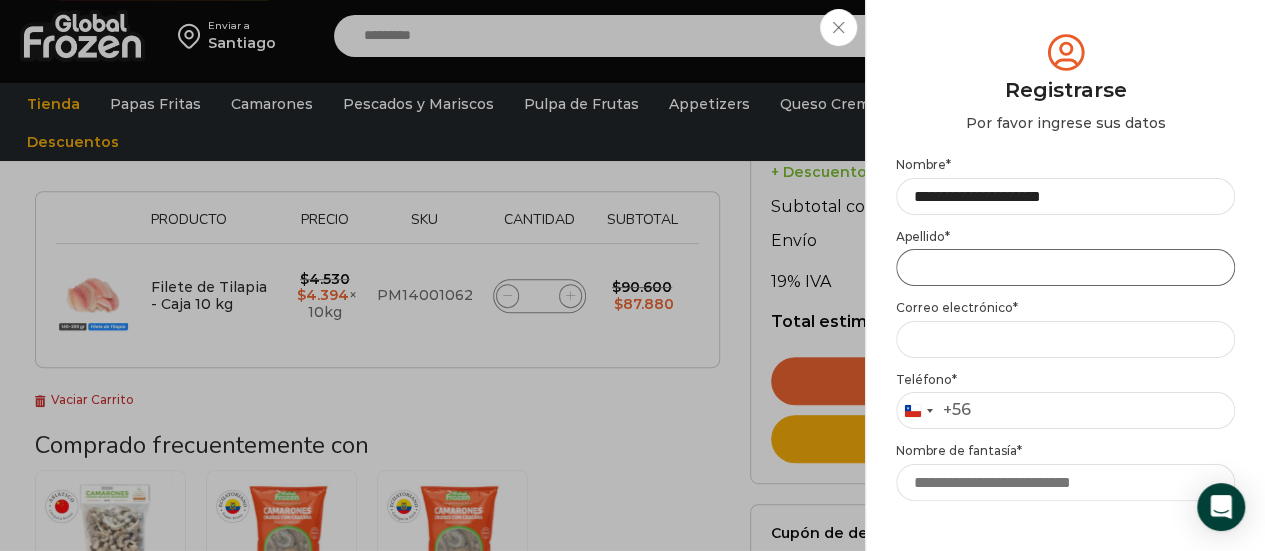 click on "Apellido  *" at bounding box center [1065, 267] 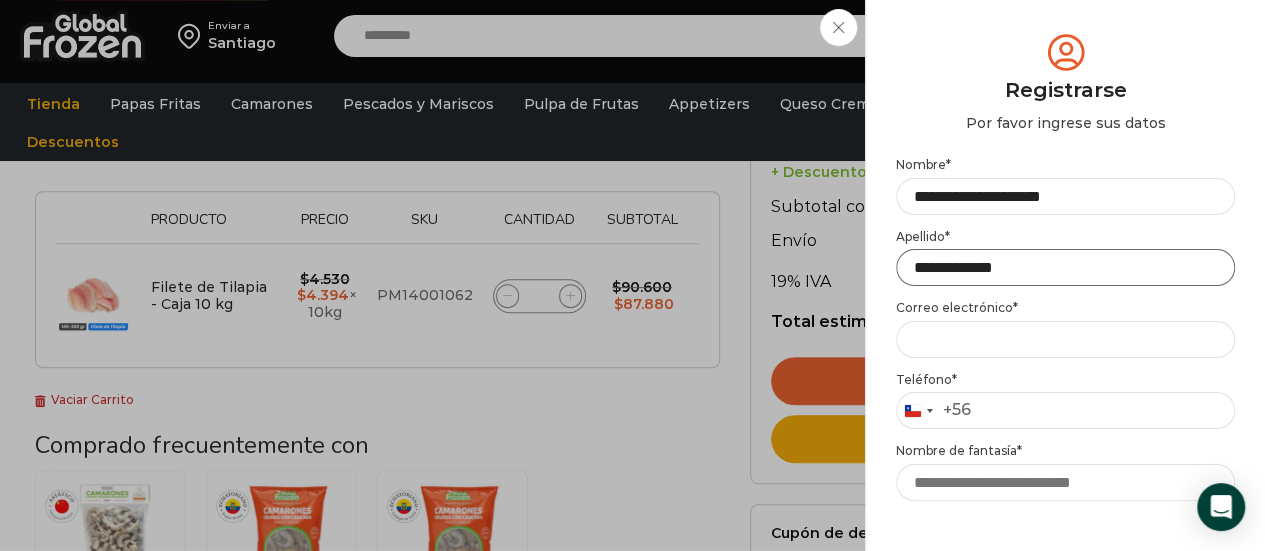 type on "**********" 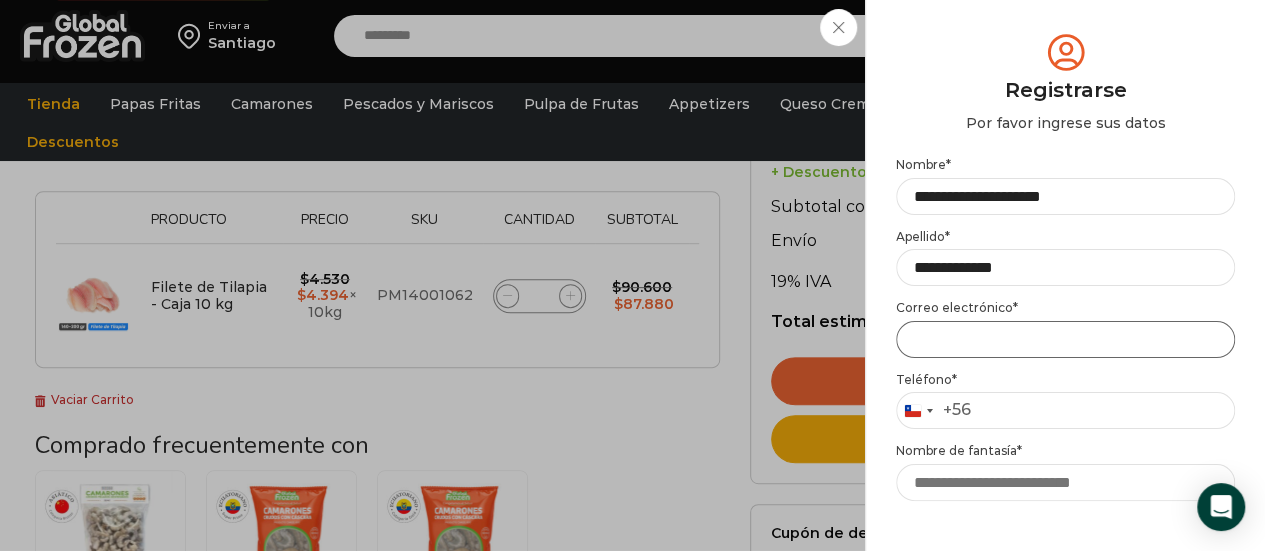 click on "Email address                                          *" at bounding box center (1065, 339) 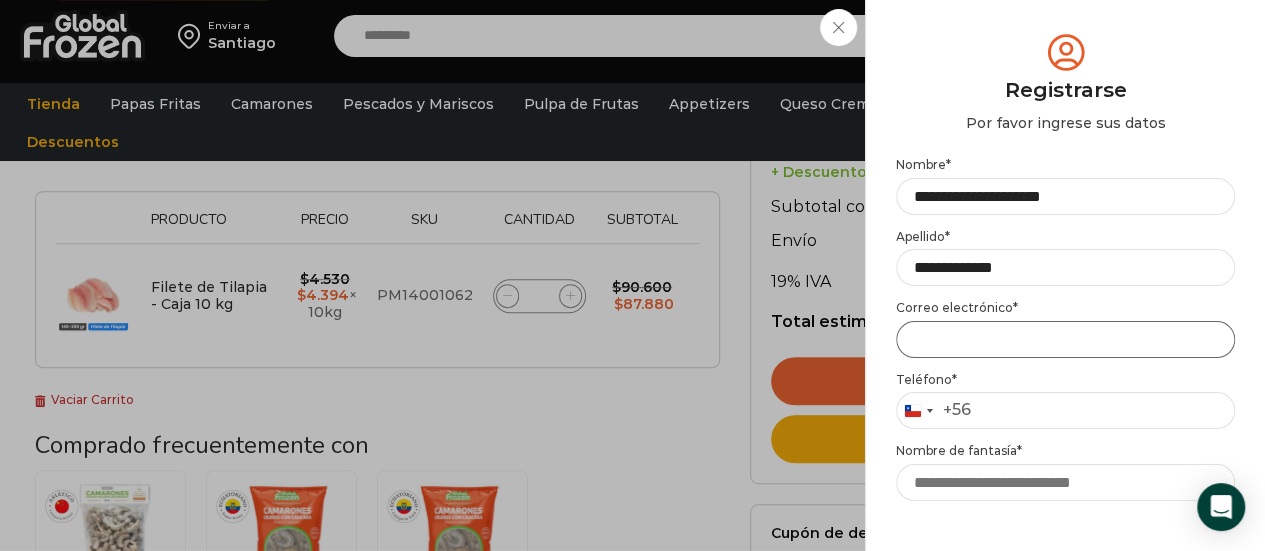 type on "**********" 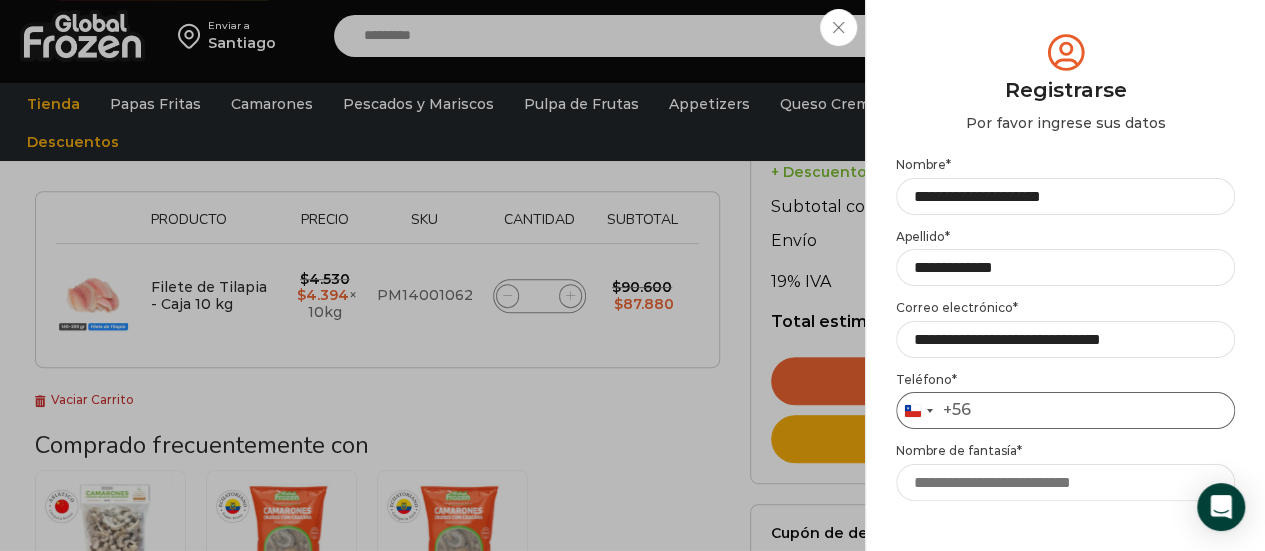 click on "Teléfono  *" at bounding box center (1065, 410) 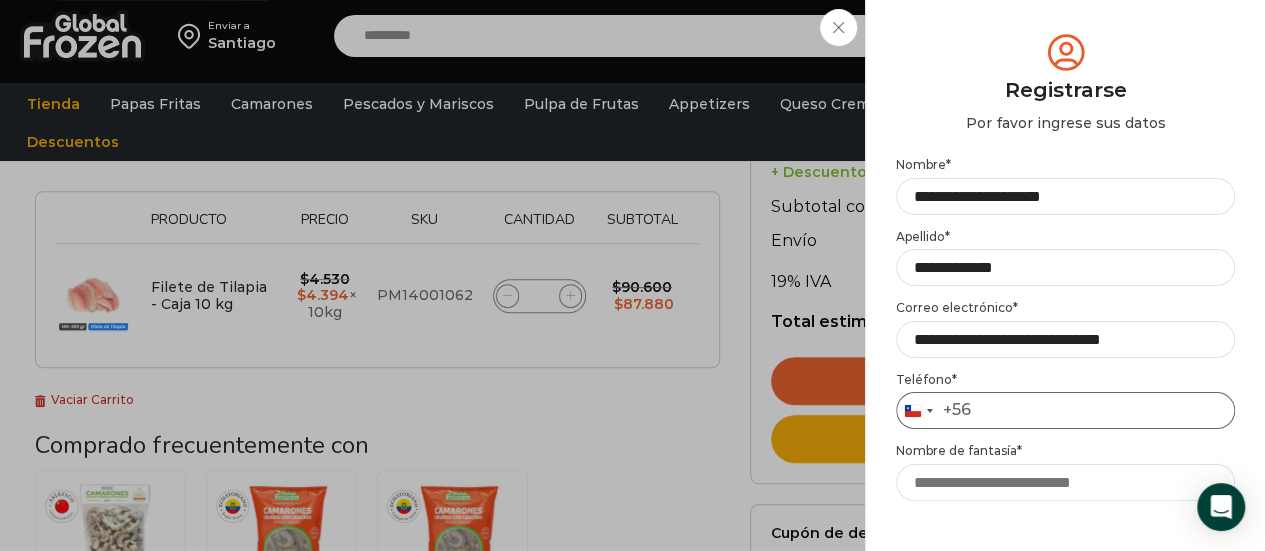 type on "*********" 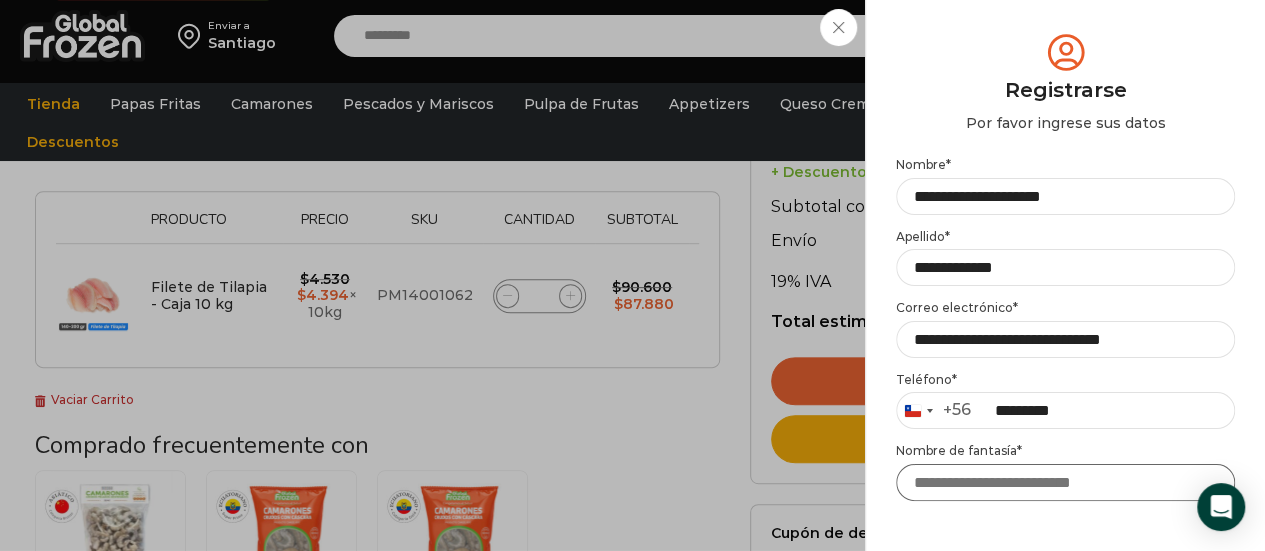 click on "Nombre de fantasía  *" at bounding box center [1065, 482] 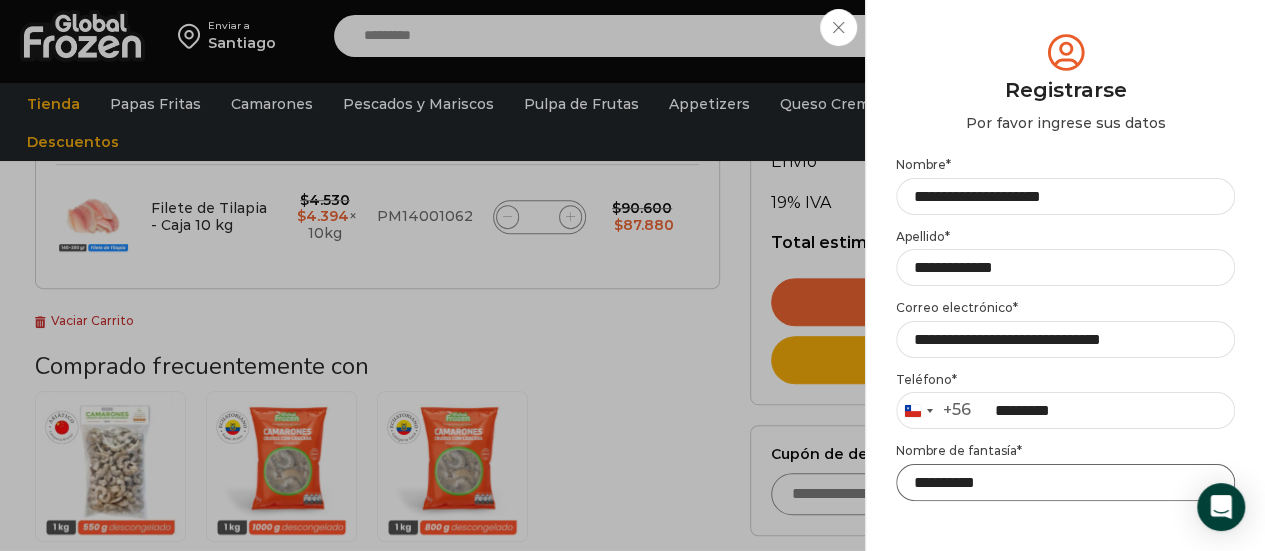 scroll, scrollTop: 346, scrollLeft: 0, axis: vertical 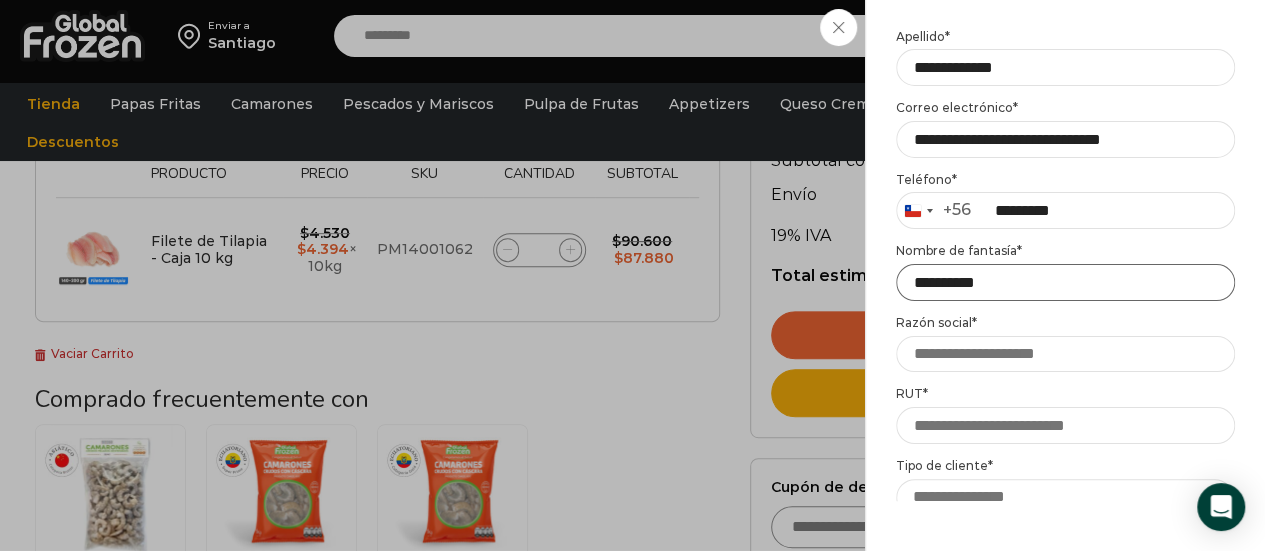 type on "**********" 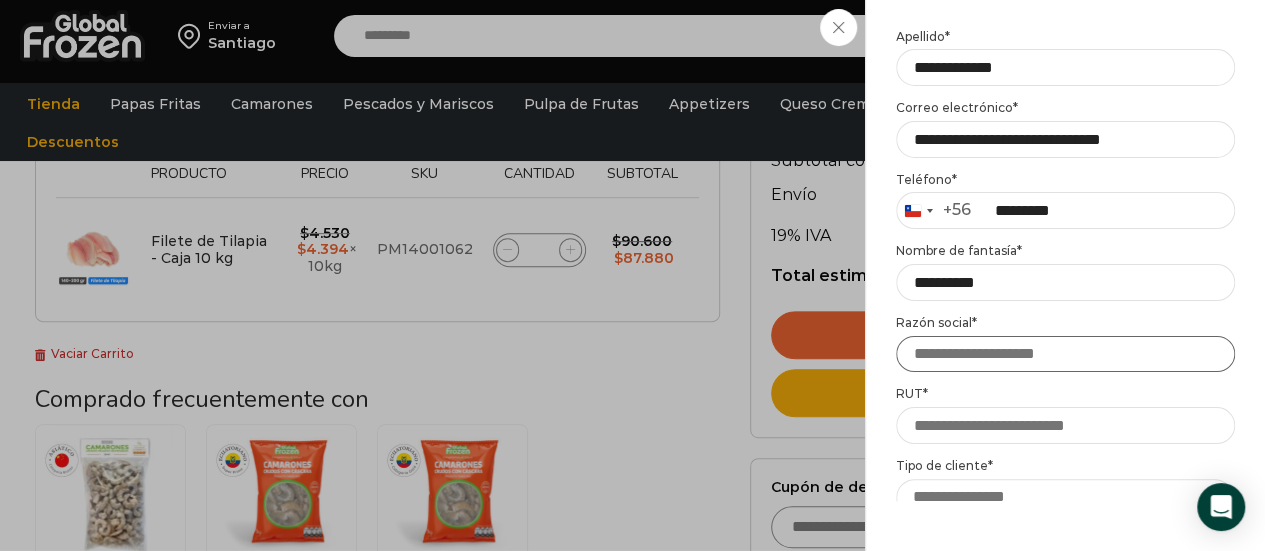 click on "Razón social  *" at bounding box center [1065, 354] 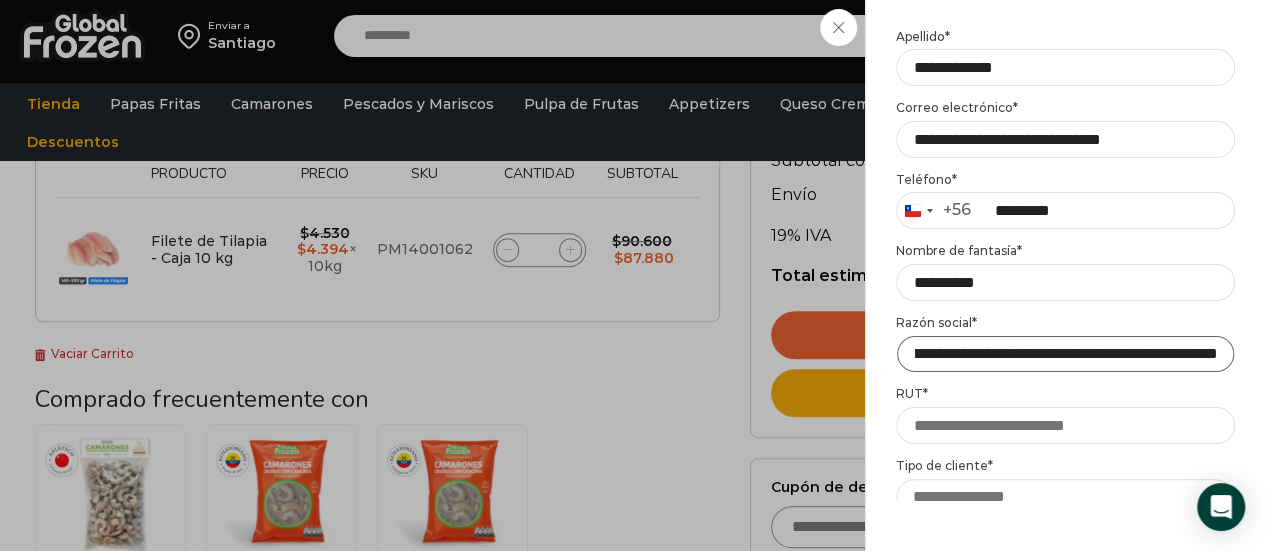 scroll, scrollTop: 0, scrollLeft: 232, axis: horizontal 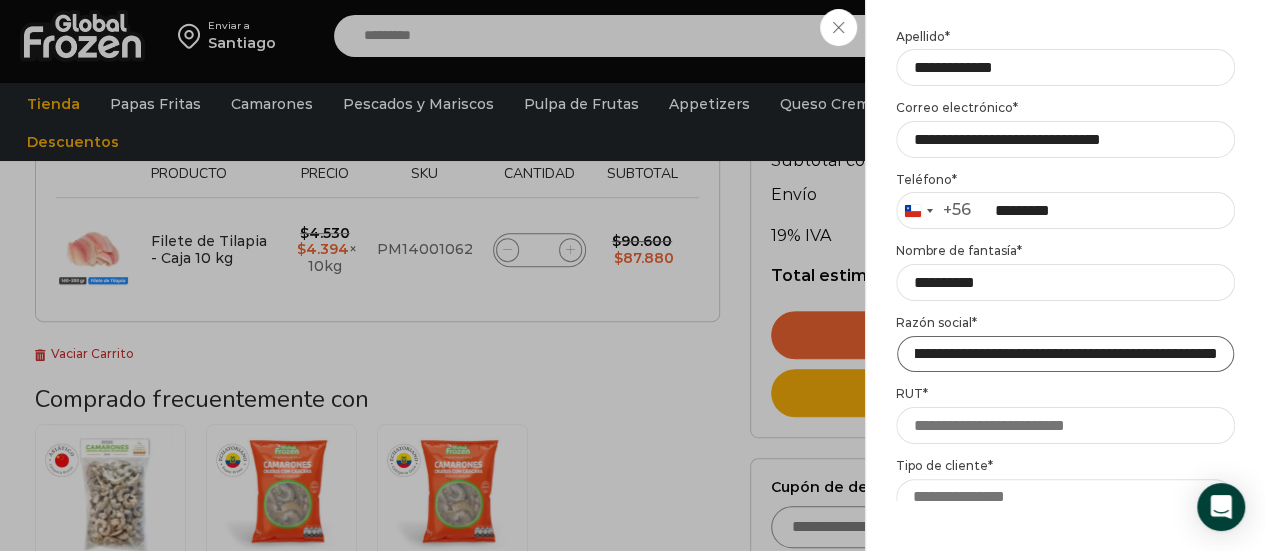 type on "**********" 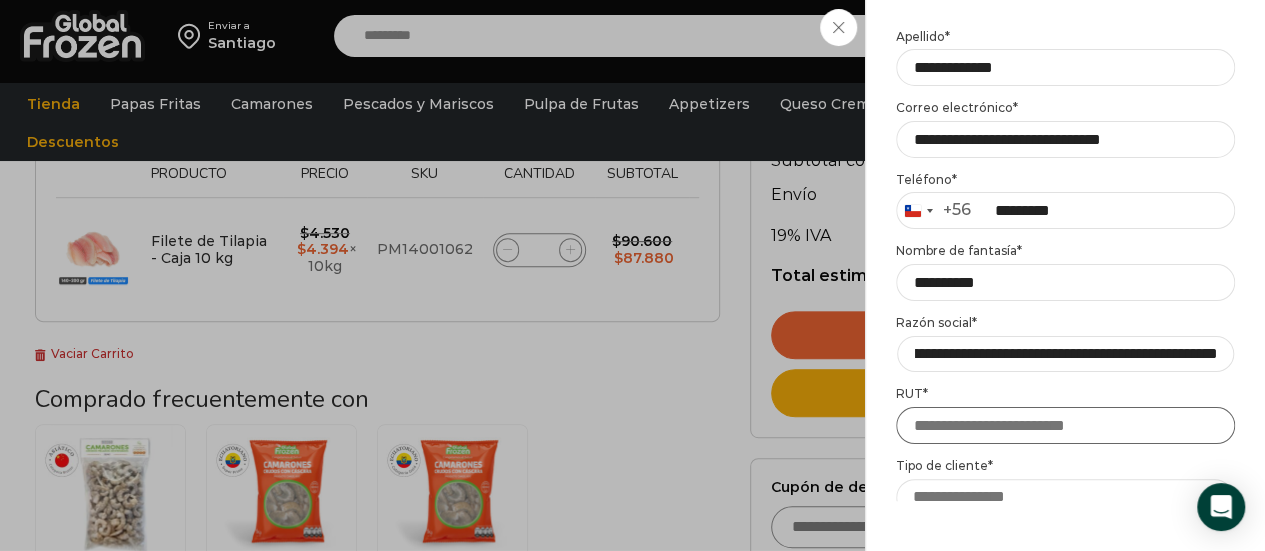 scroll, scrollTop: 0, scrollLeft: 0, axis: both 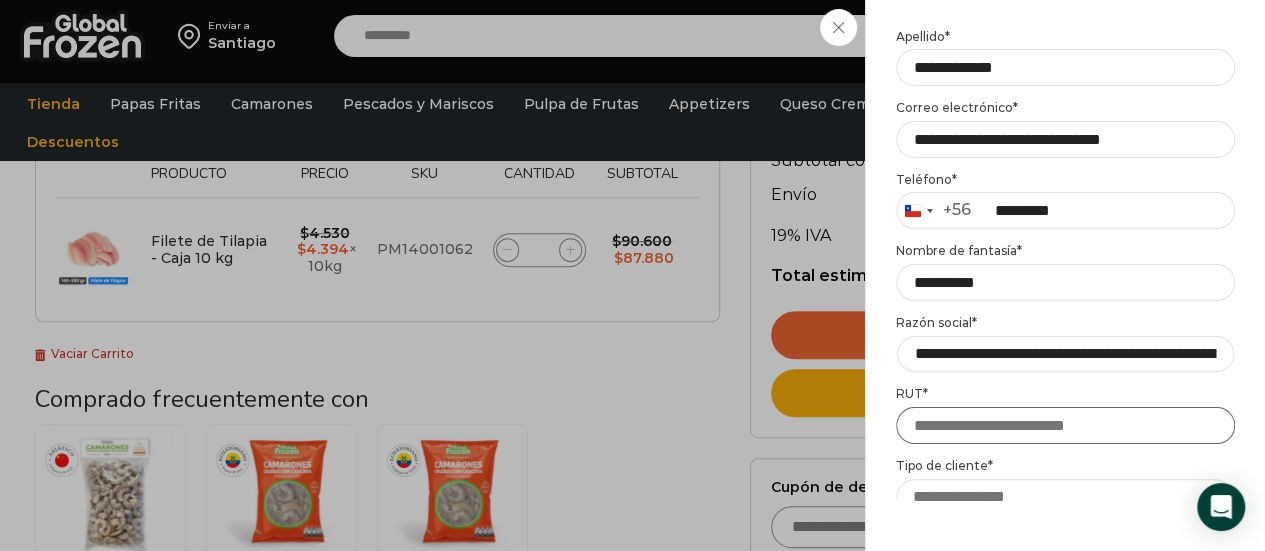click on "RUT  *" at bounding box center (1065, 425) 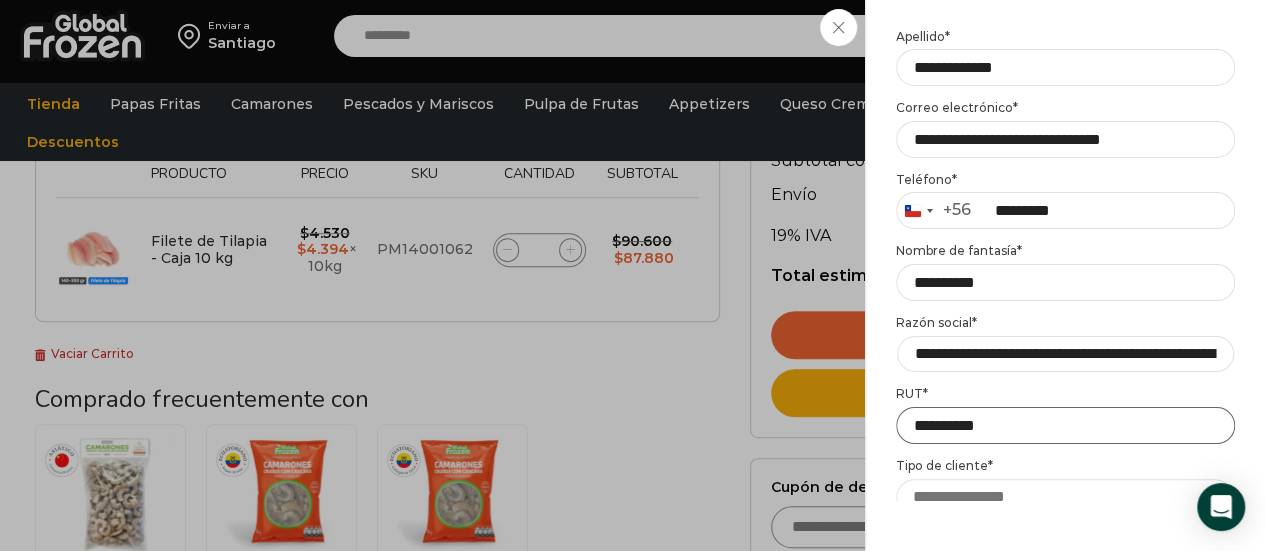 type on "**********" 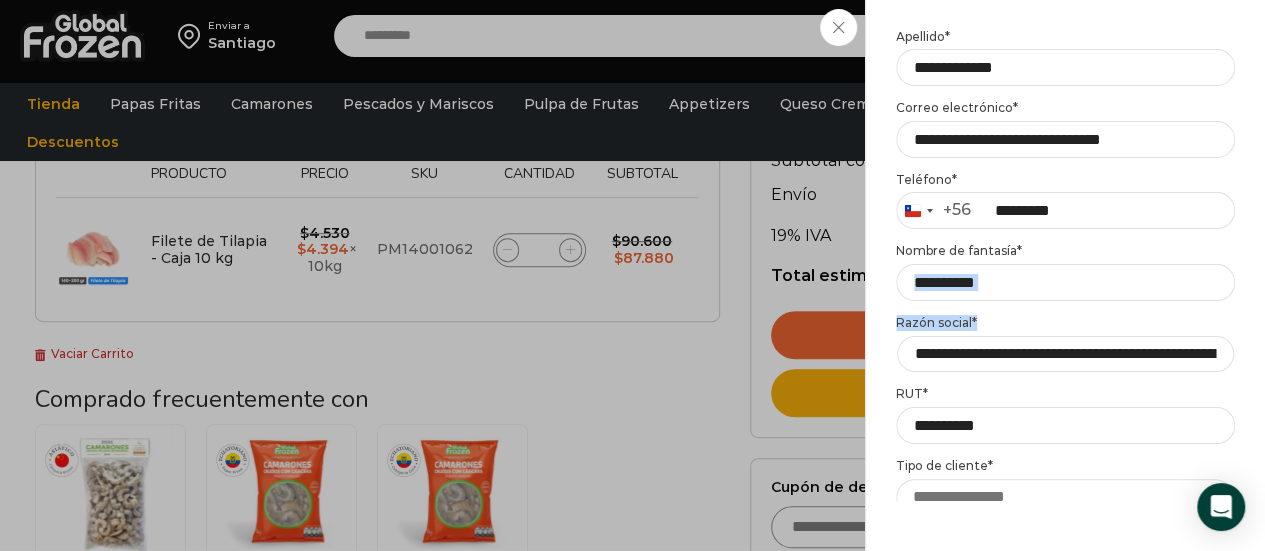 drag, startPoint x: 1236, startPoint y: 302, endPoint x: 1234, endPoint y: 246, distance: 56.0357 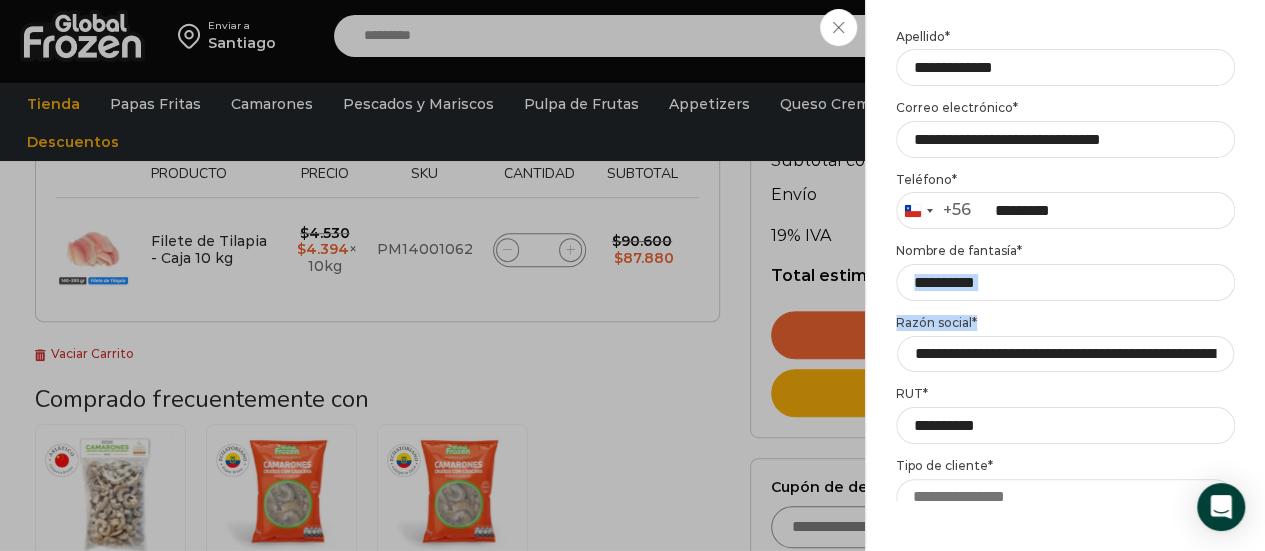 click on "Mi cuenta
Login
Register
Iniciar sesión
Por favor ingrese sus datos
Iniciar sesión
Se envió un mensaje de WhatsApp con el código de verificación a tu teléfono
Teléfono
*
Chile +56 +56 Argentina +54 Chile +56 *********
Continuar
." at bounding box center (1065, 275) 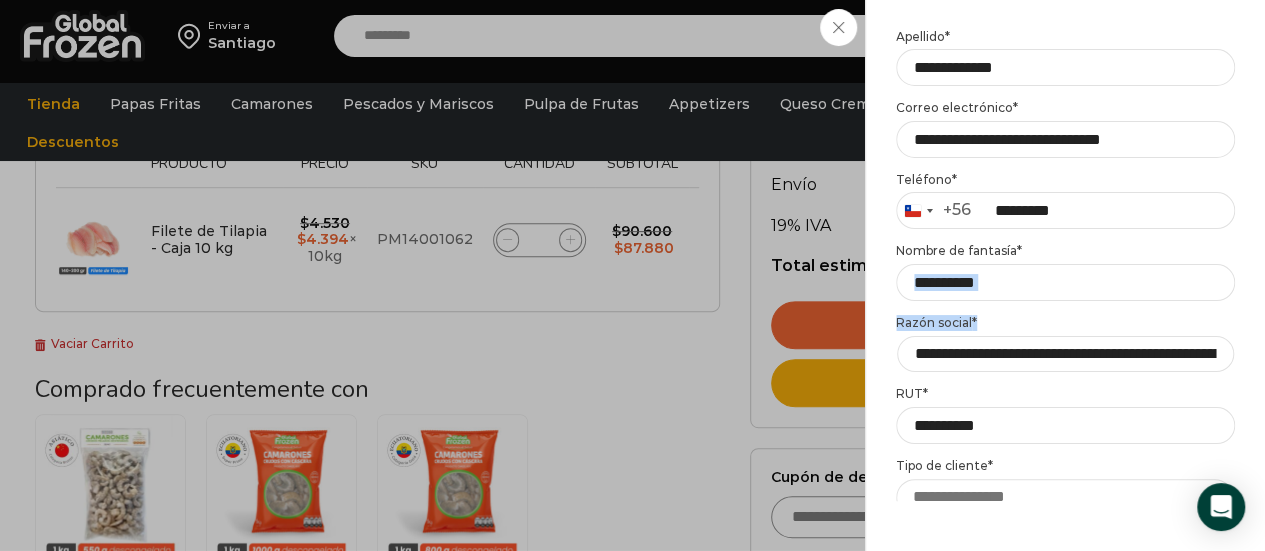 scroll, scrollTop: 356, scrollLeft: 0, axis: vertical 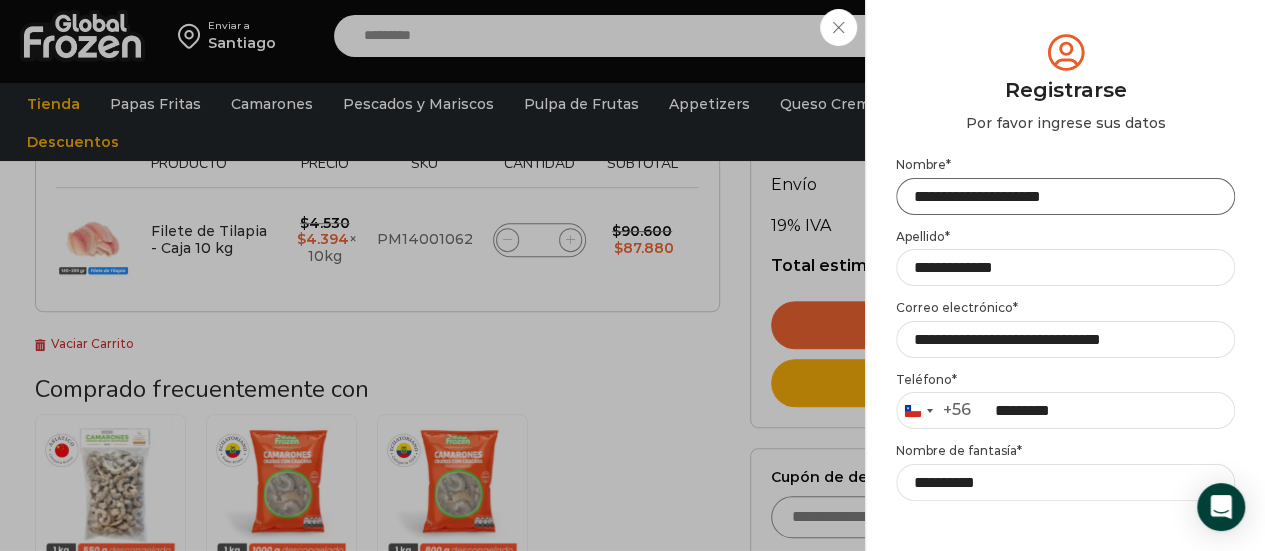 click on "**********" at bounding box center [1065, 196] 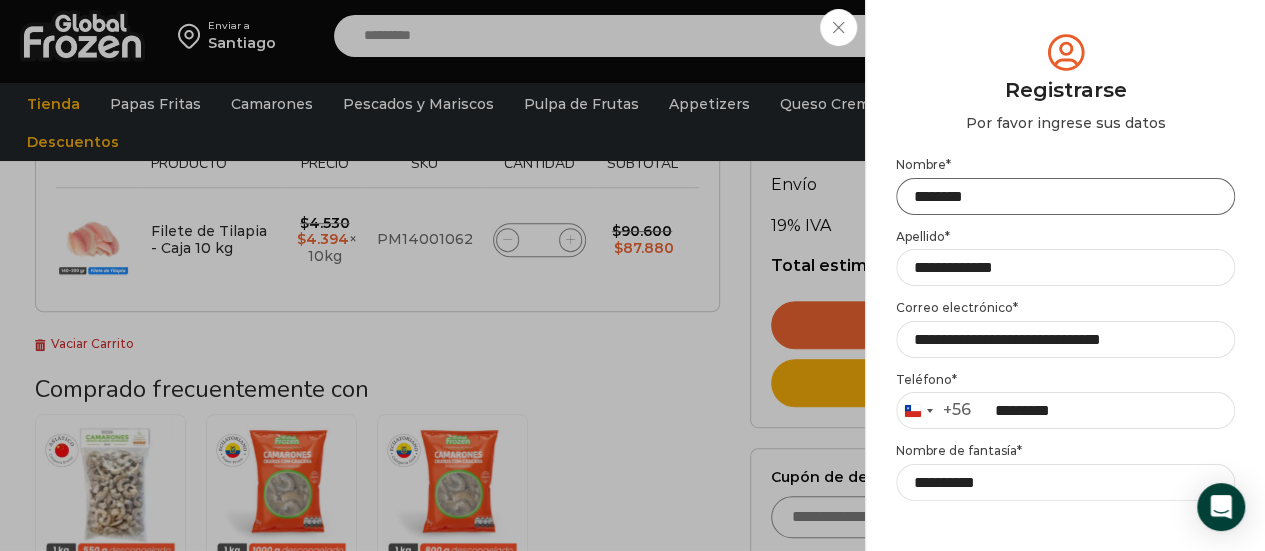 type on "********" 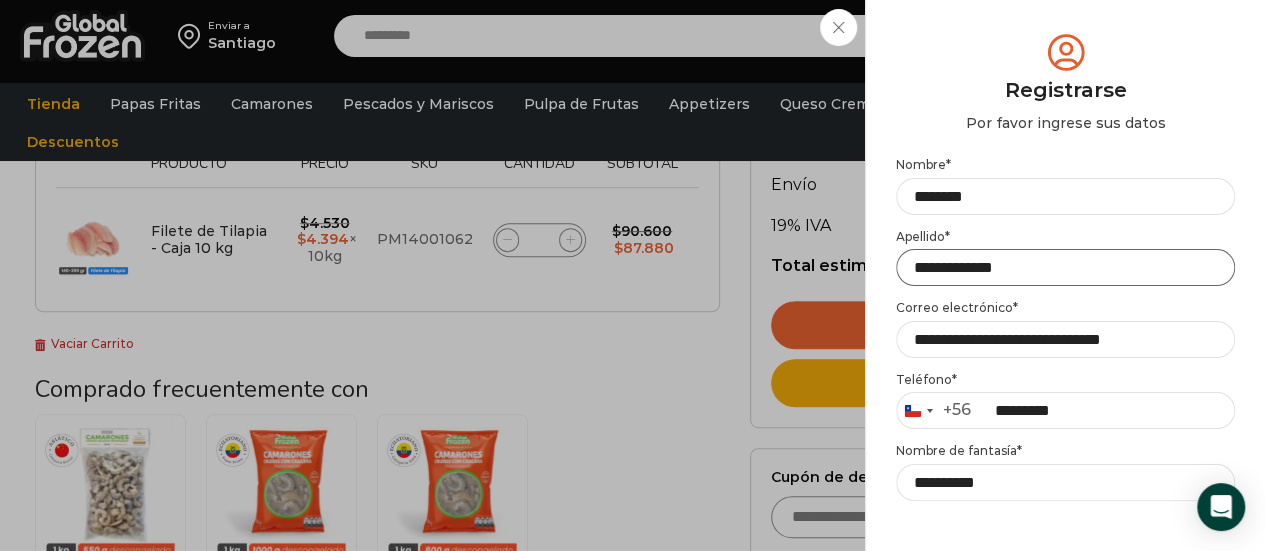 click on "**********" at bounding box center [1065, 267] 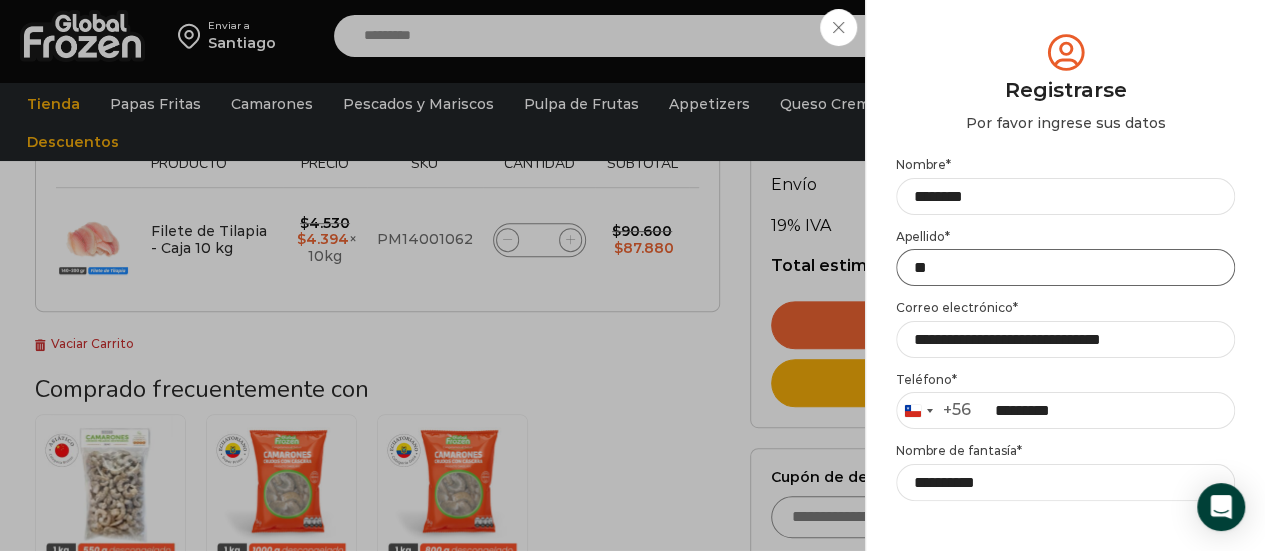 type on "*" 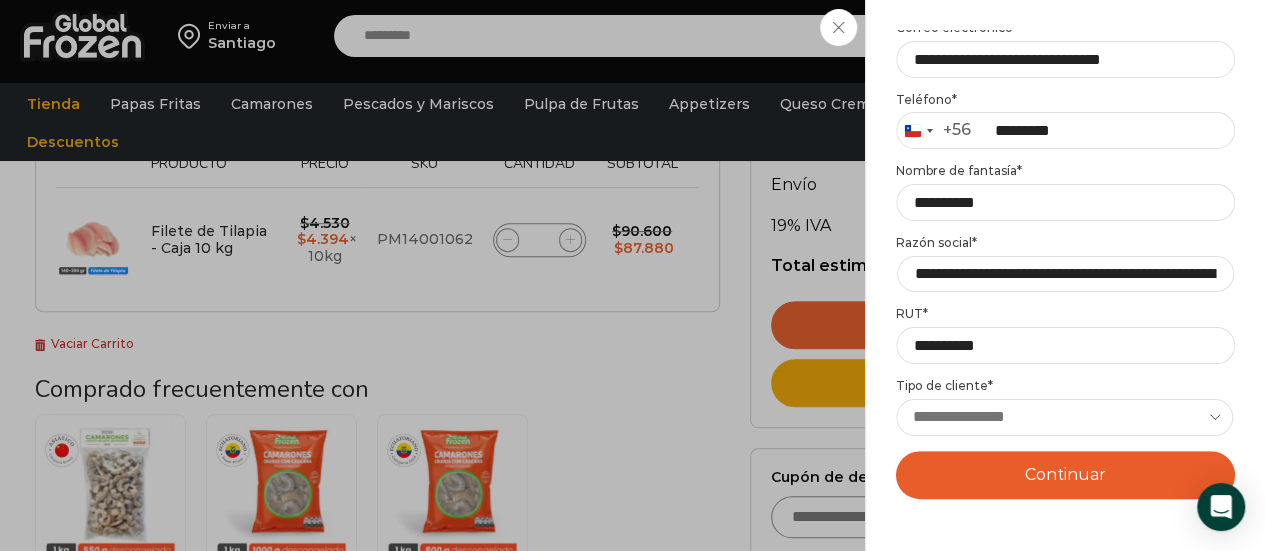 scroll, scrollTop: 285, scrollLeft: 0, axis: vertical 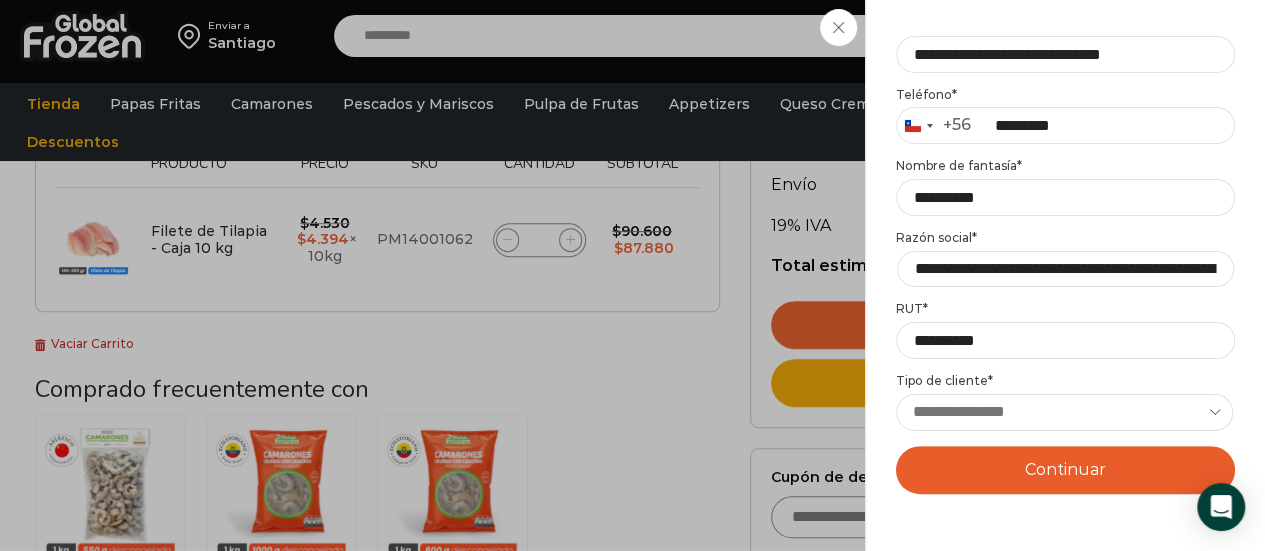 type on "*****" 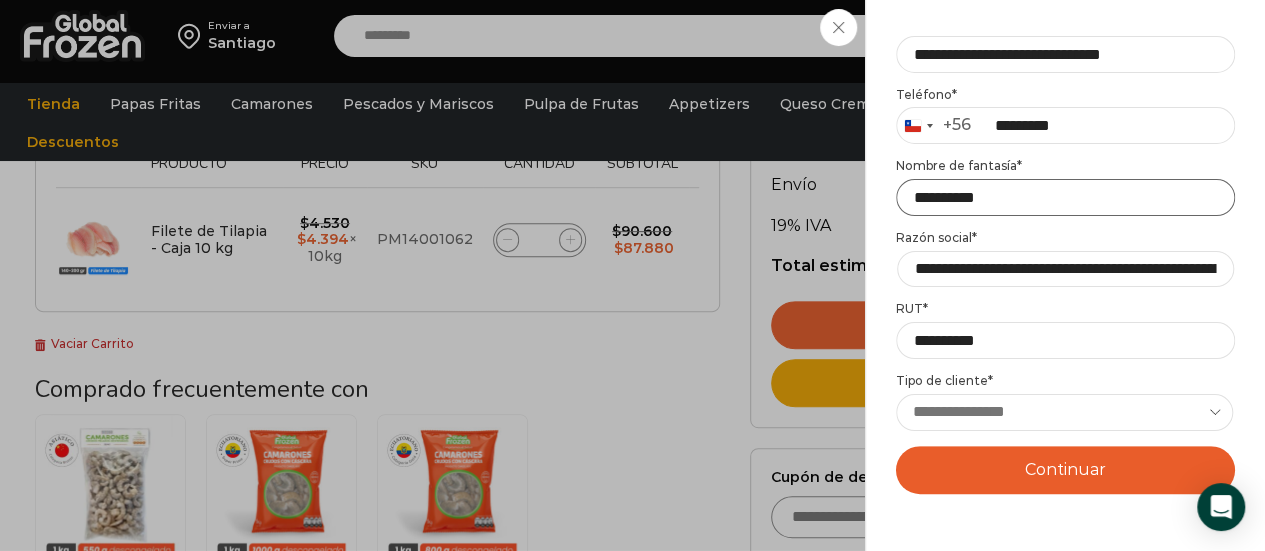 click on "**********" at bounding box center [1065, 197] 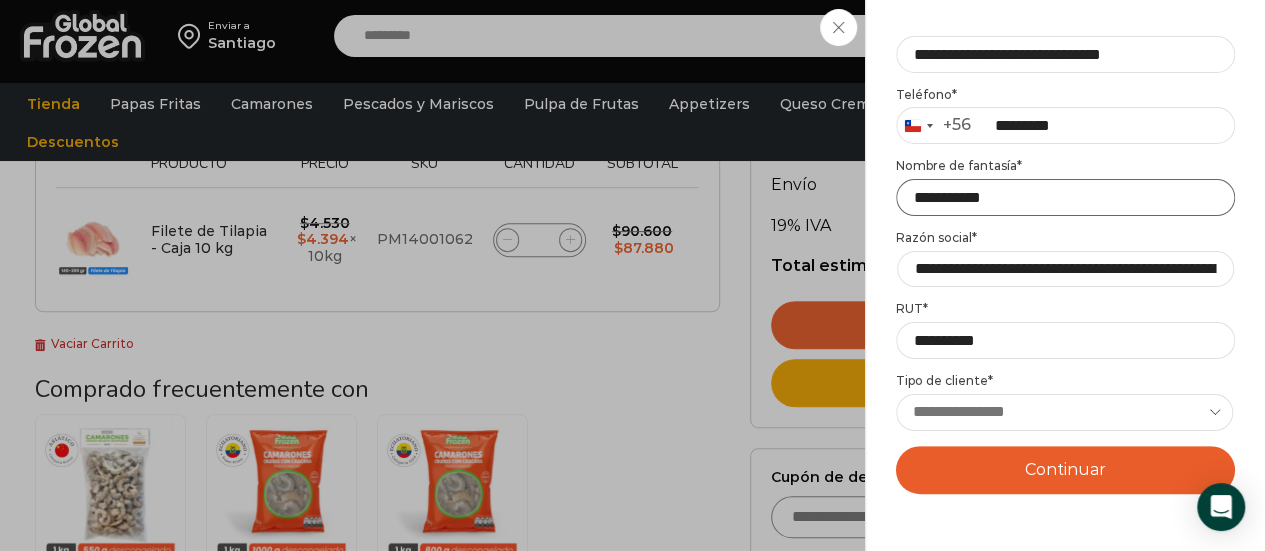 type on "**********" 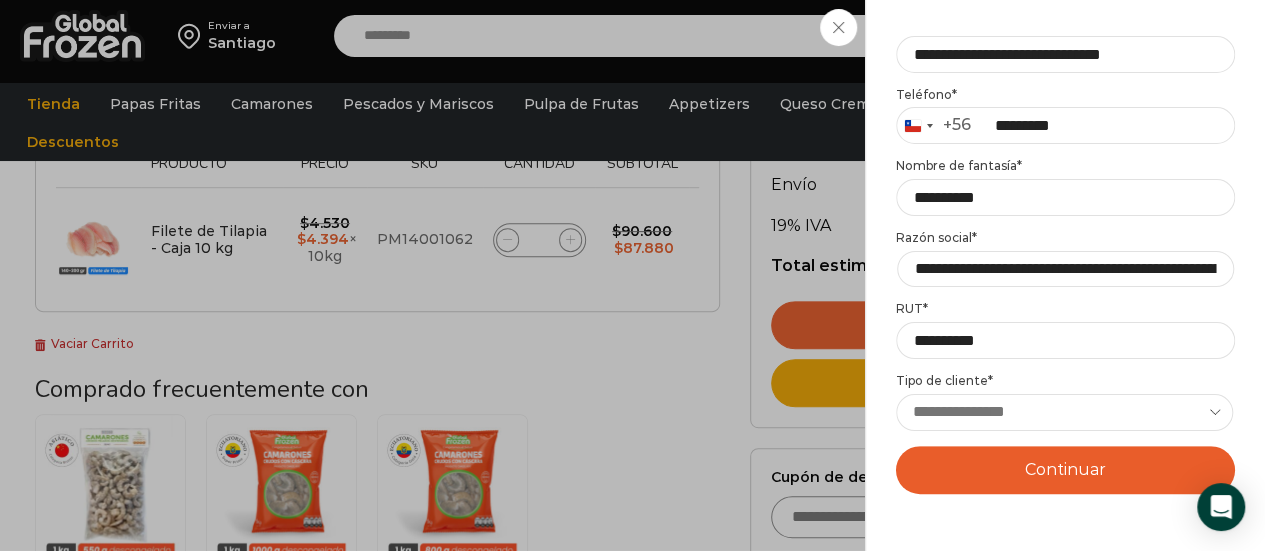 click on "**********" at bounding box center [1064, 412] 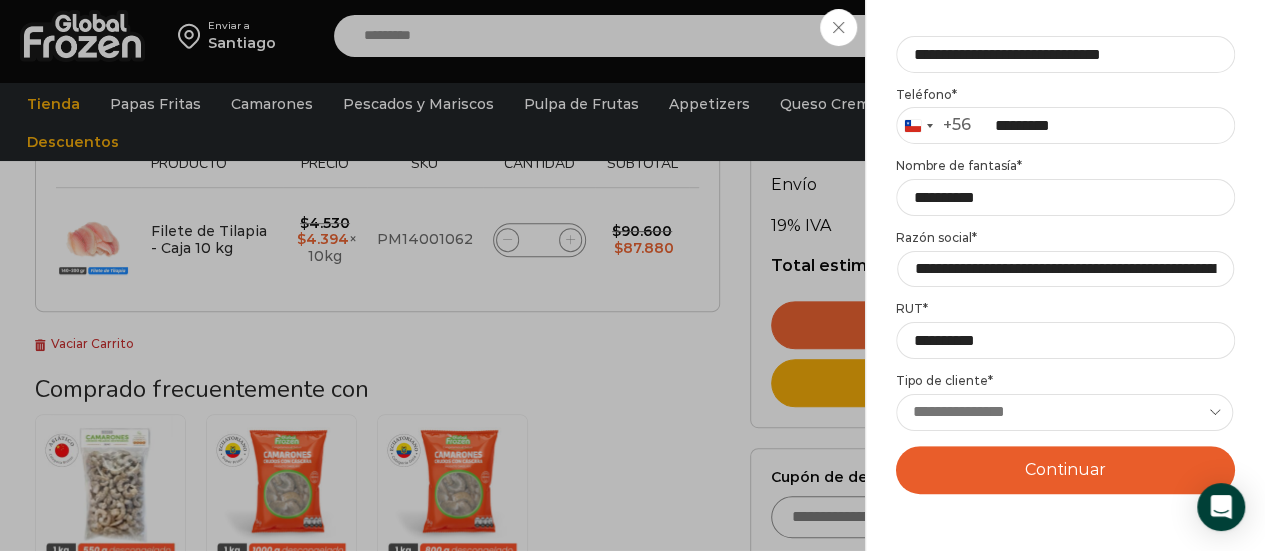 click on "**********" at bounding box center [1064, 412] 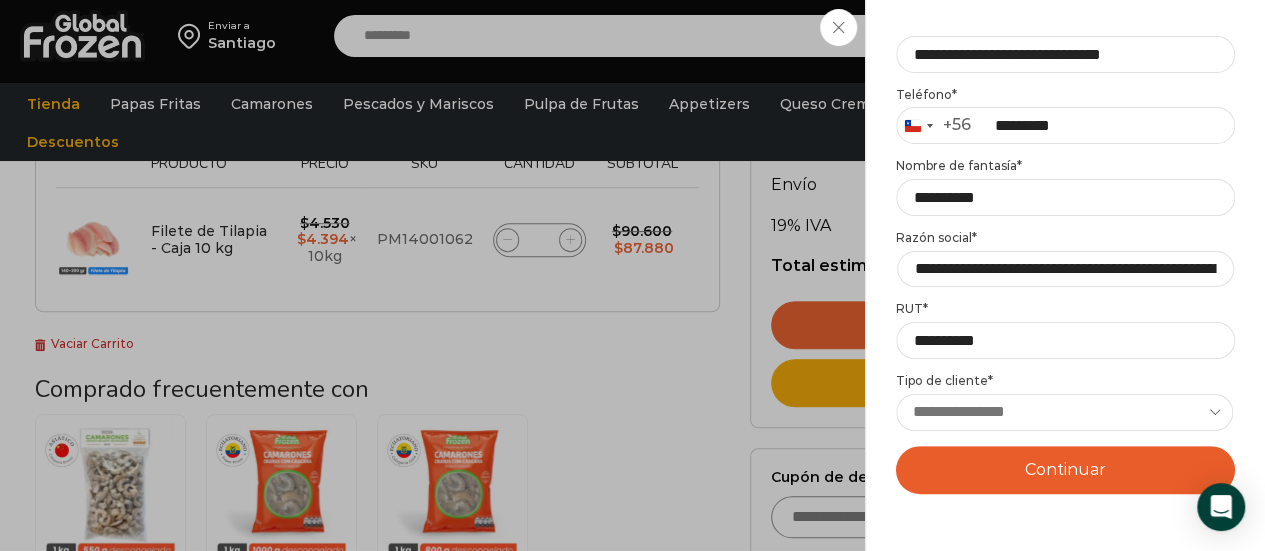 select on "****" 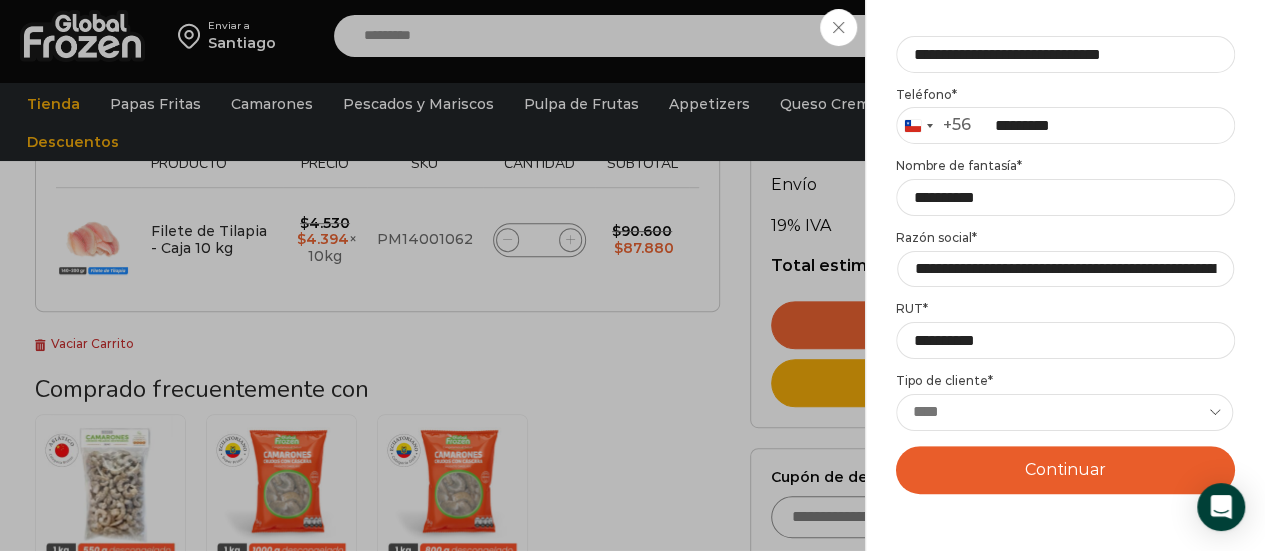 click on "**********" at bounding box center (1064, 412) 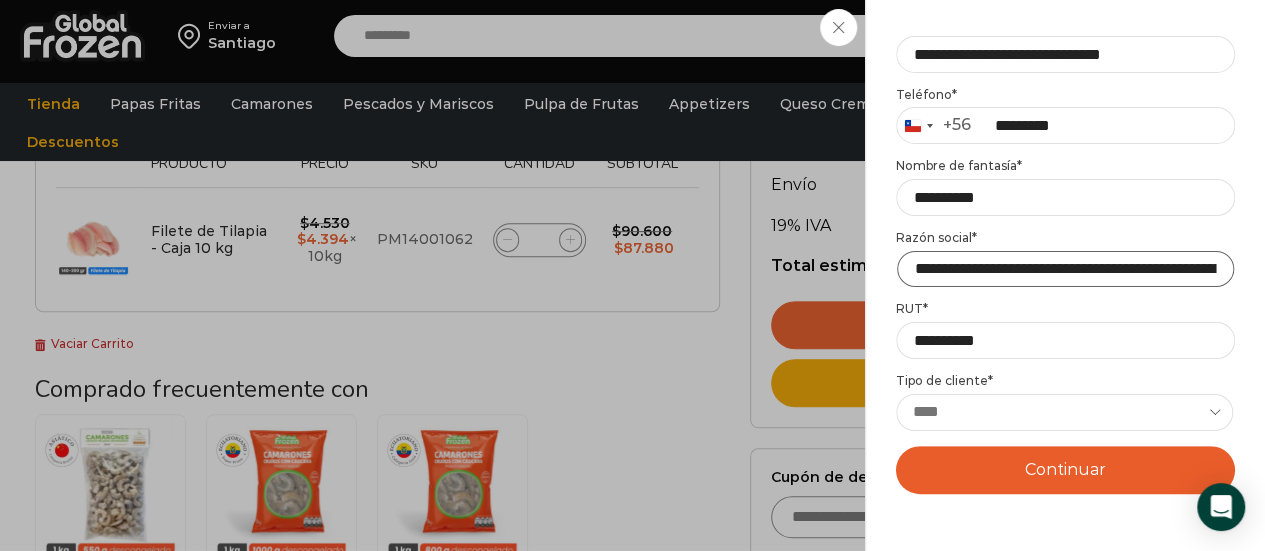 click on "**********" at bounding box center (1065, 269) 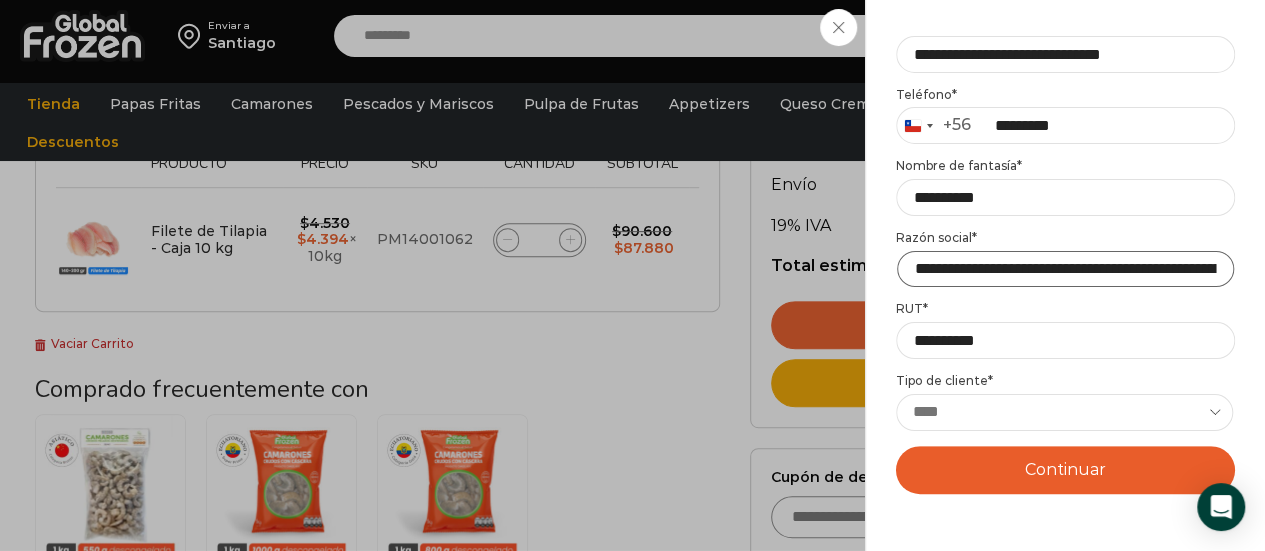 type on "**********" 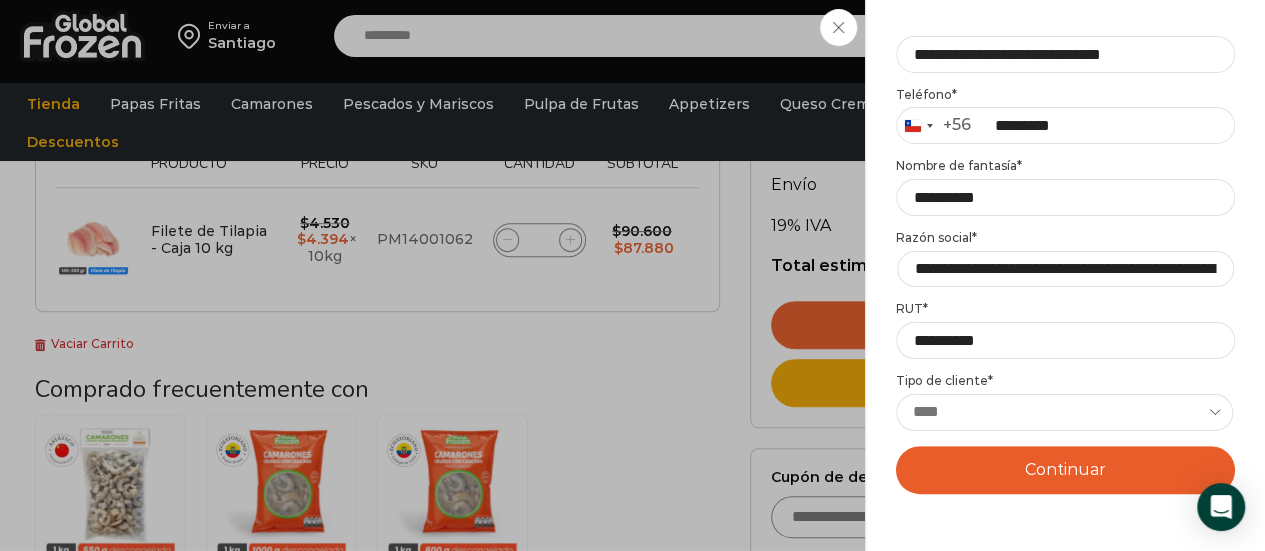 click on "Continuar" at bounding box center [1065, 470] 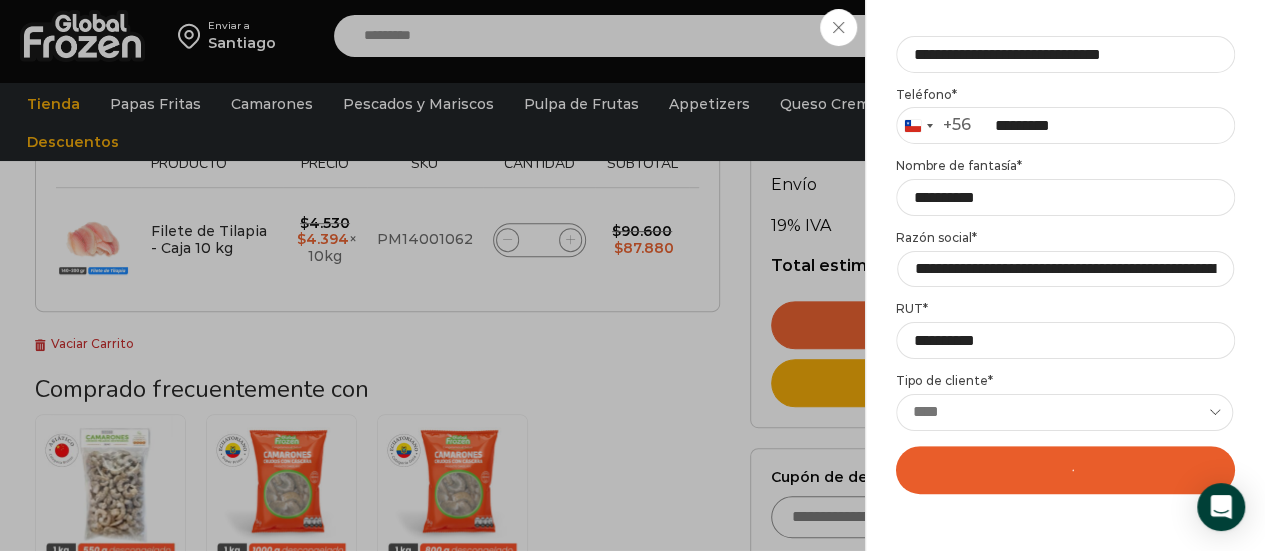 scroll, scrollTop: 0, scrollLeft: 0, axis: both 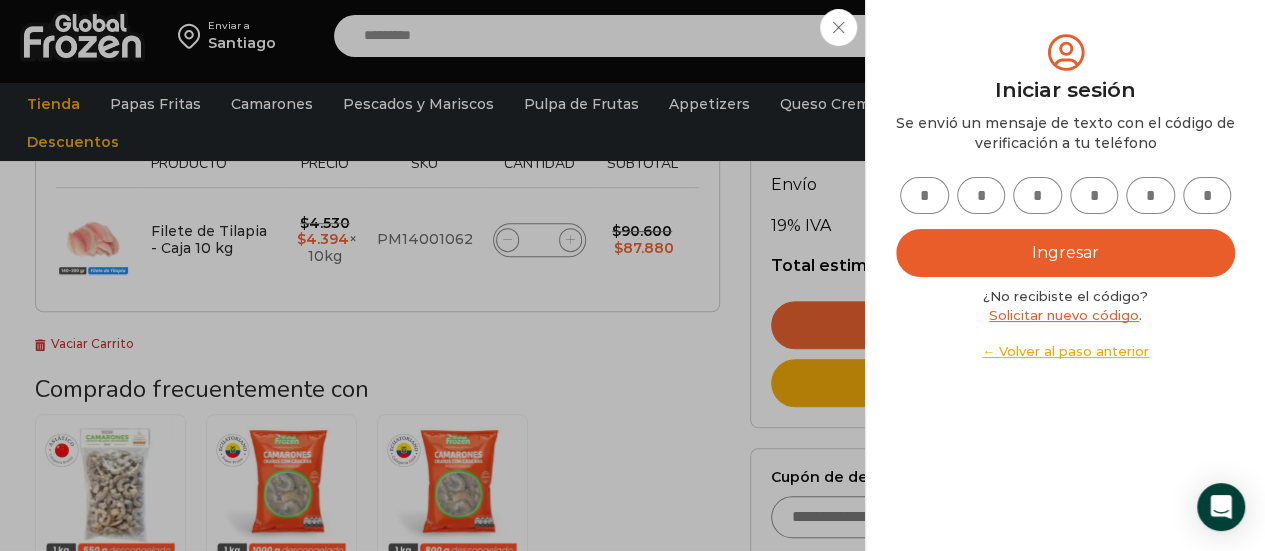 click at bounding box center [924, 195] 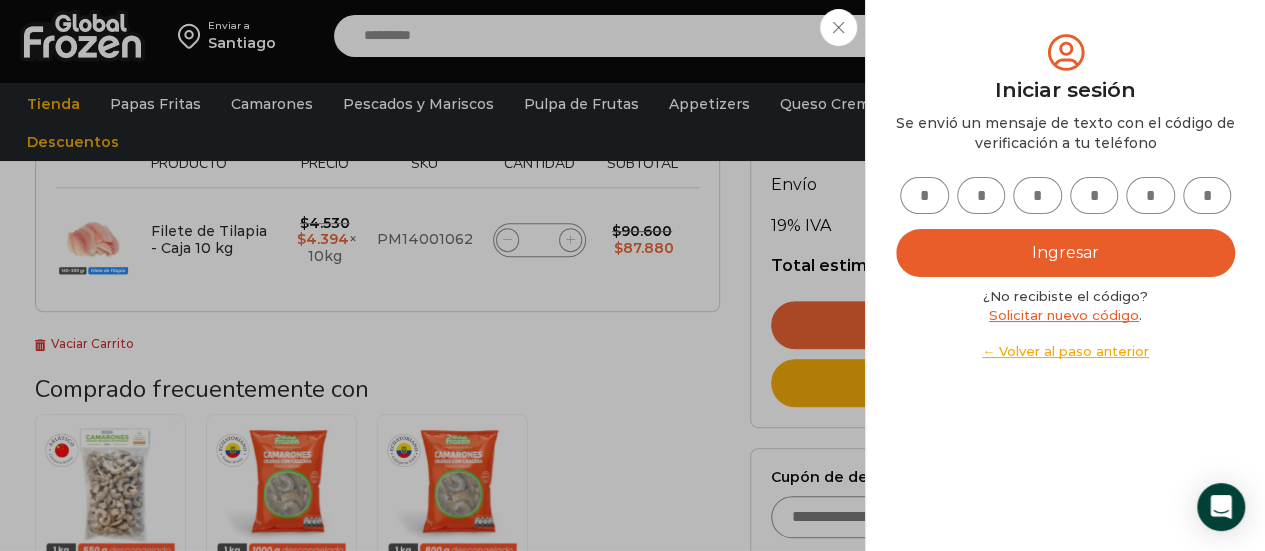 type on "*" 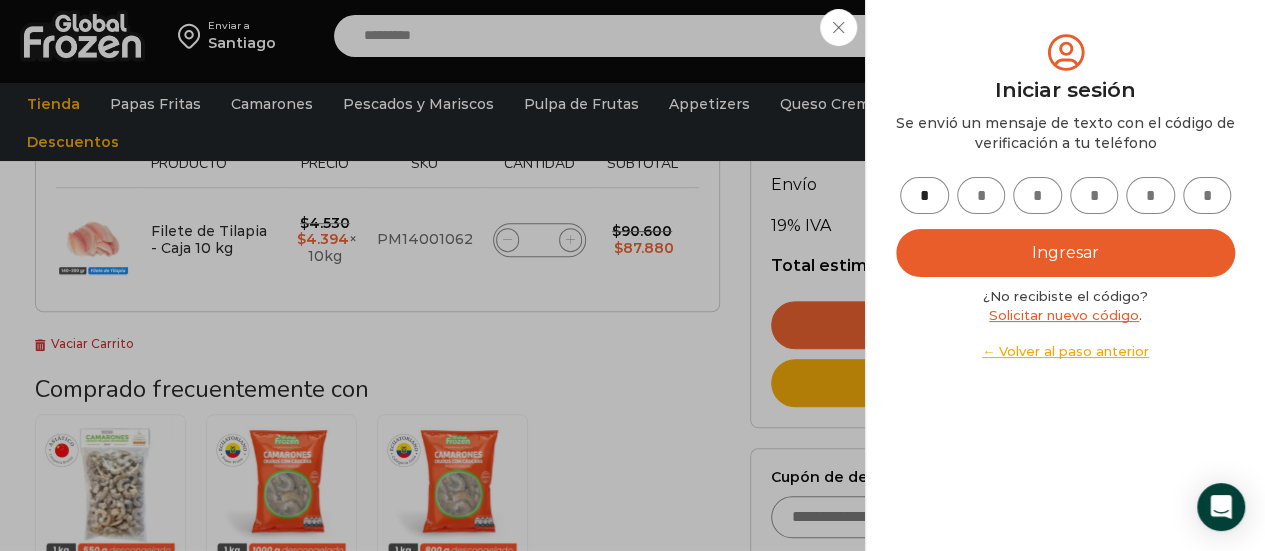 type on "*" 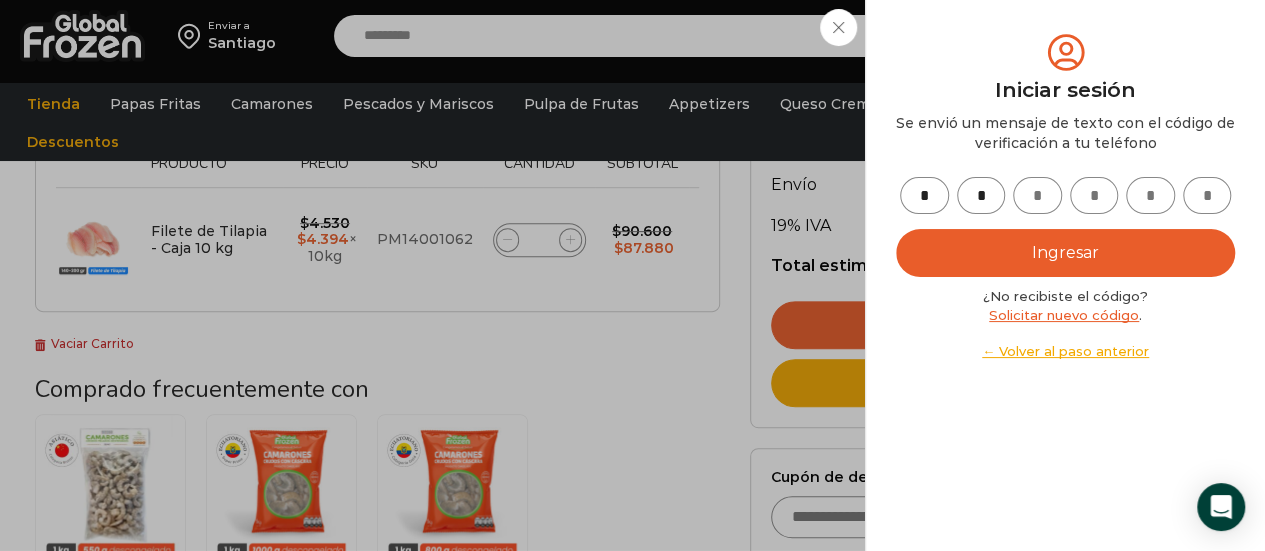 type on "*" 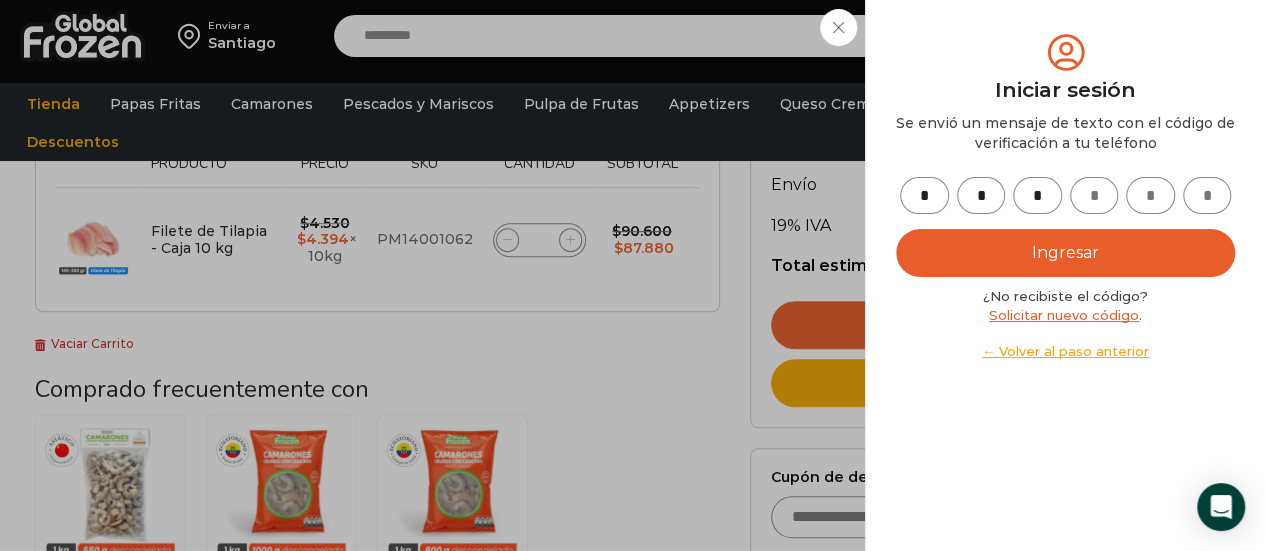 type on "*" 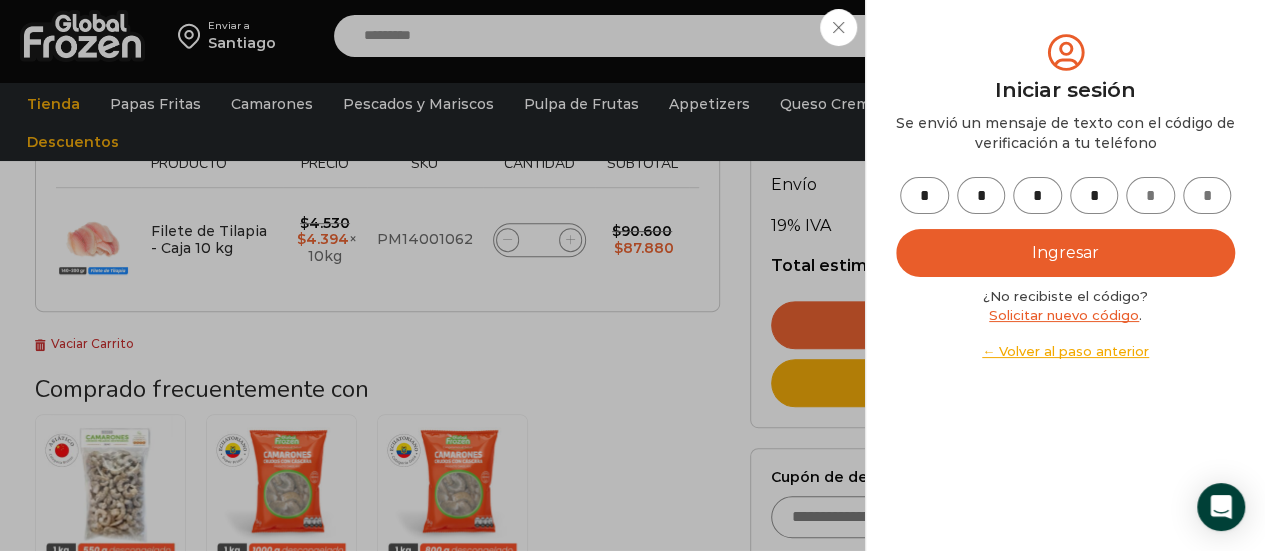 type on "*" 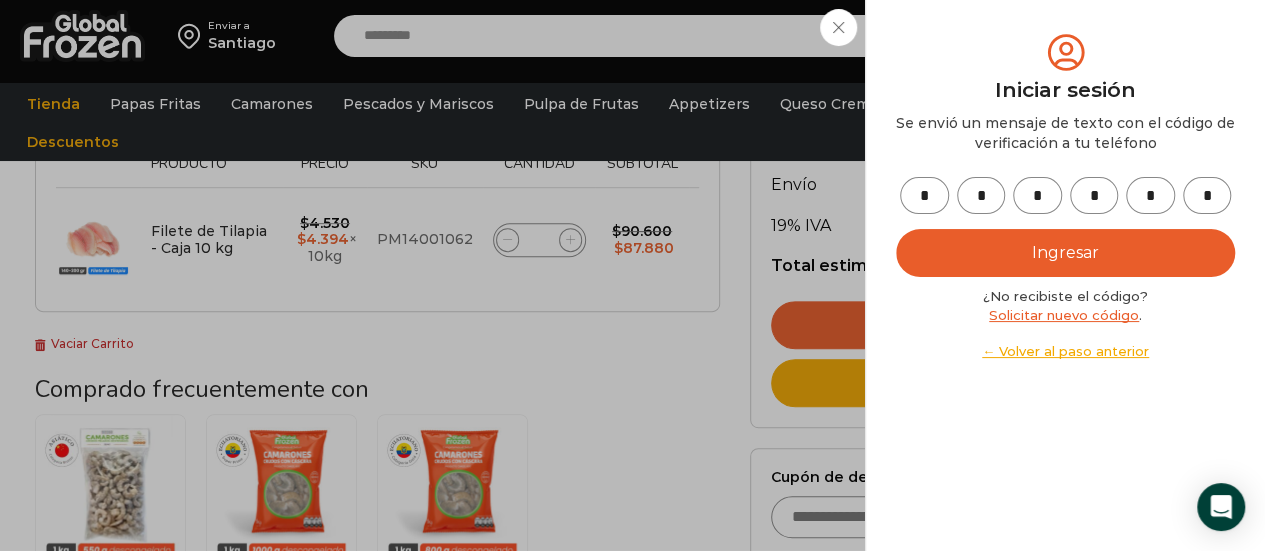 type on "*" 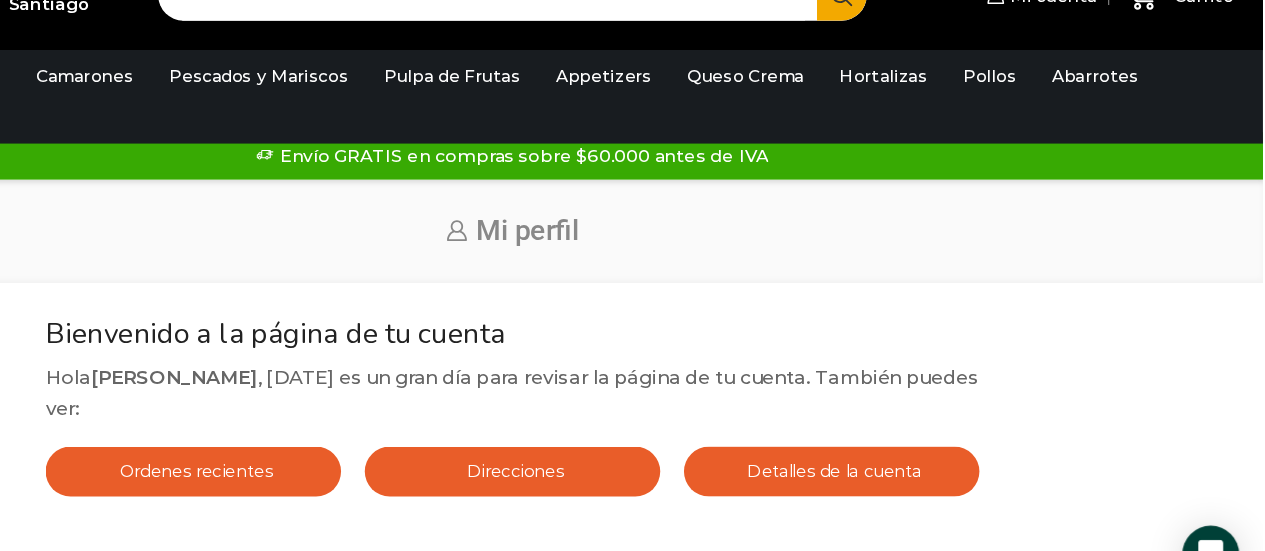 scroll, scrollTop: 0, scrollLeft: 0, axis: both 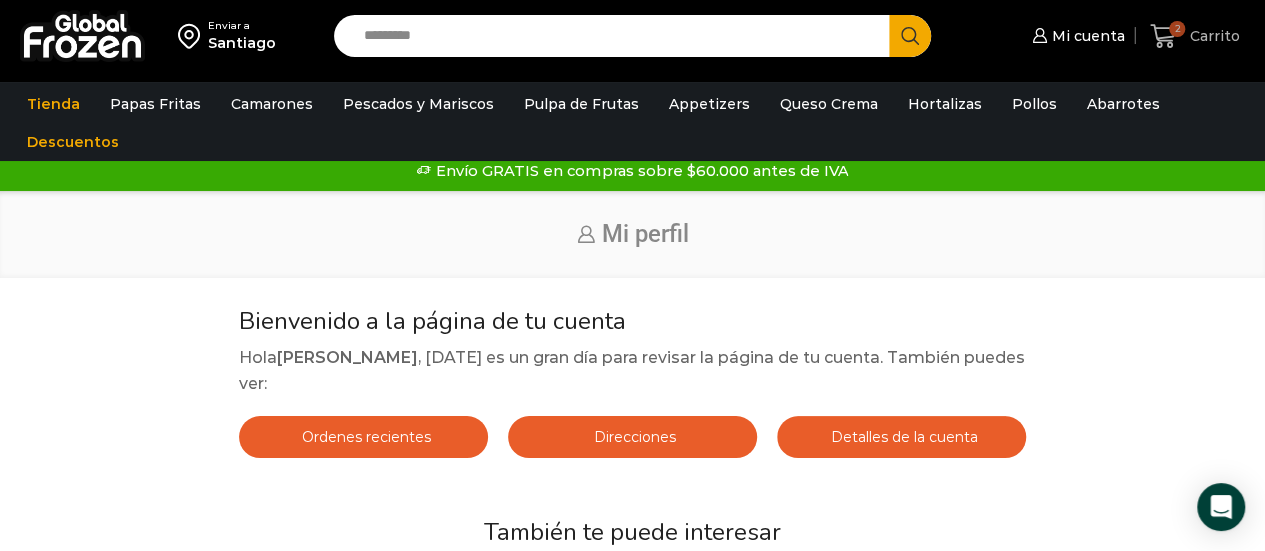 click on "Carrito" at bounding box center (1212, 36) 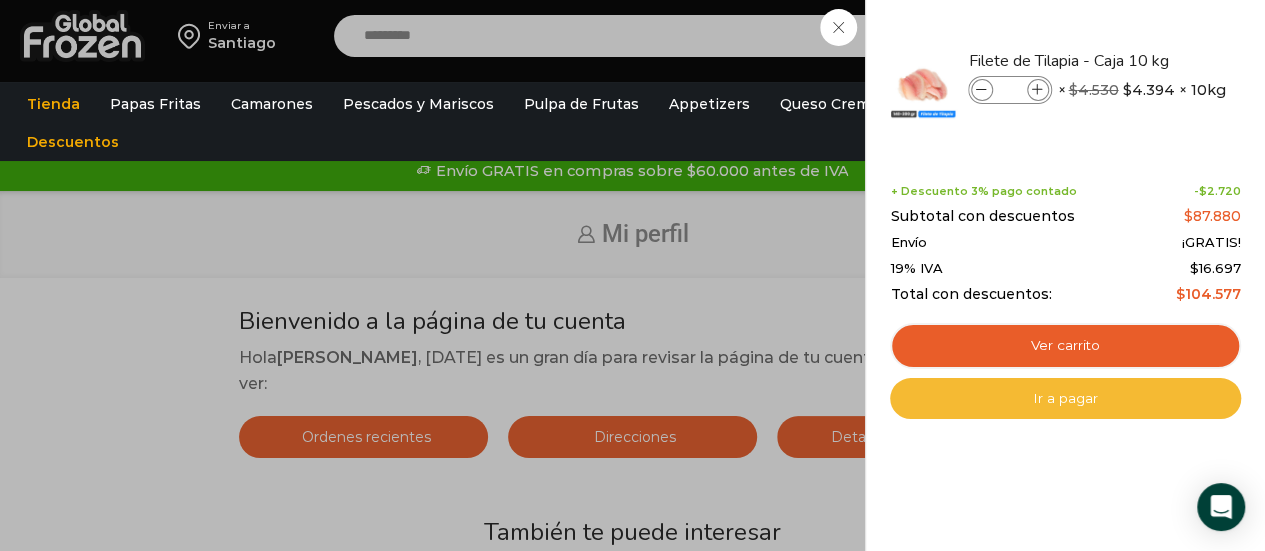 click on "Ir a pagar" at bounding box center (1065, 399) 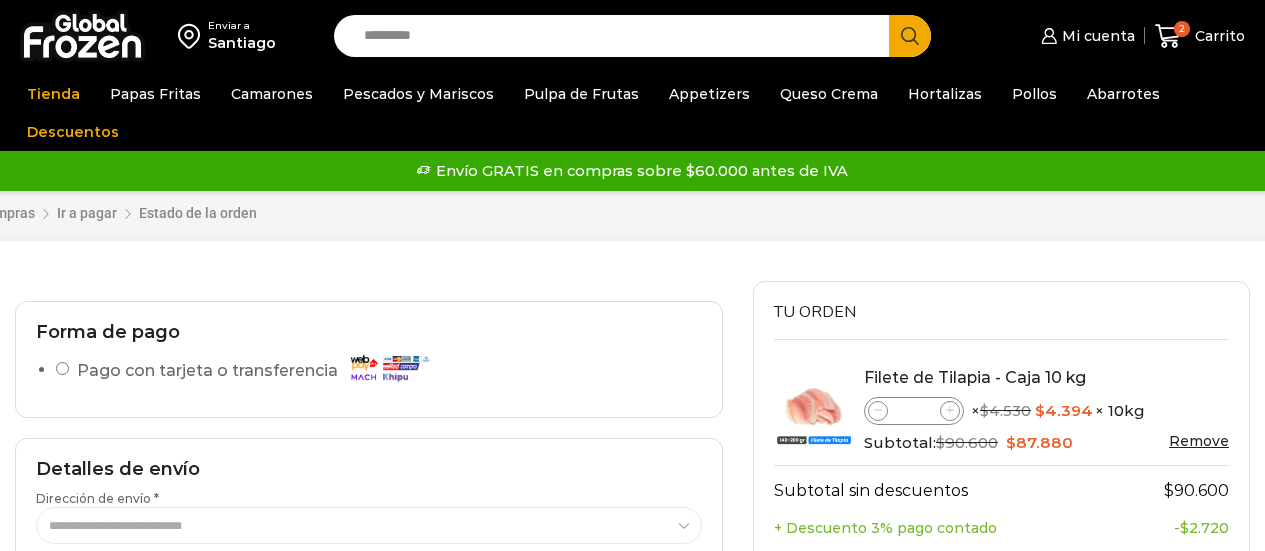 scroll, scrollTop: 0, scrollLeft: 0, axis: both 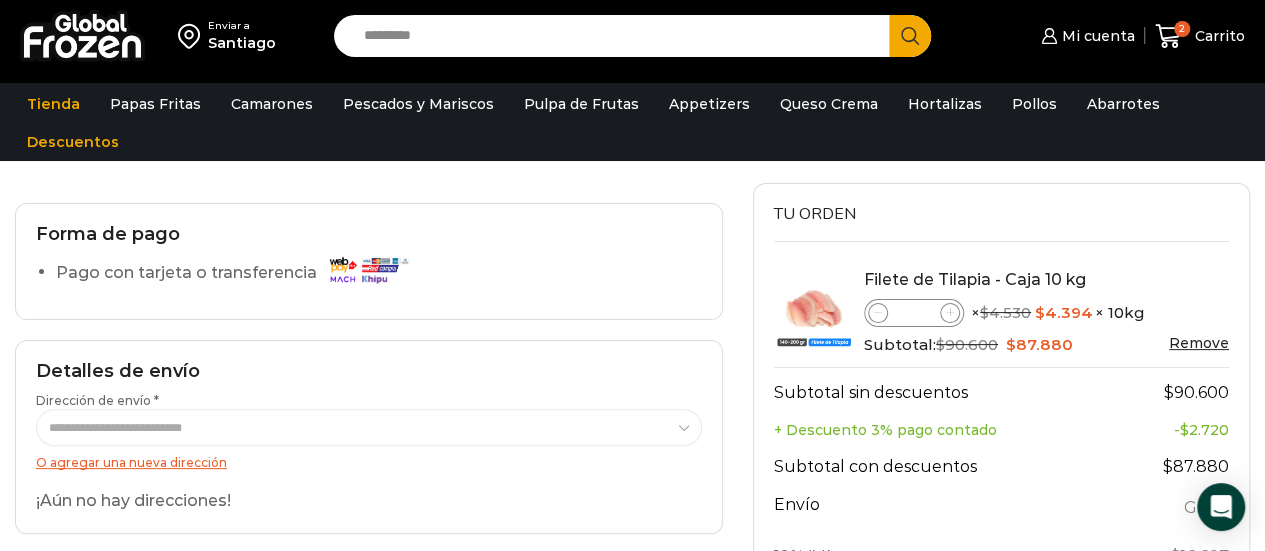 click on "O agregar una nueva dirección" at bounding box center (131, 462) 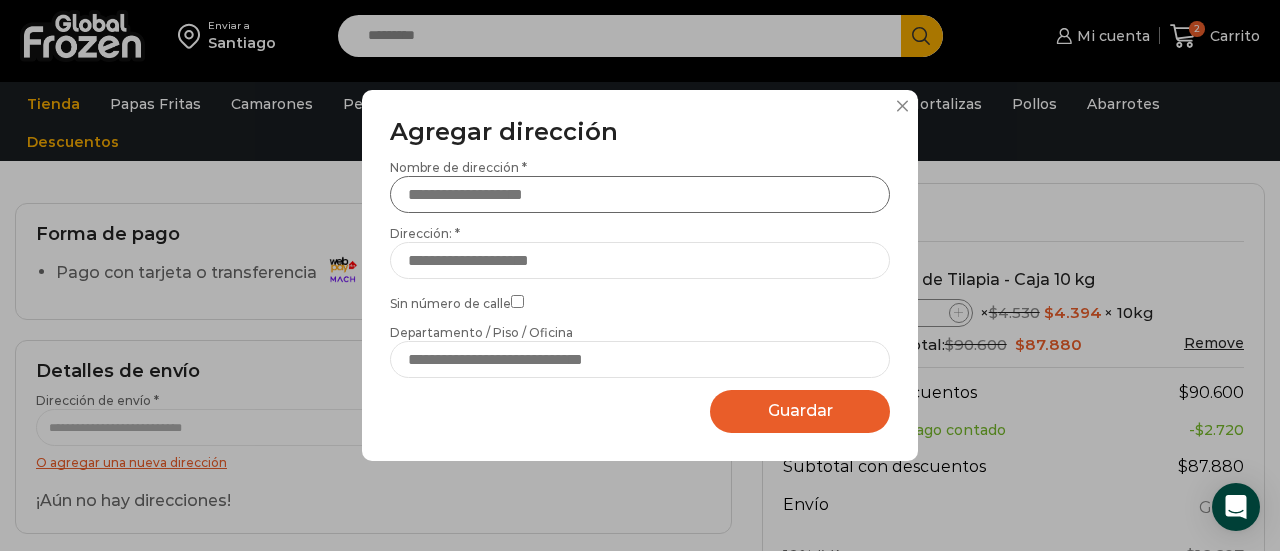 click on "Nombre de dirección *" at bounding box center [640, 194] 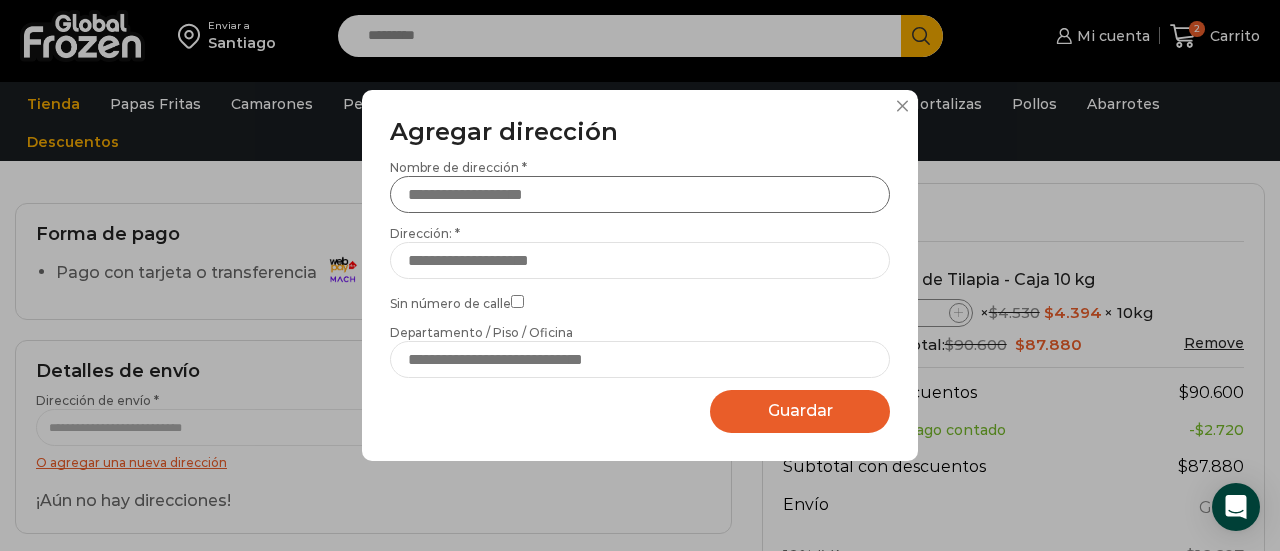 click on "Nombre de dirección *" at bounding box center (640, 194) 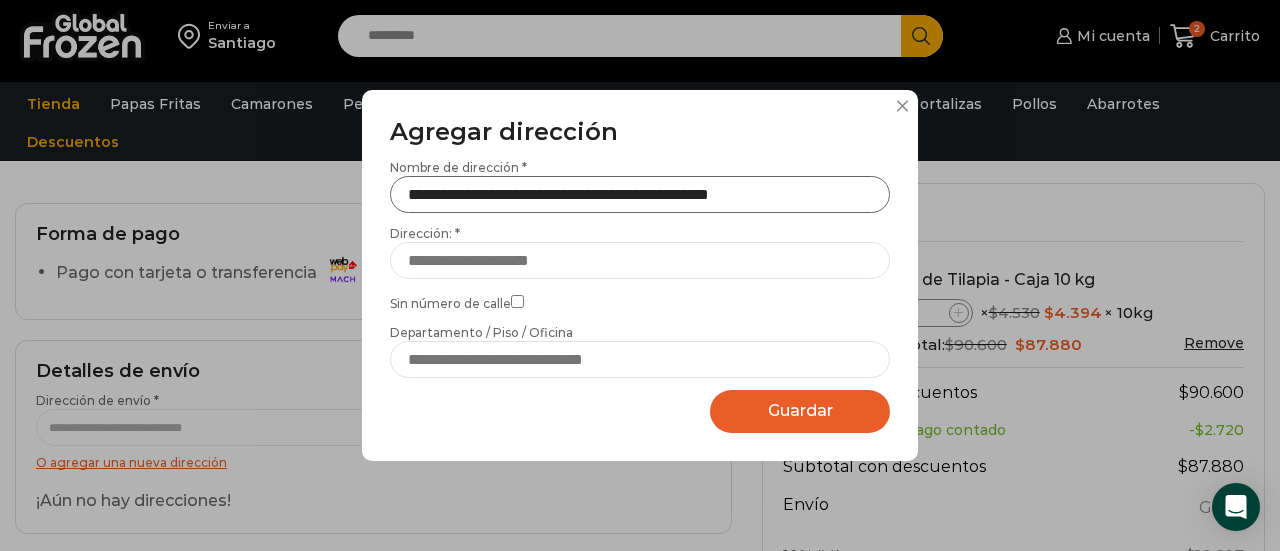 type on "**********" 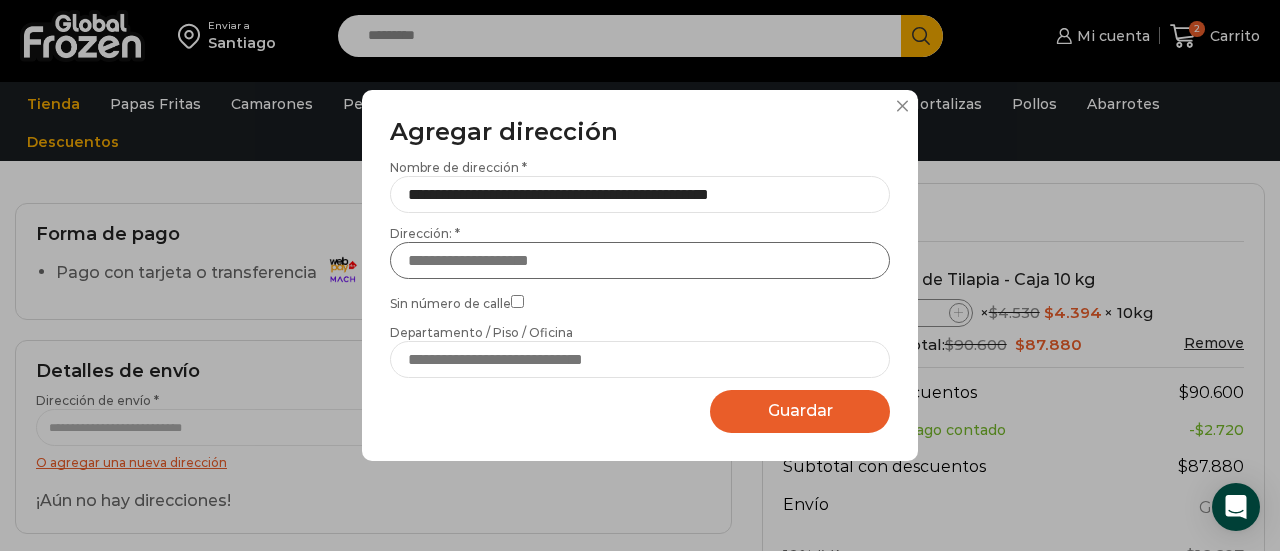 click on "Dirección: *" at bounding box center [640, 260] 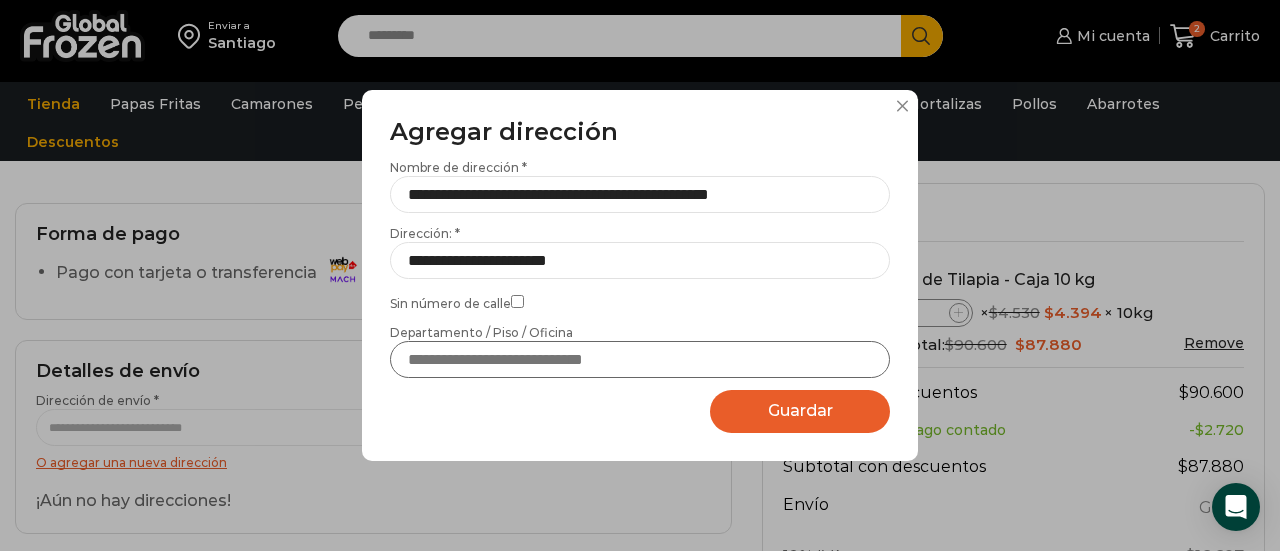 click on "Departamento / Piso / Oficina" at bounding box center [640, 359] 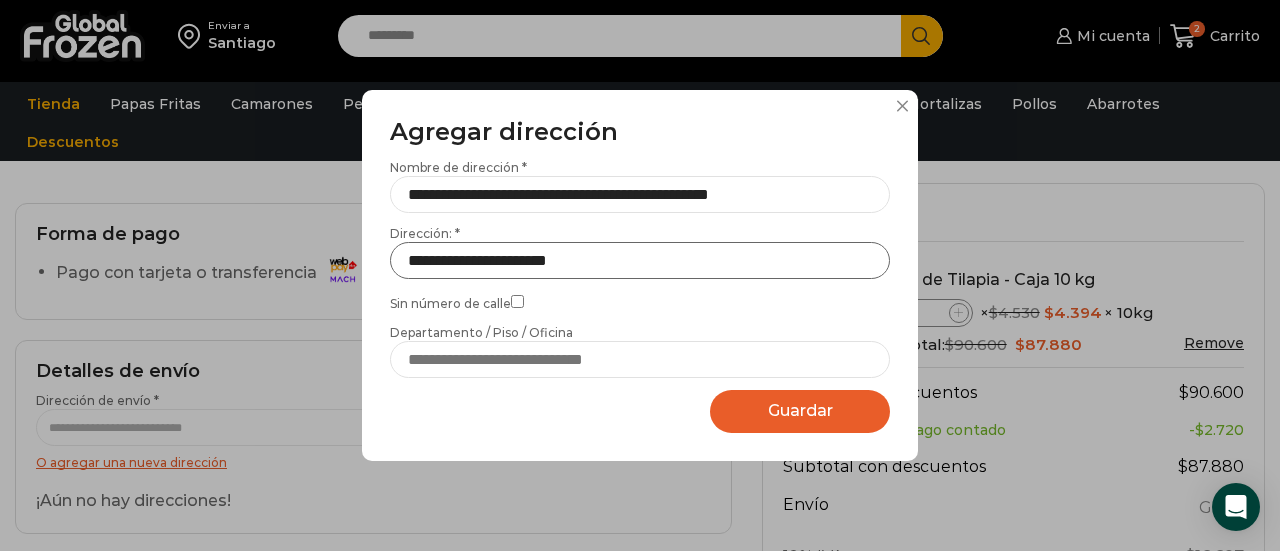 click on "**********" at bounding box center (640, 260) 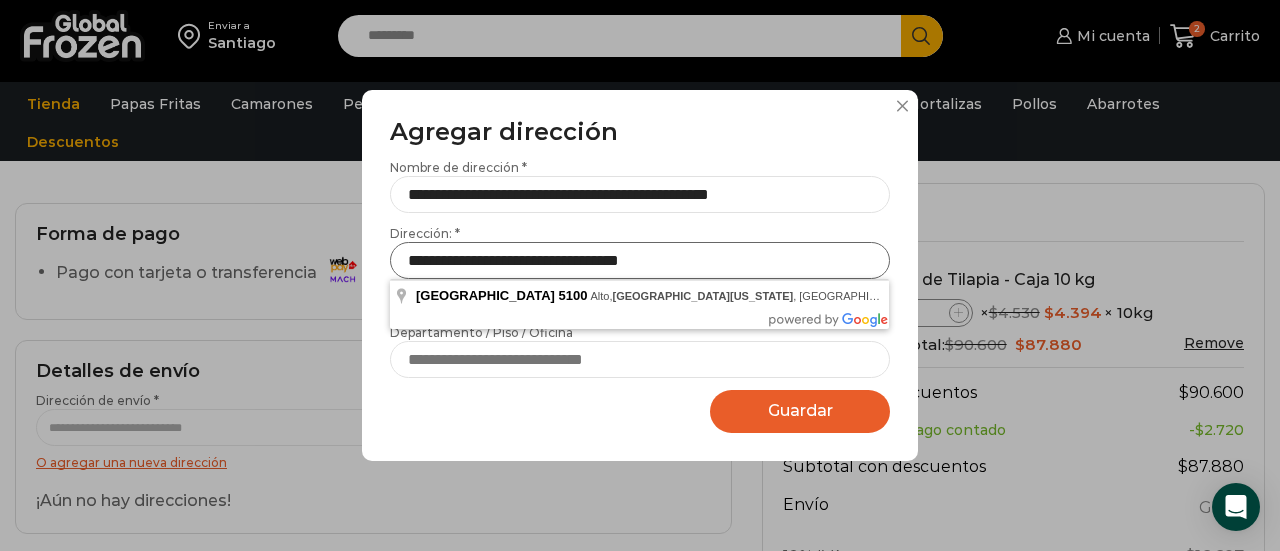 type on "**********" 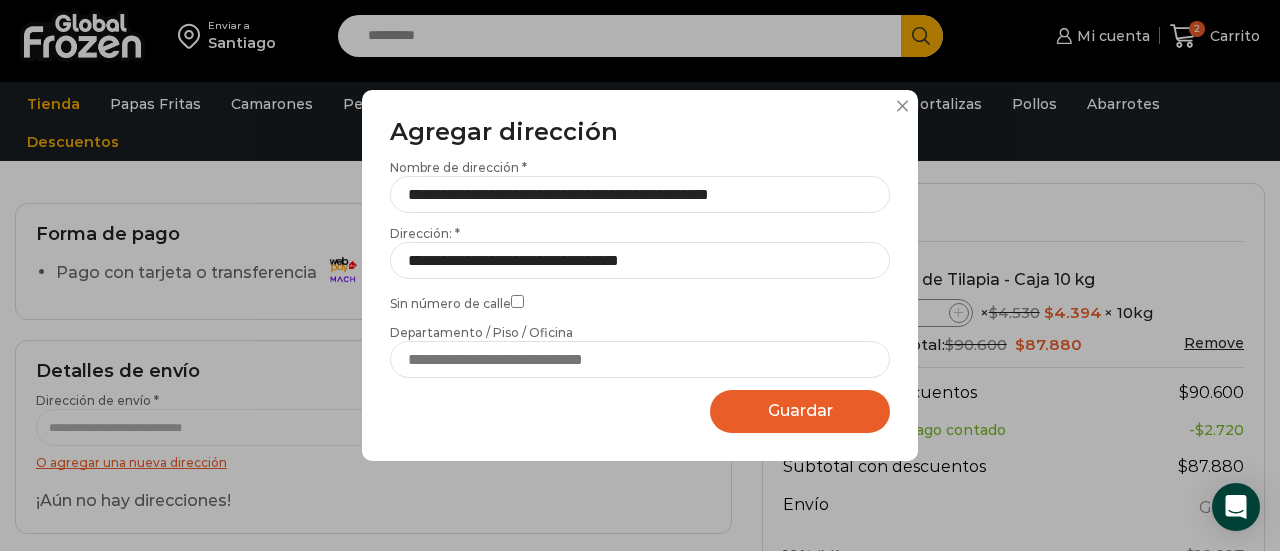 click on "Guardar" at bounding box center (800, 410) 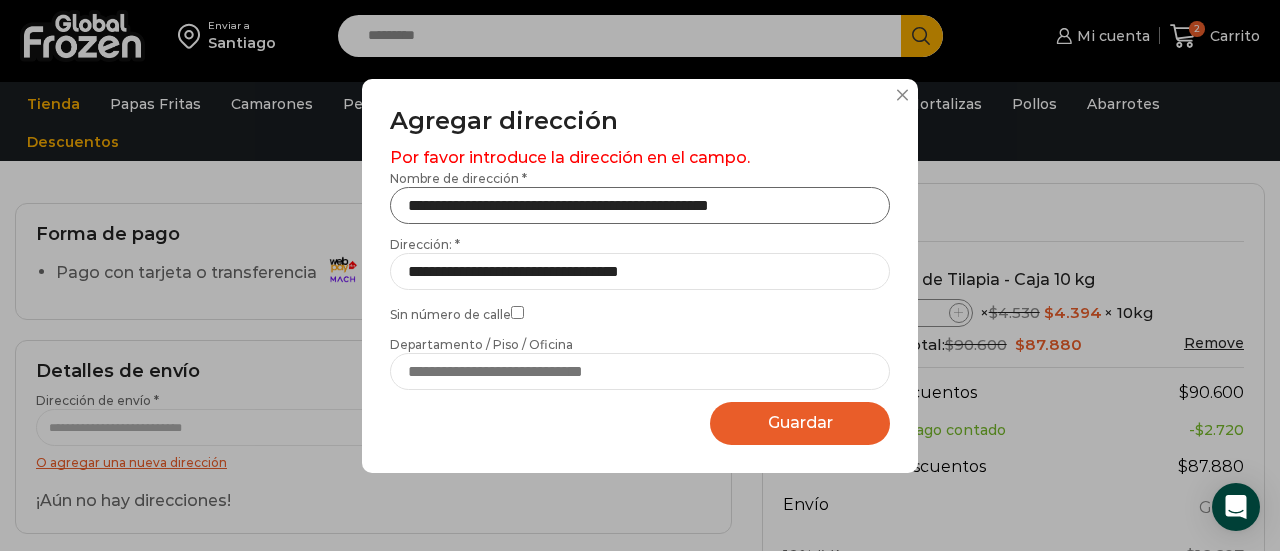 click on "**********" at bounding box center [640, 205] 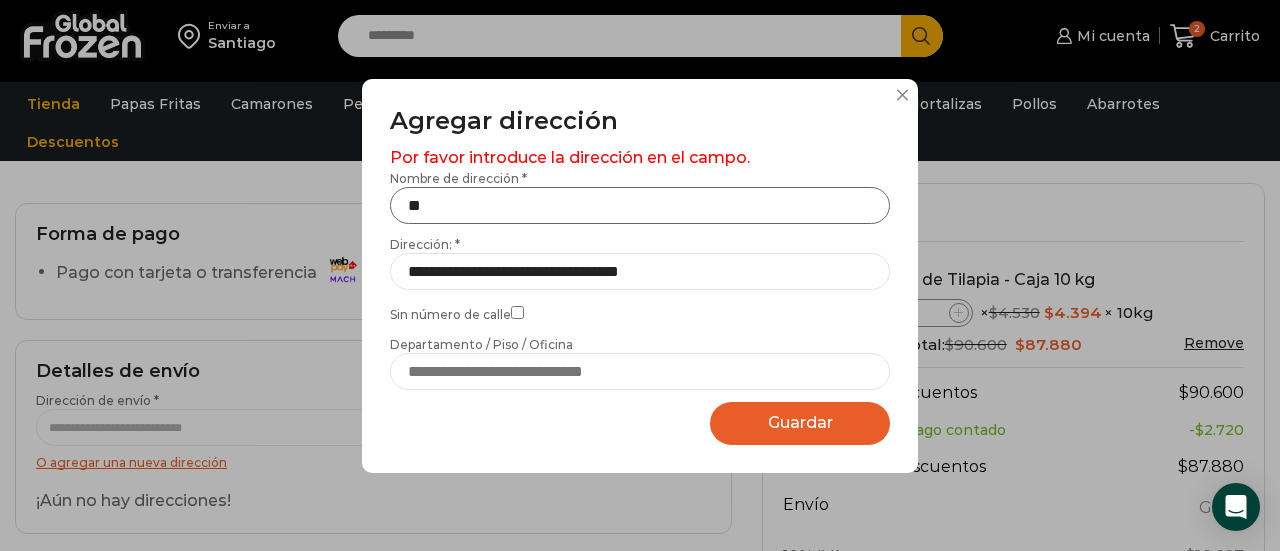type on "*" 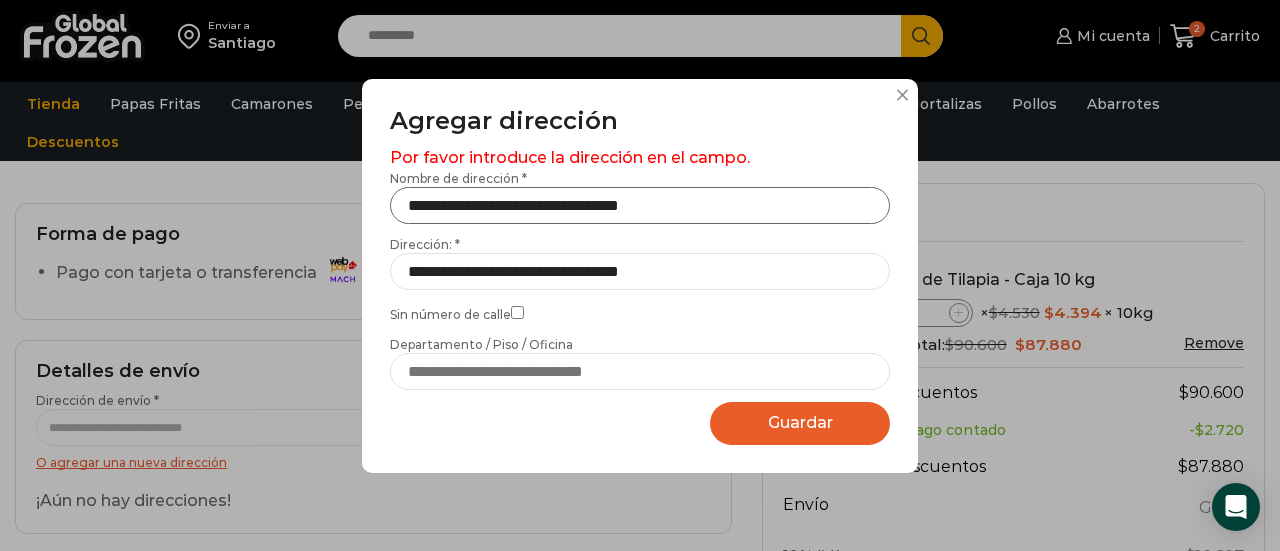 type on "**********" 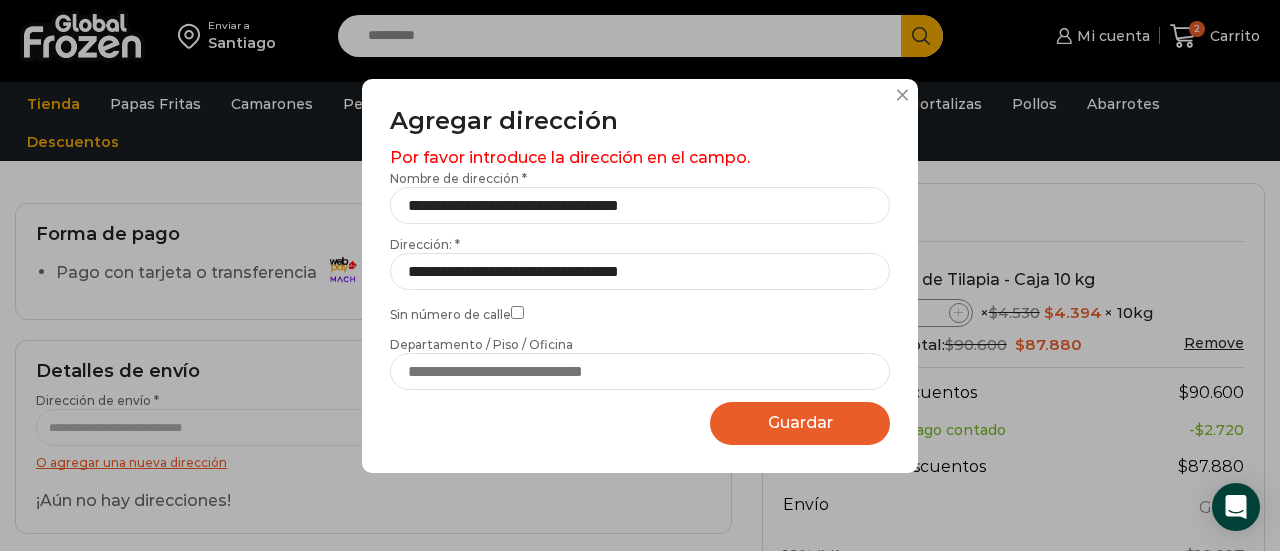click on "Guardar Guardando..." at bounding box center [800, 423] 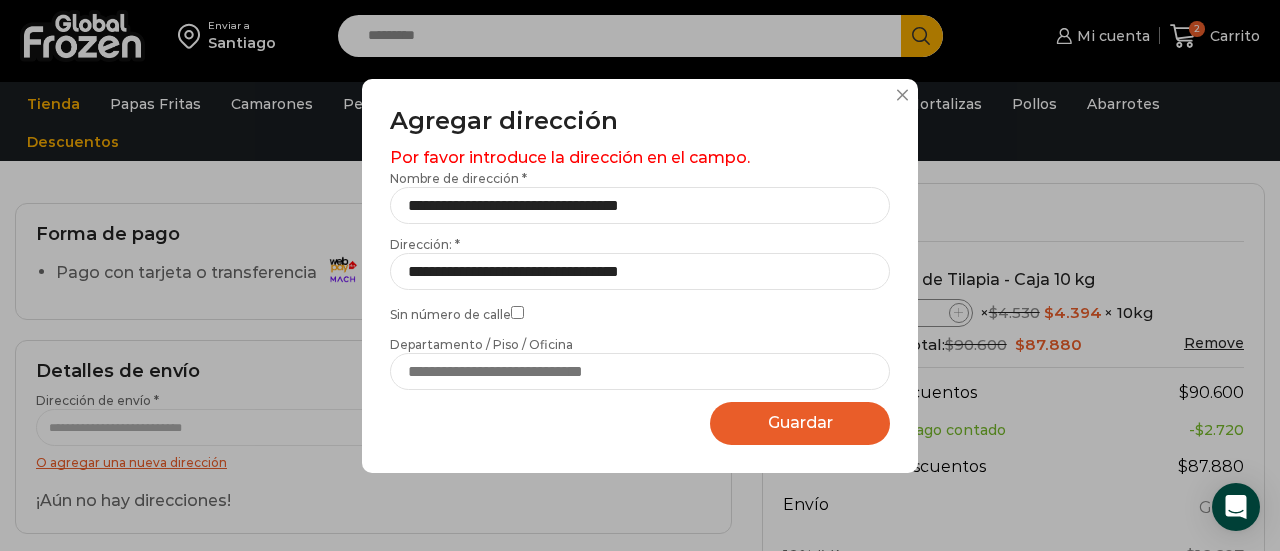 click on "Guardar" at bounding box center (800, 422) 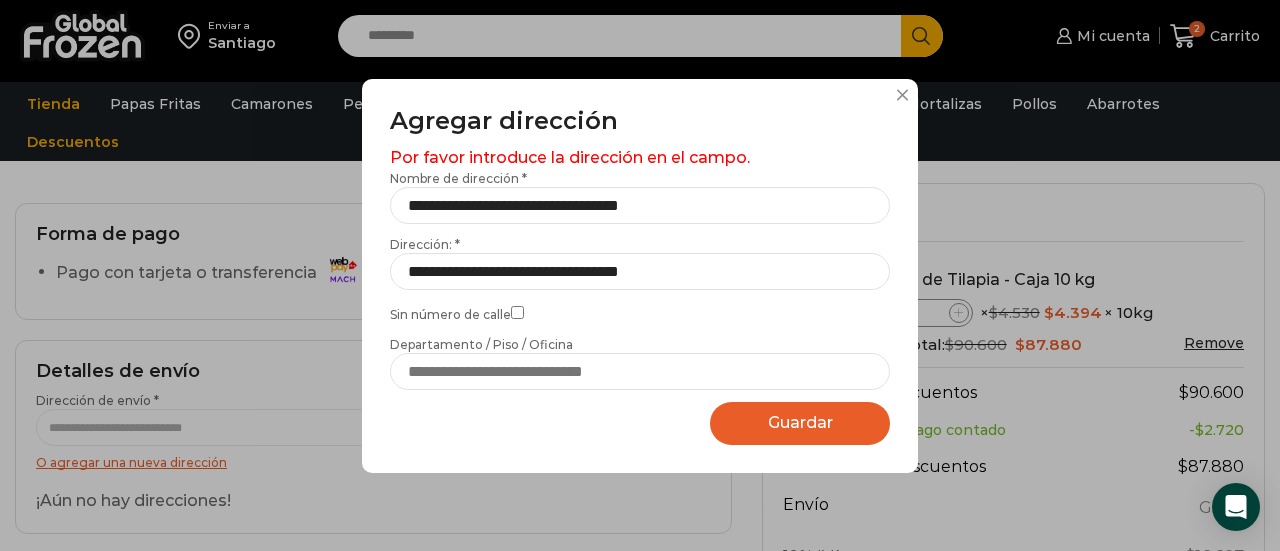 click at bounding box center (902, 95) 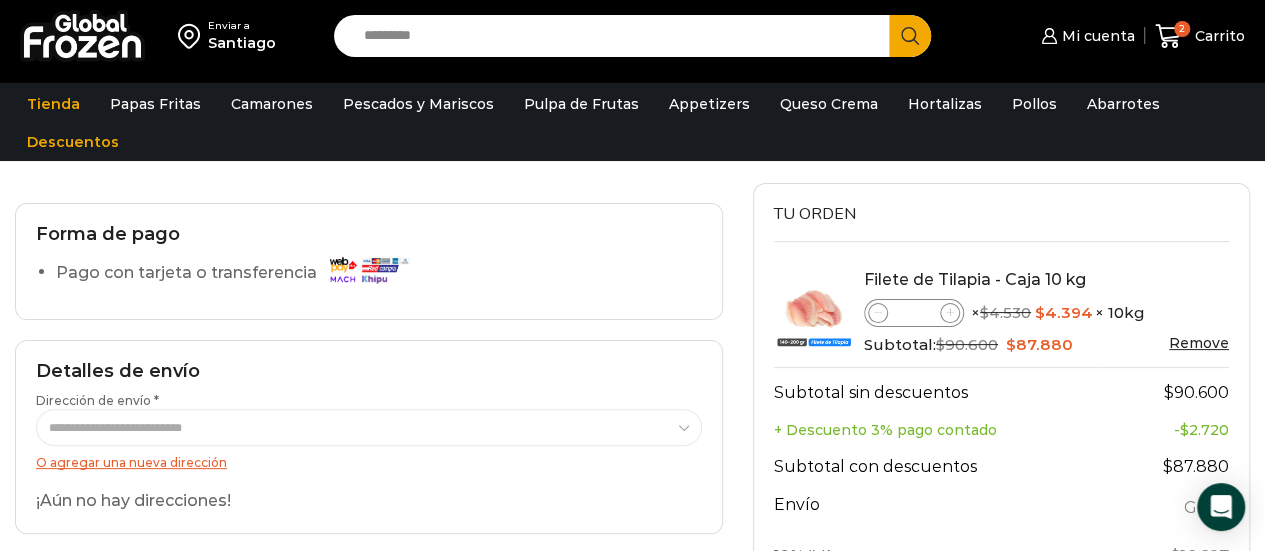click on "O agregar una nueva dirección" at bounding box center (131, 462) 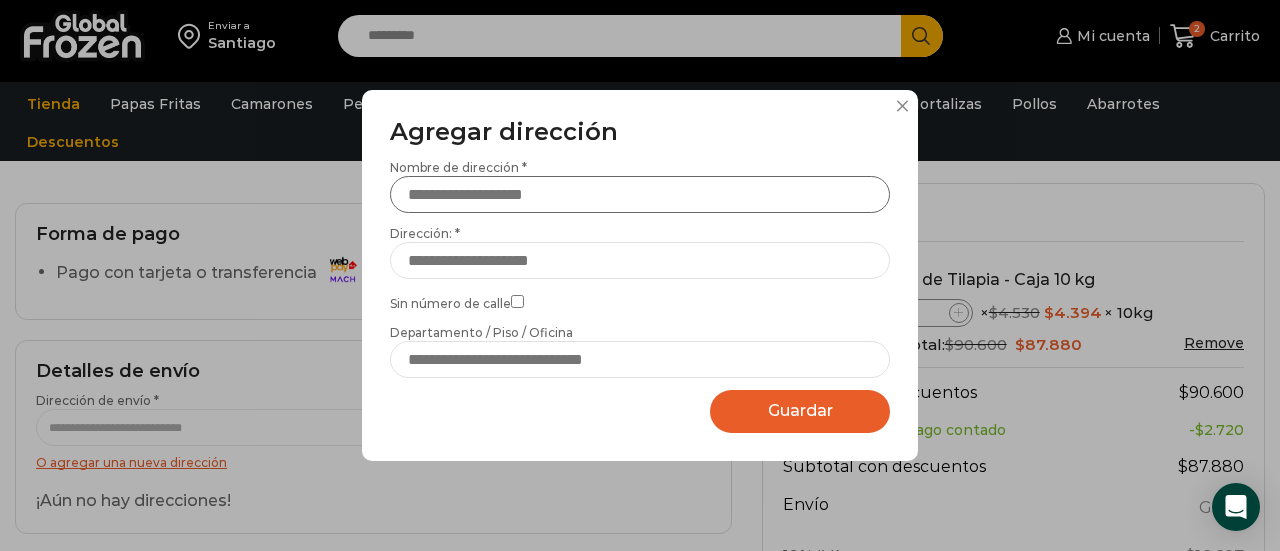 click on "Nombre de dirección *" at bounding box center (640, 194) 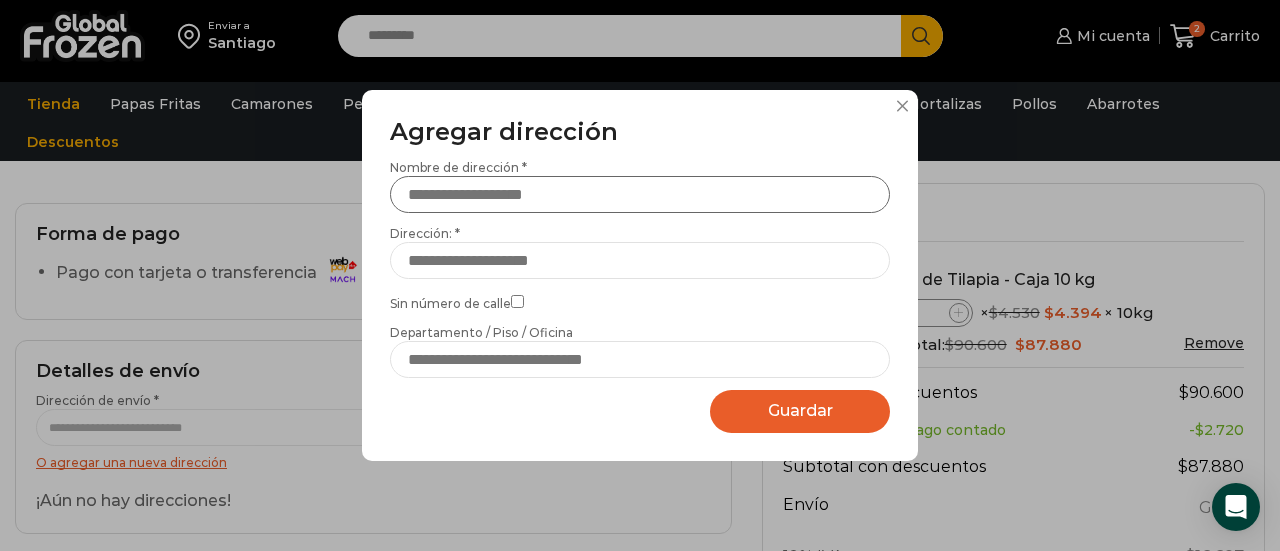 type on "**********" 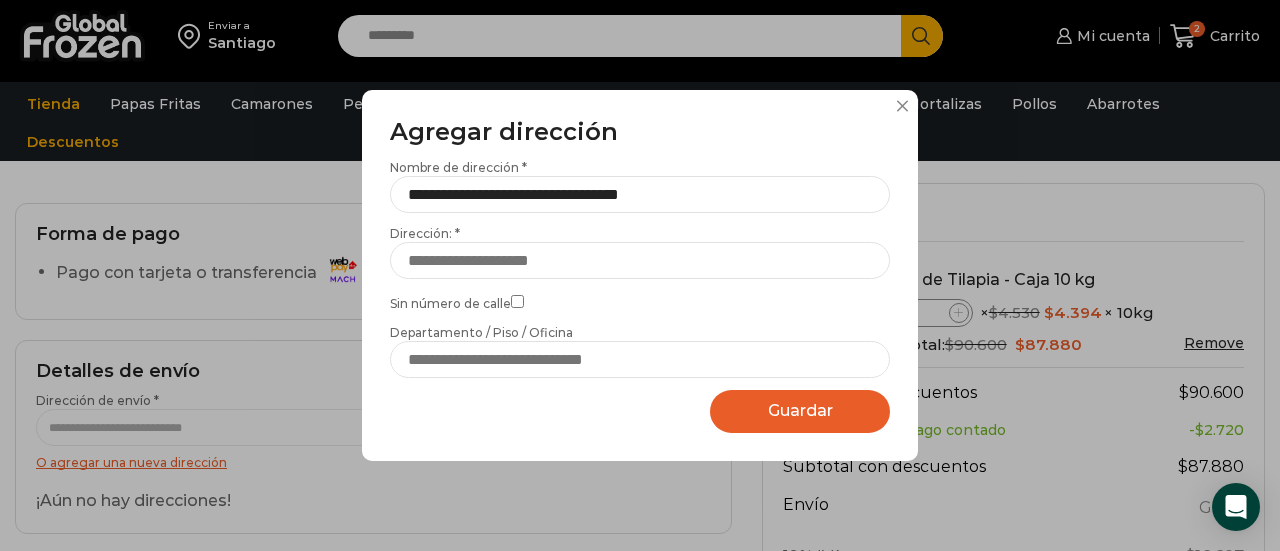 click on "Guardar" at bounding box center [800, 410] 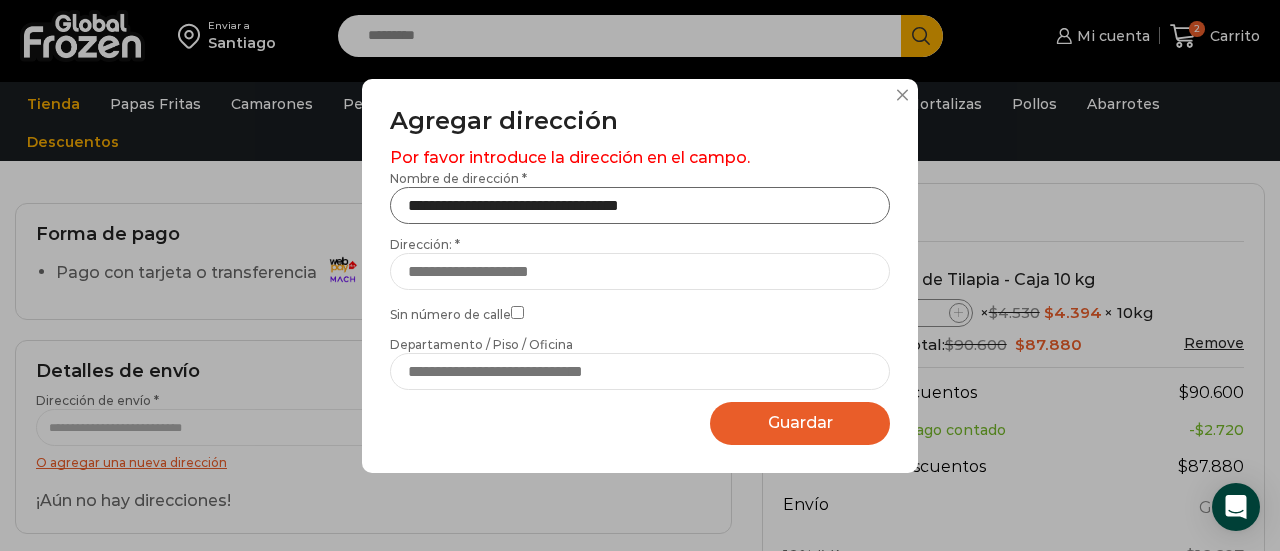 click on "**********" at bounding box center (640, 205) 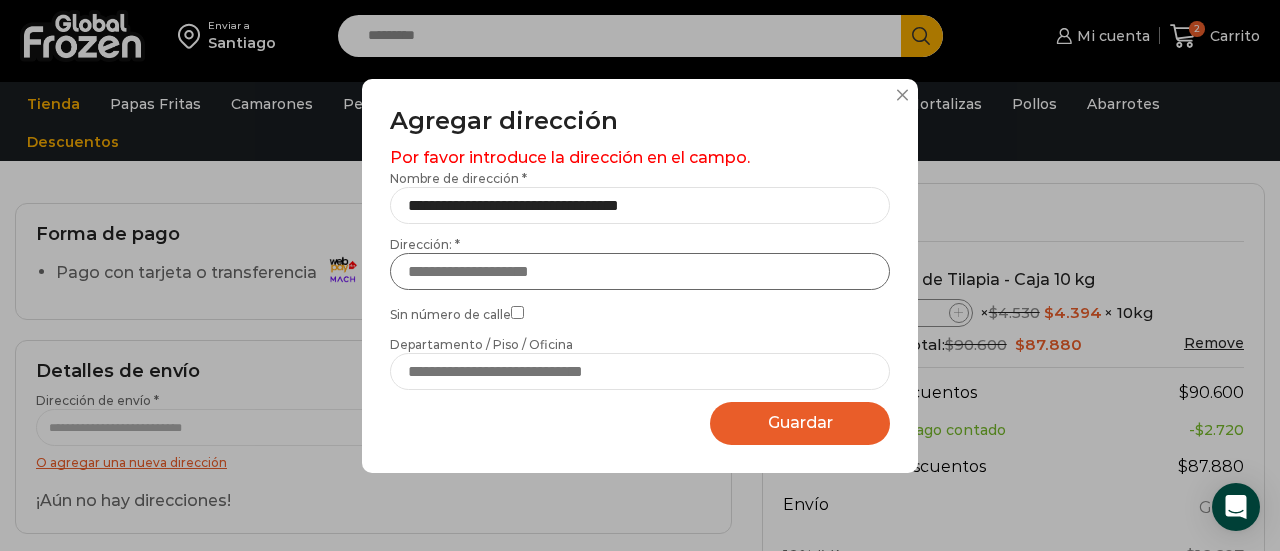 click on "Dirección: *" at bounding box center [640, 271] 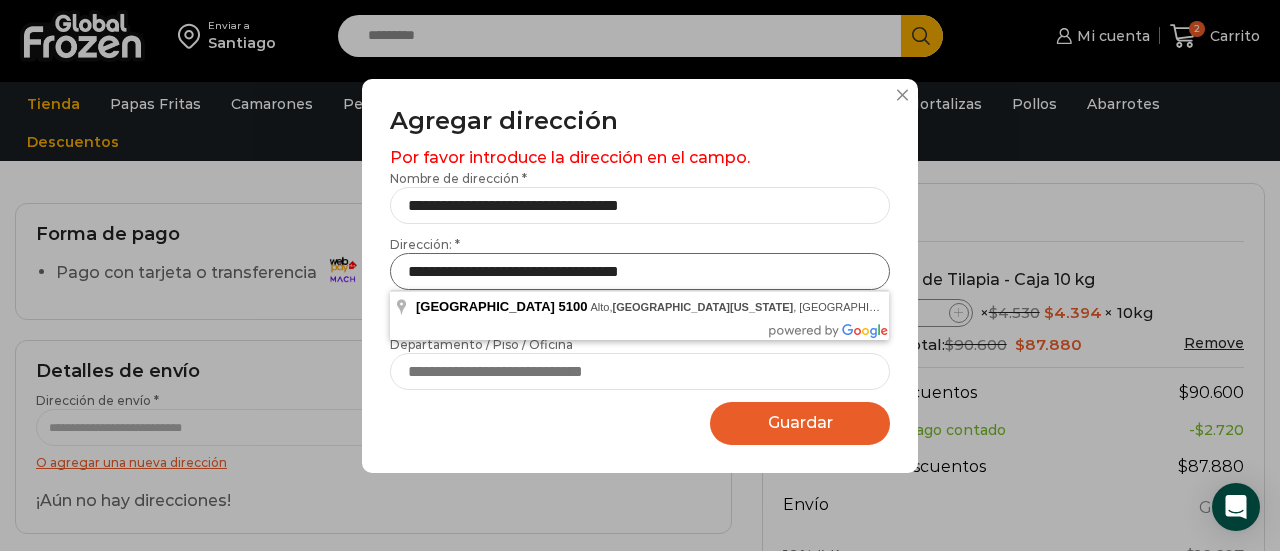 type on "**********" 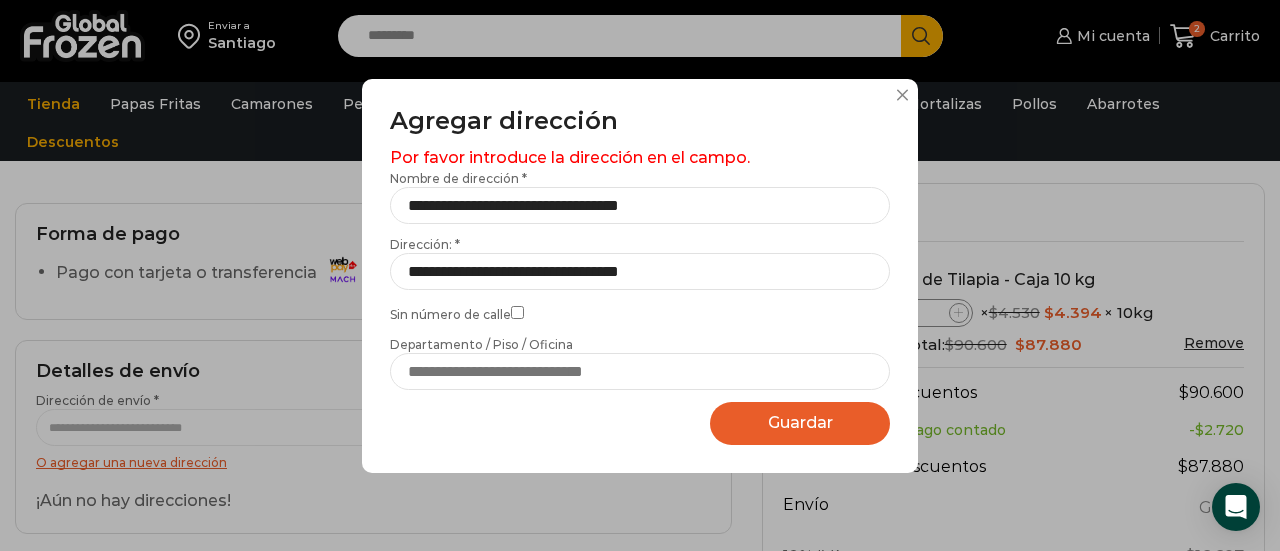 click on "**********" at bounding box center (640, 276) 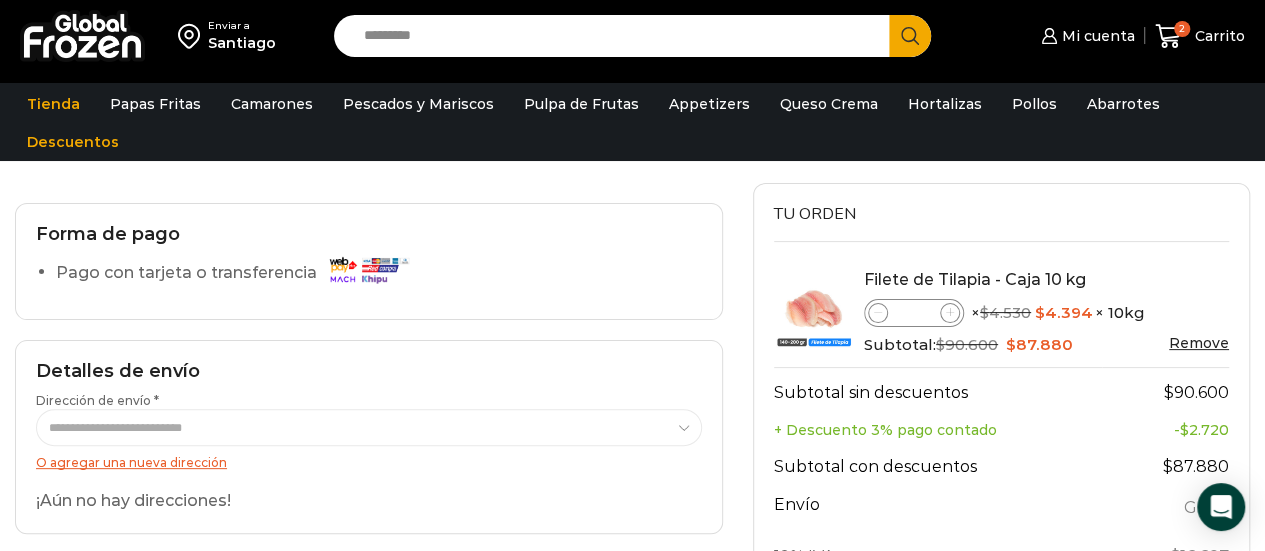 click on "Santiago" at bounding box center (242, 43) 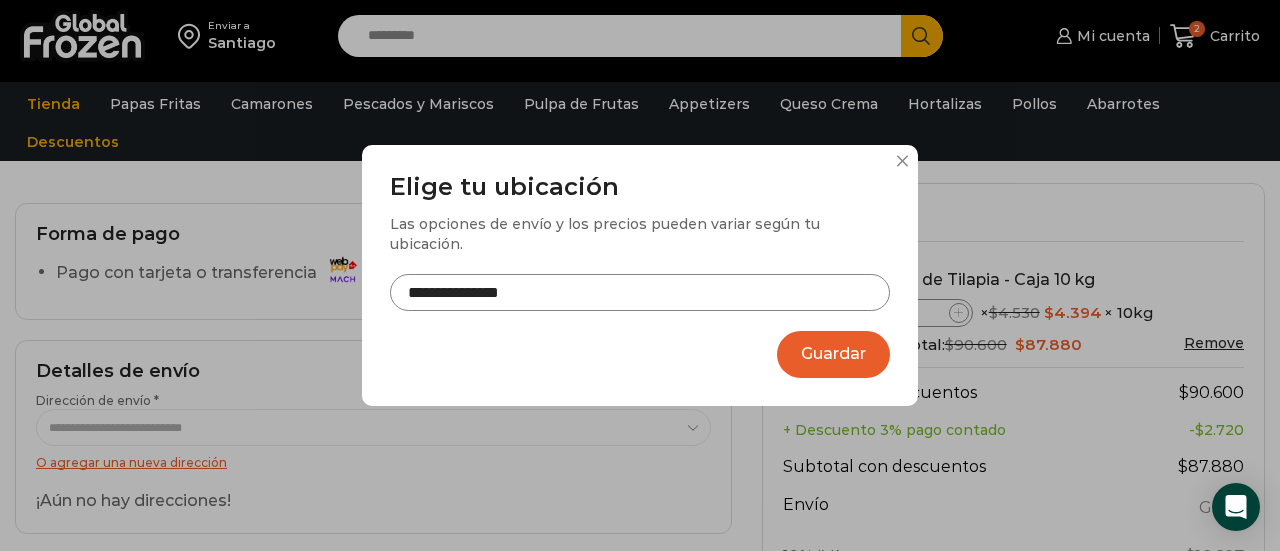 click on "Guardar" at bounding box center (833, 354) 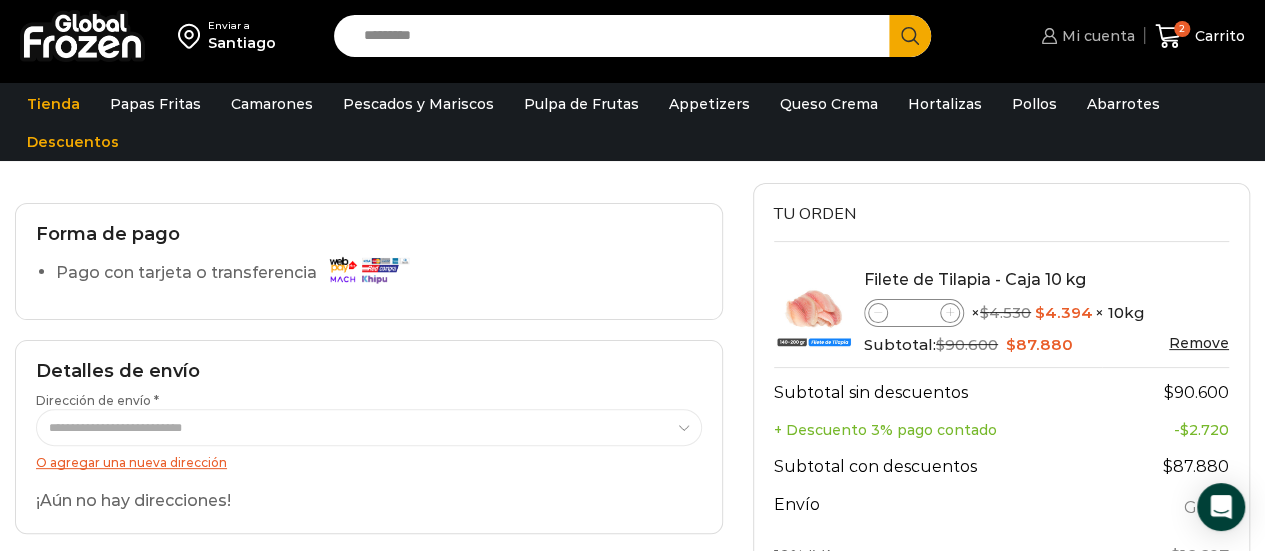 click on "Mi cuenta" at bounding box center [1096, 36] 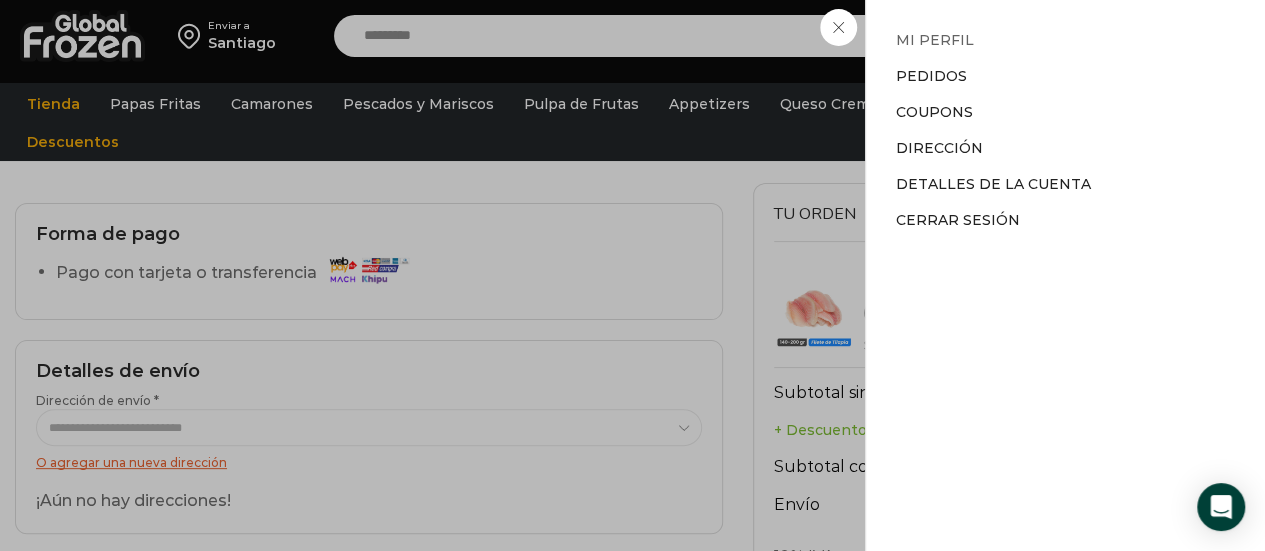 click on "Mi perfil" at bounding box center (935, 40) 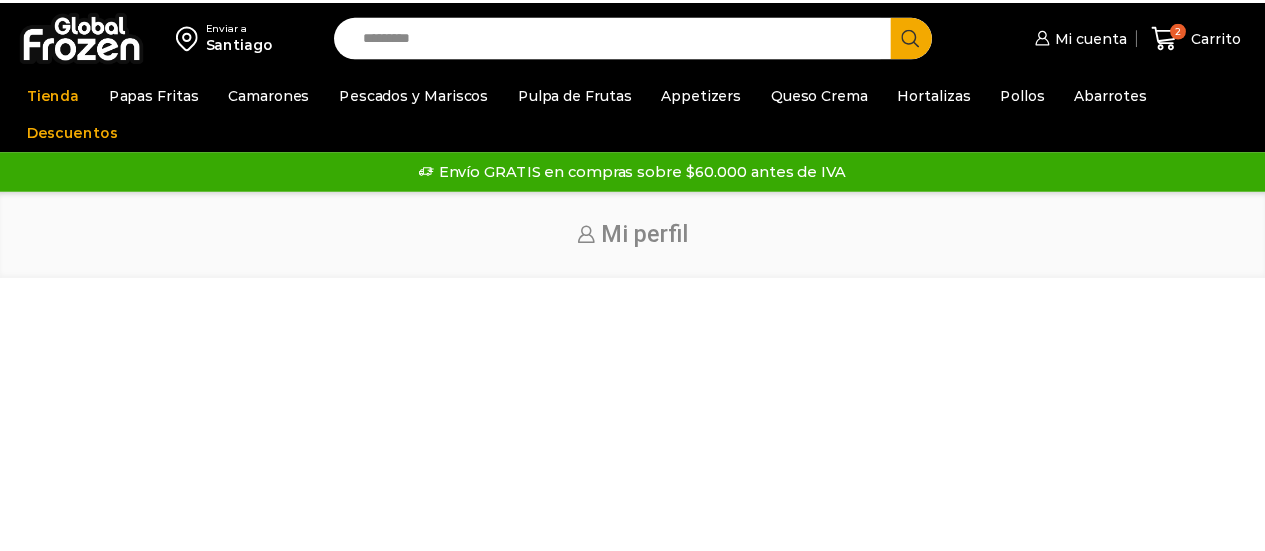 scroll, scrollTop: 0, scrollLeft: 0, axis: both 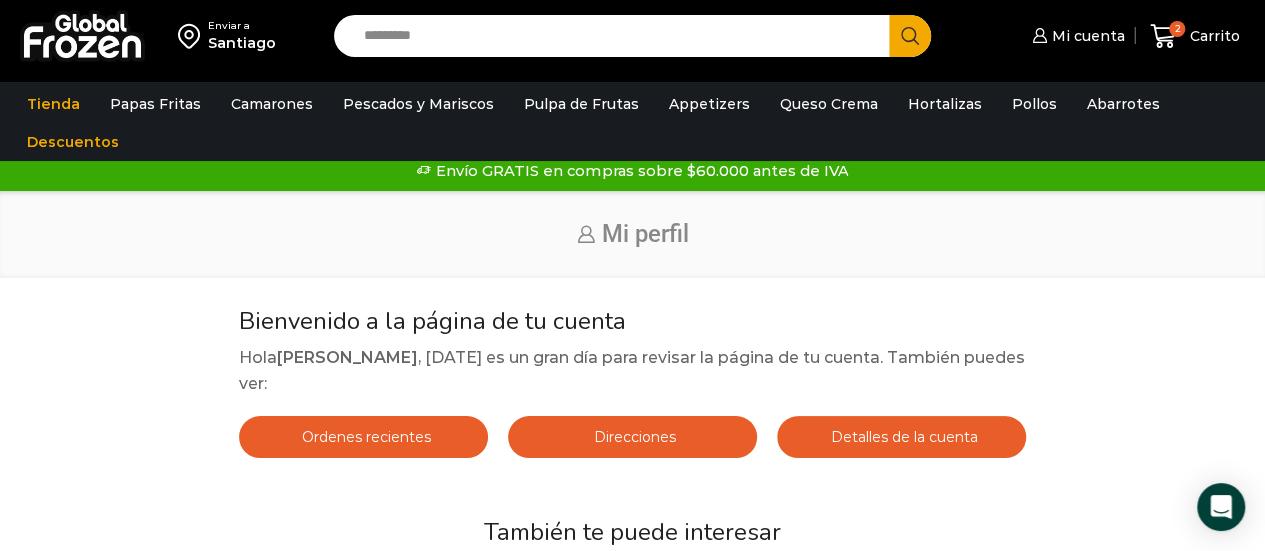 click on "Direcciones" at bounding box center (632, 437) 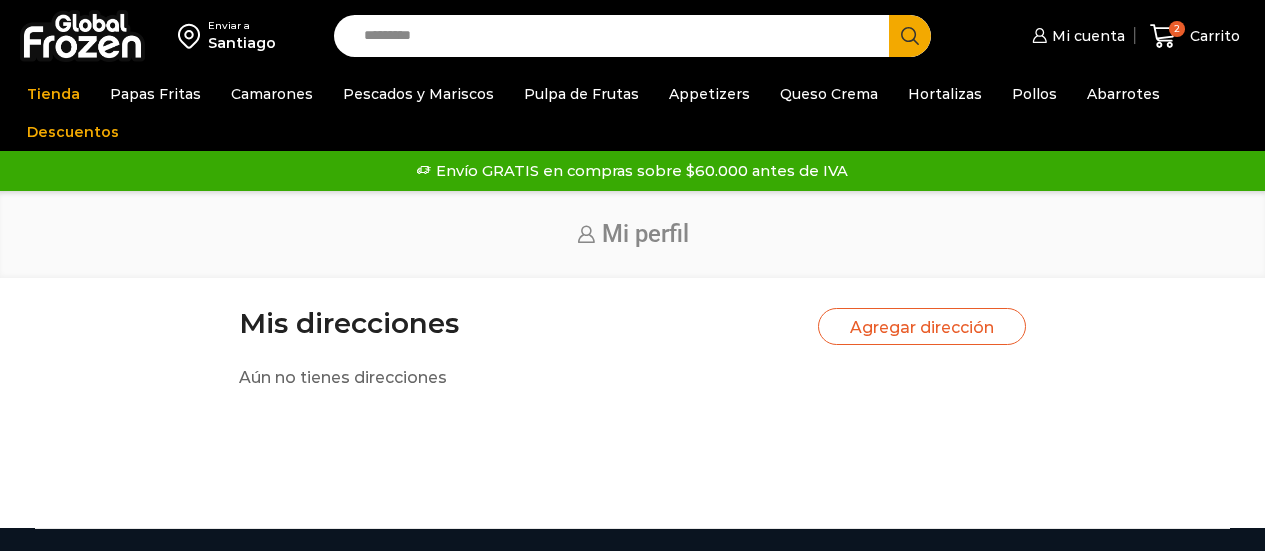 scroll, scrollTop: 0, scrollLeft: 0, axis: both 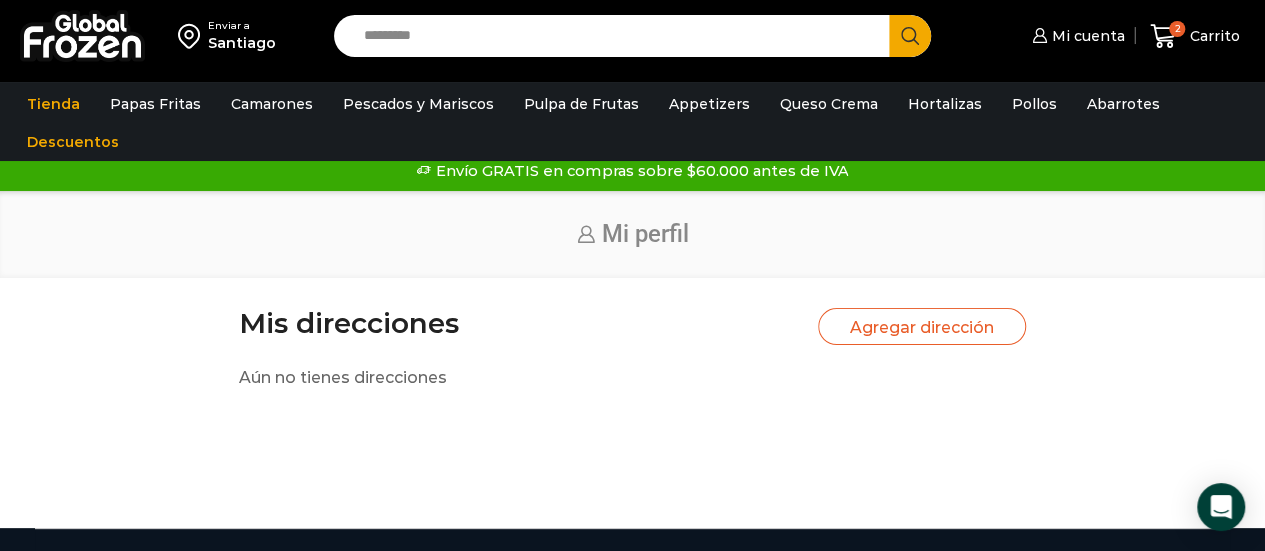 click on "Agregar dirección" at bounding box center (922, 326) 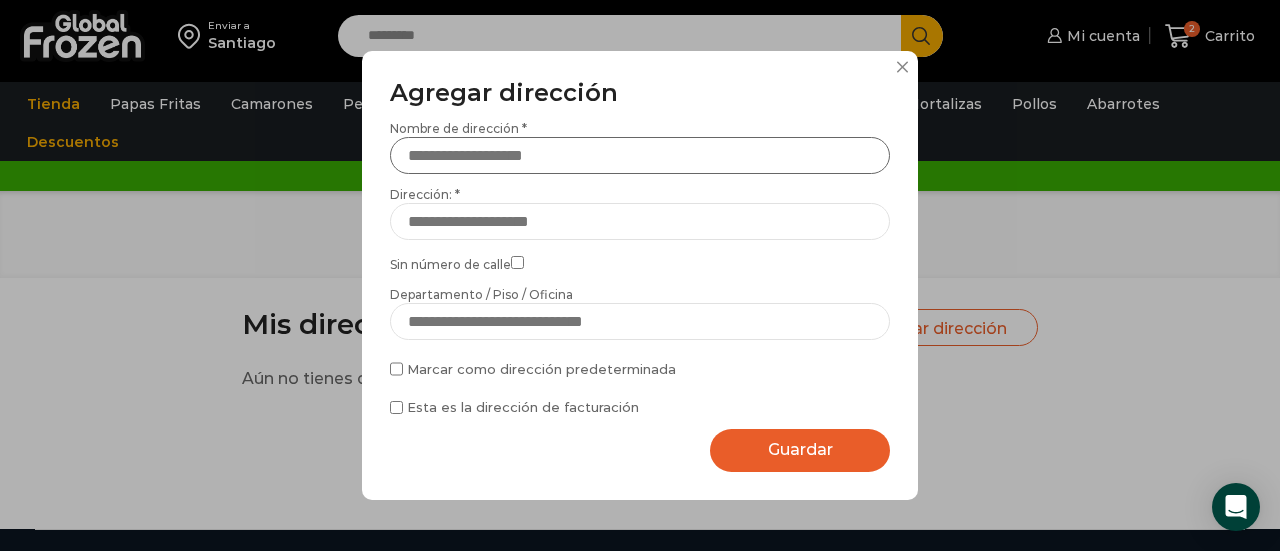 click on "Nombre de dirección *" at bounding box center (640, 155) 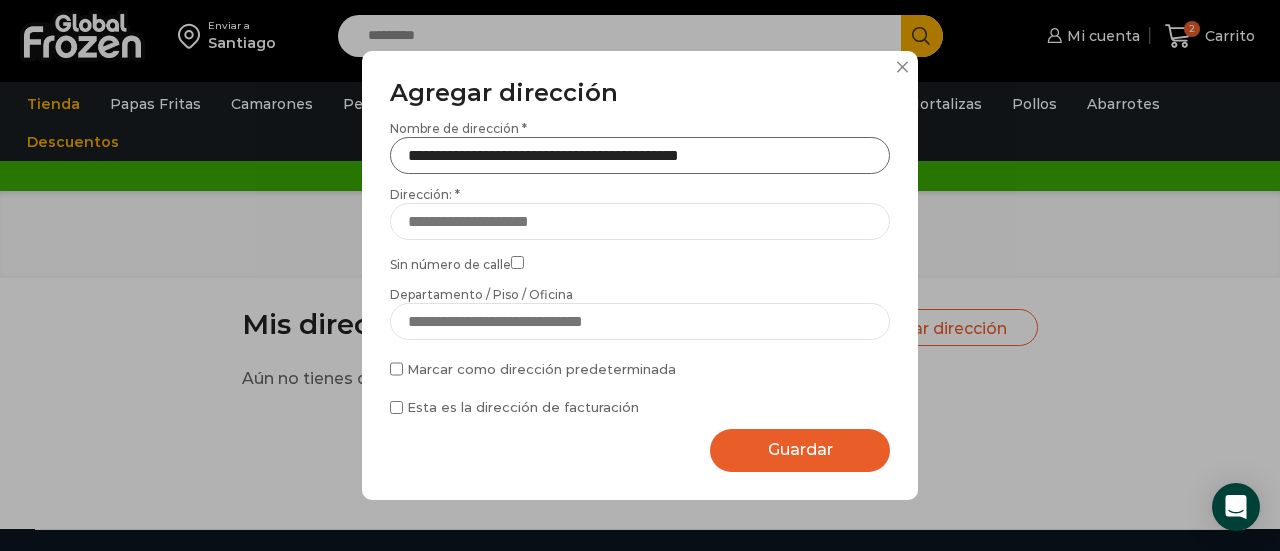 click on "**********" at bounding box center [640, 155] 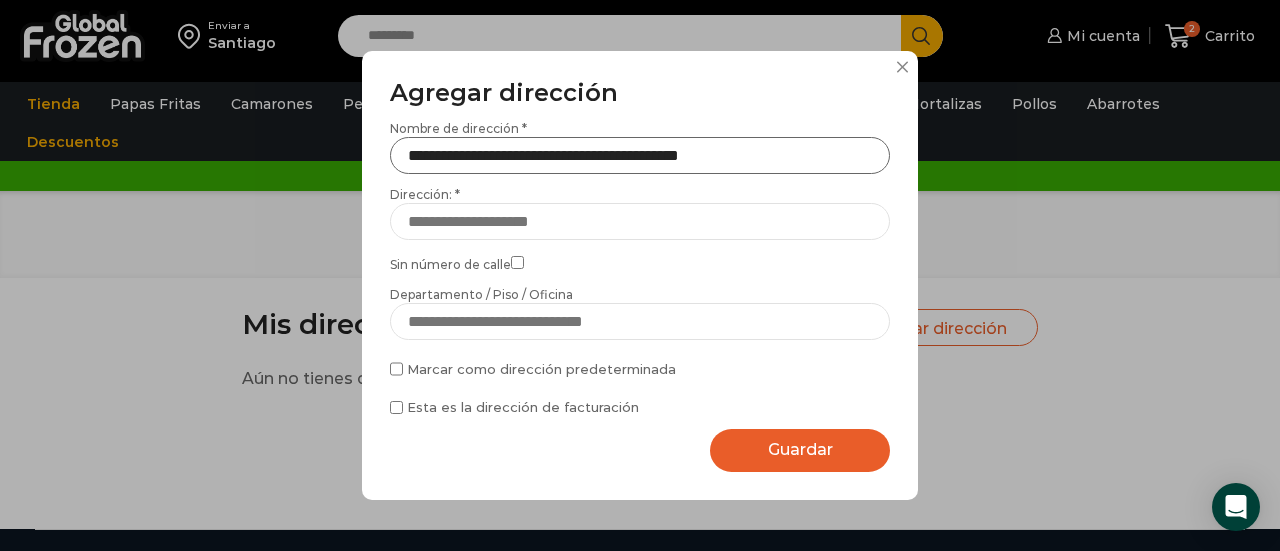 click on "**********" at bounding box center (640, 155) 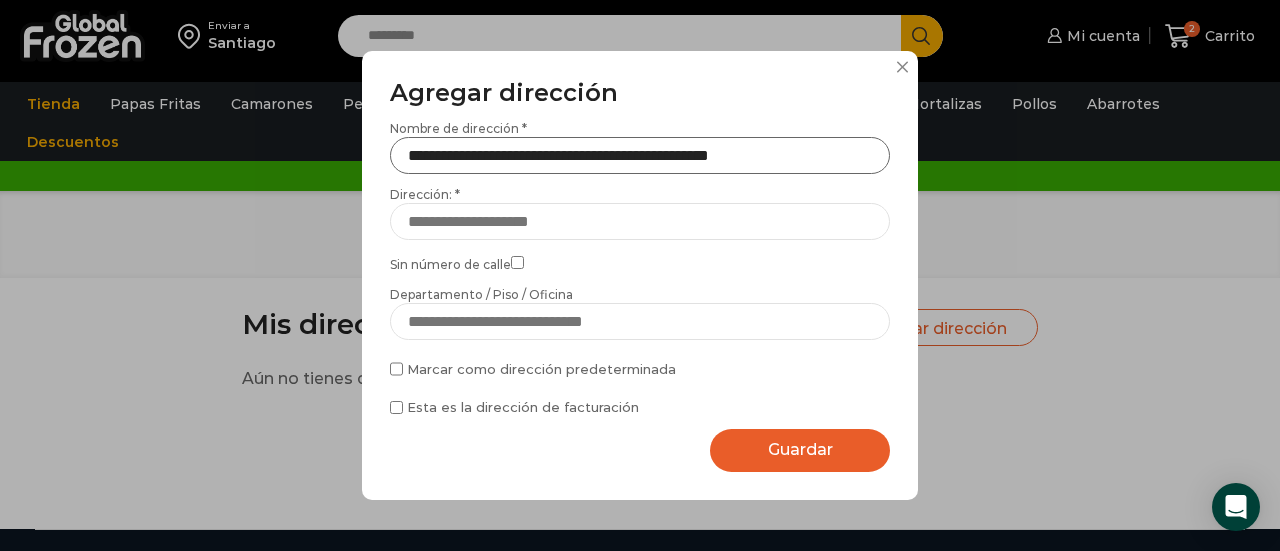 type on "**********" 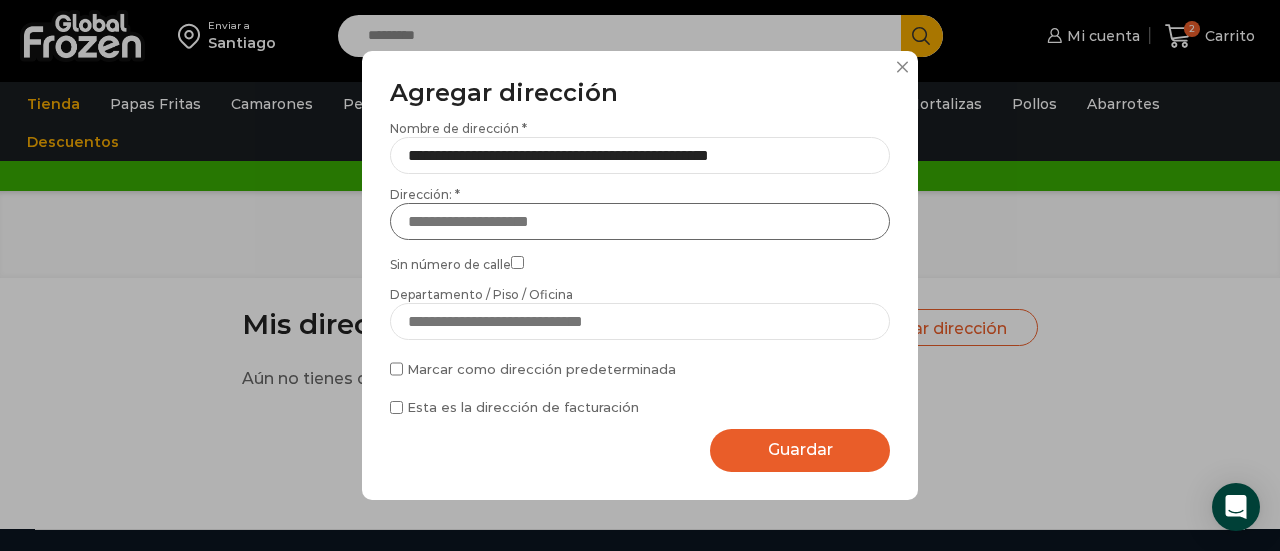 click on "Dirección: *" at bounding box center (640, 221) 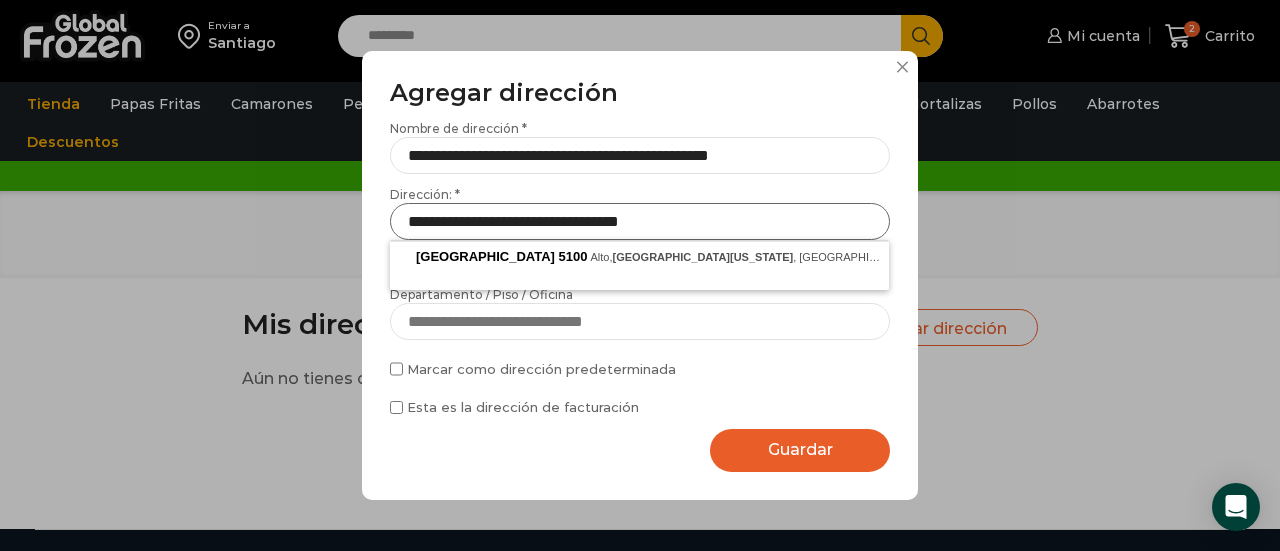 type on "**********" 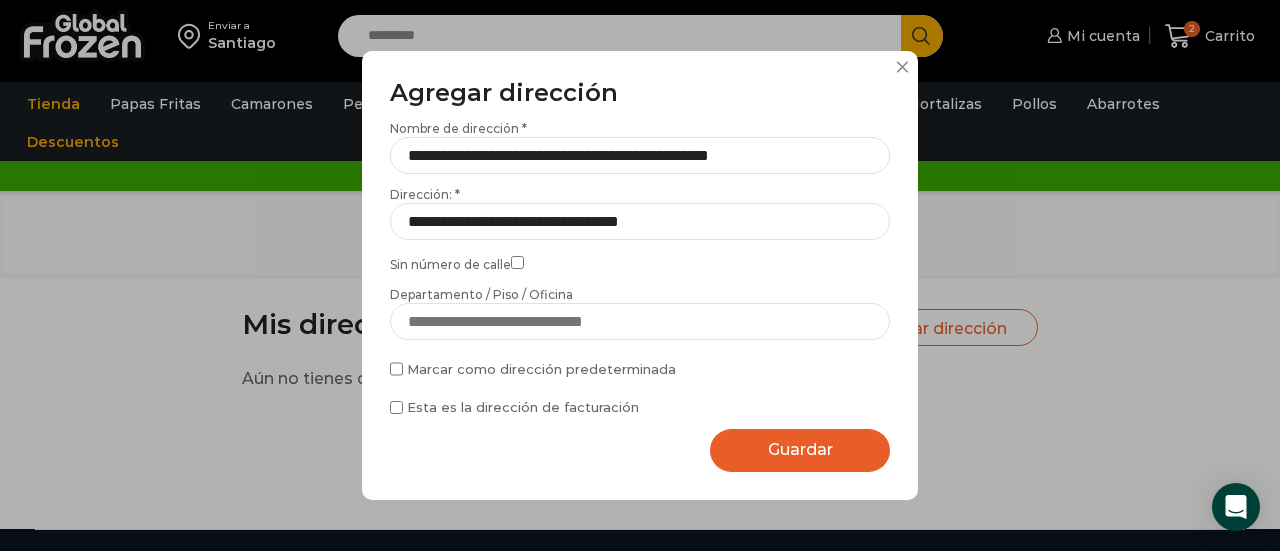 click on "Guardar Guardando..." at bounding box center (800, 450) 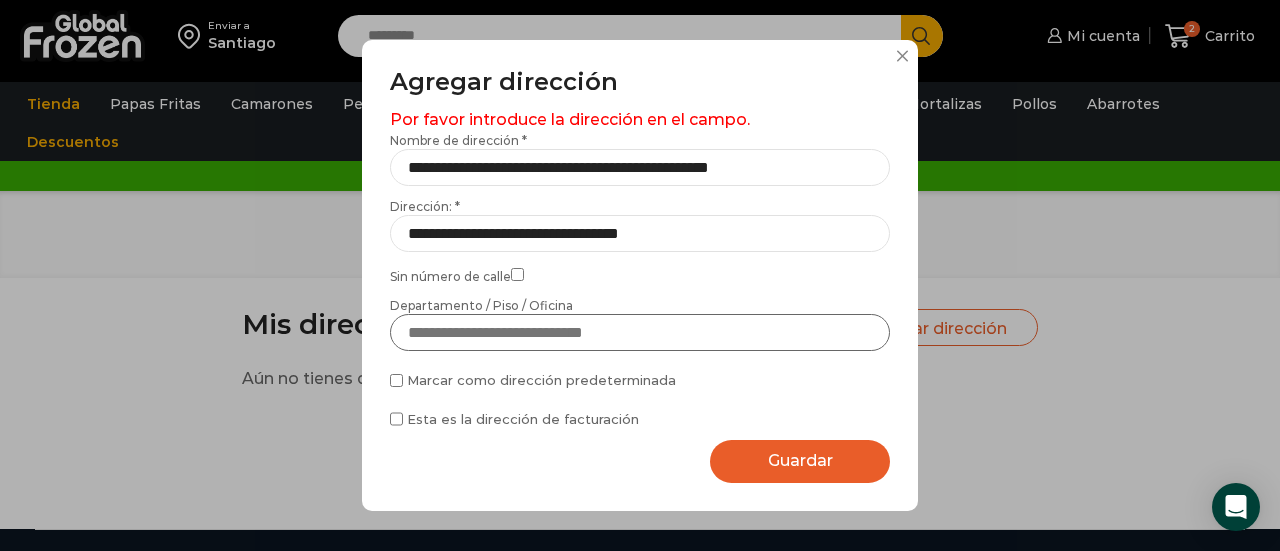 click on "Departamento / Piso / Oficina" at bounding box center (640, 332) 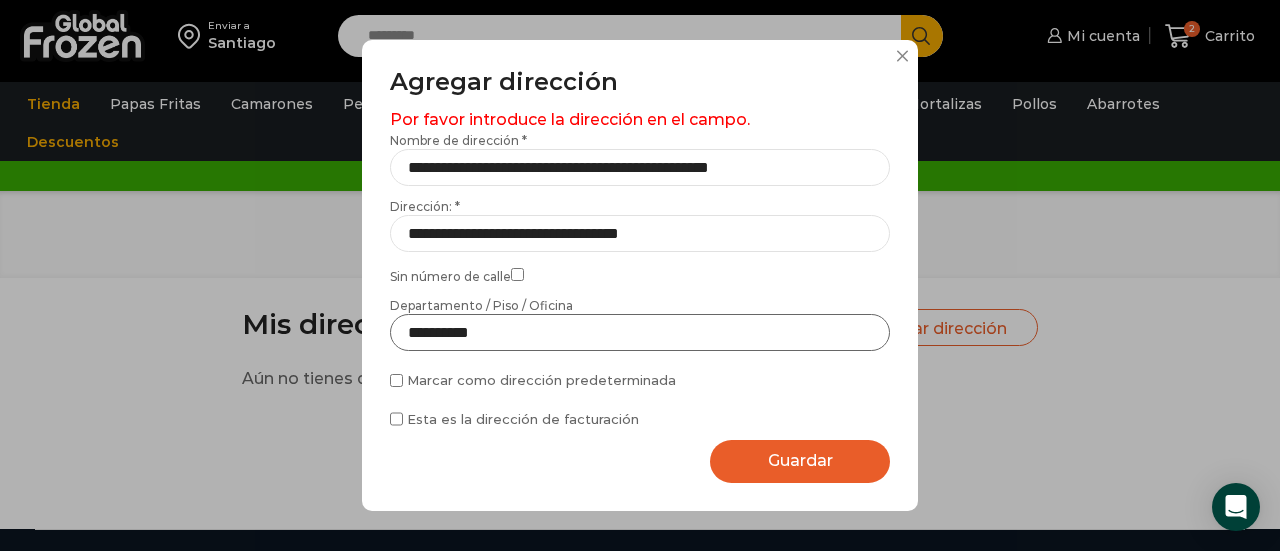 type on "**********" 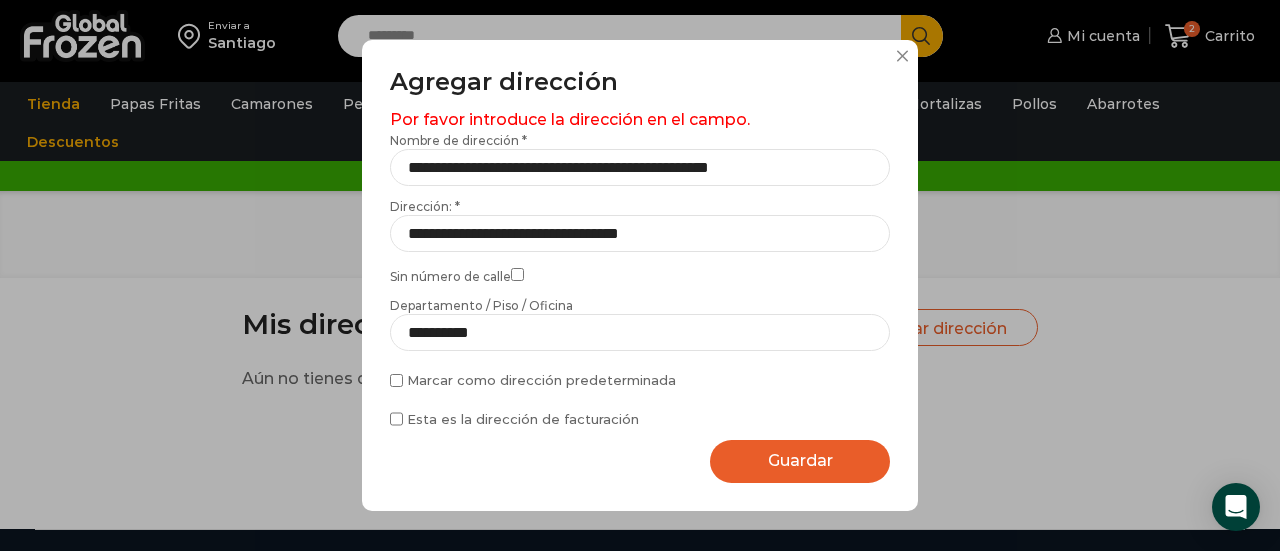 click on "Guardar" at bounding box center [800, 460] 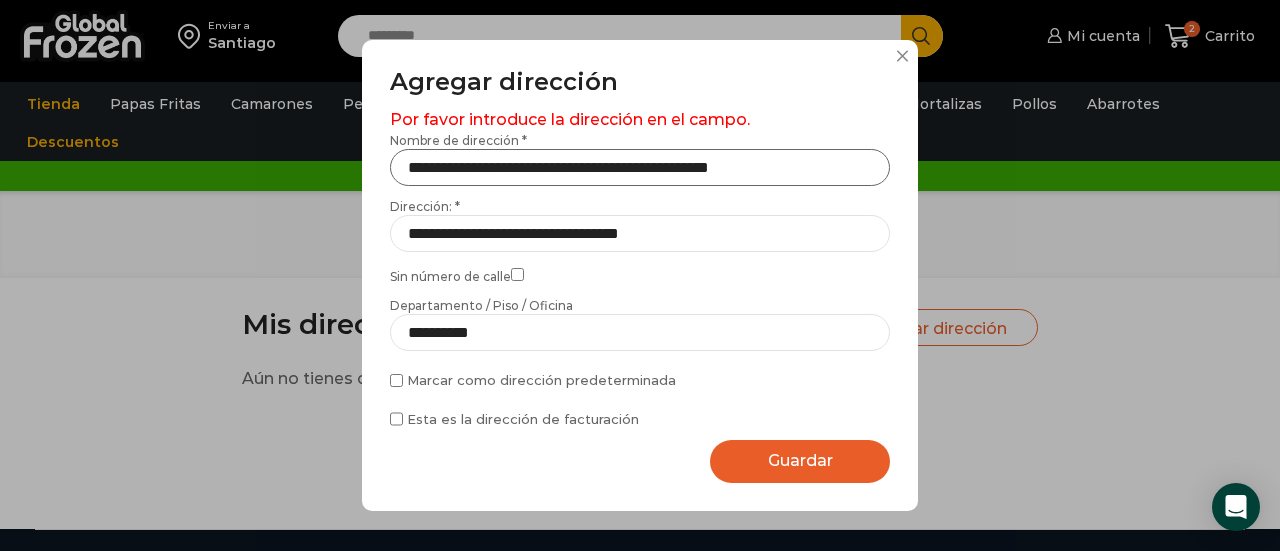 click on "**********" at bounding box center [640, 167] 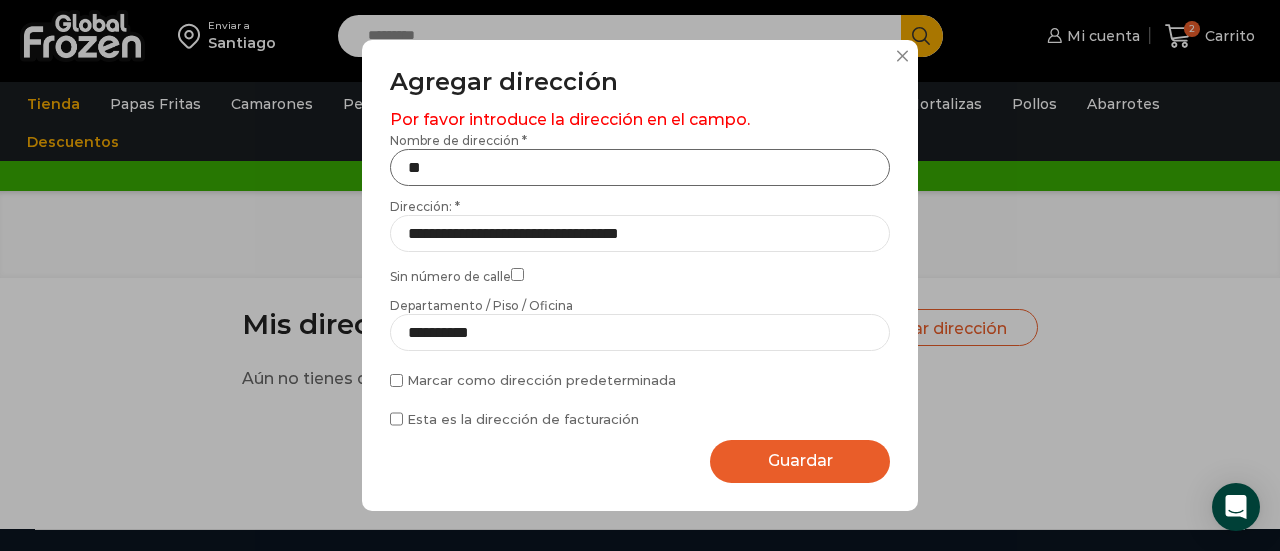 type on "*" 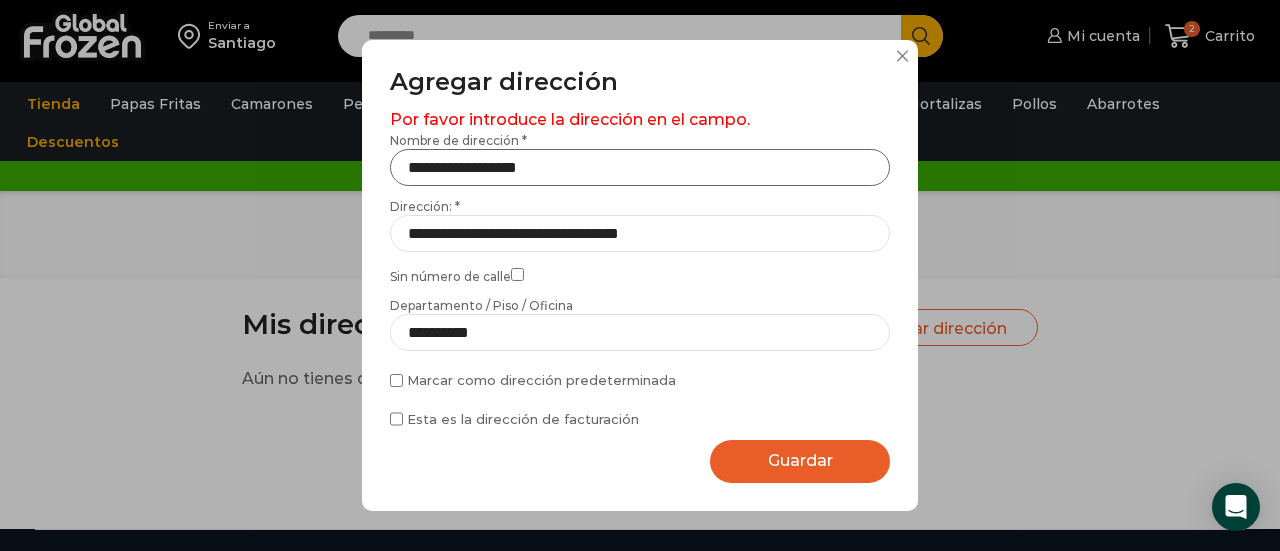 type on "**********" 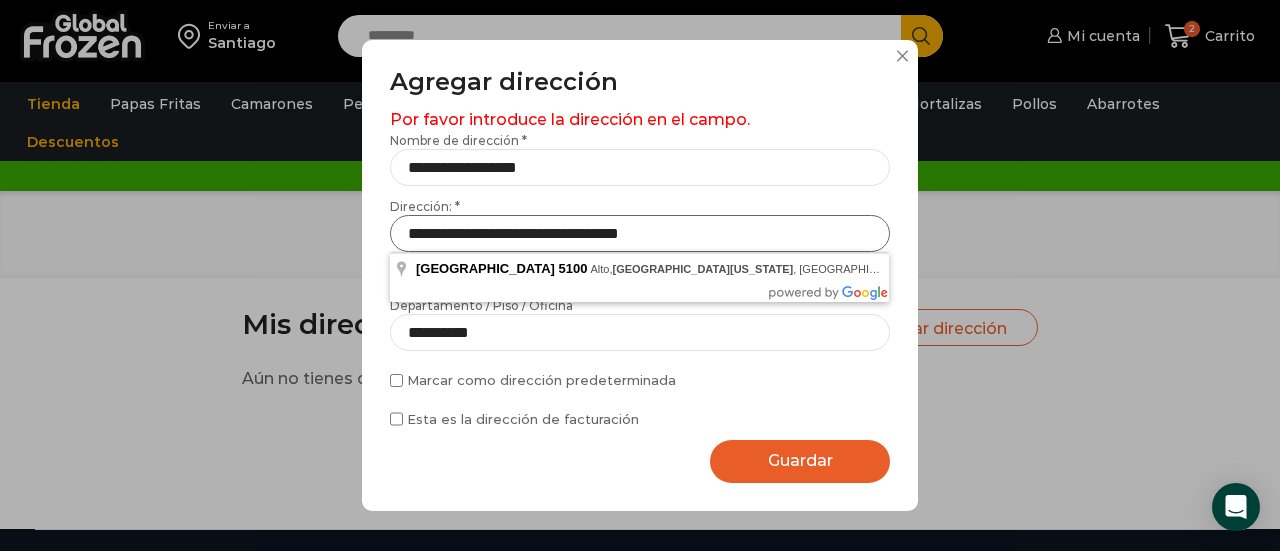 click on "**********" at bounding box center (640, 233) 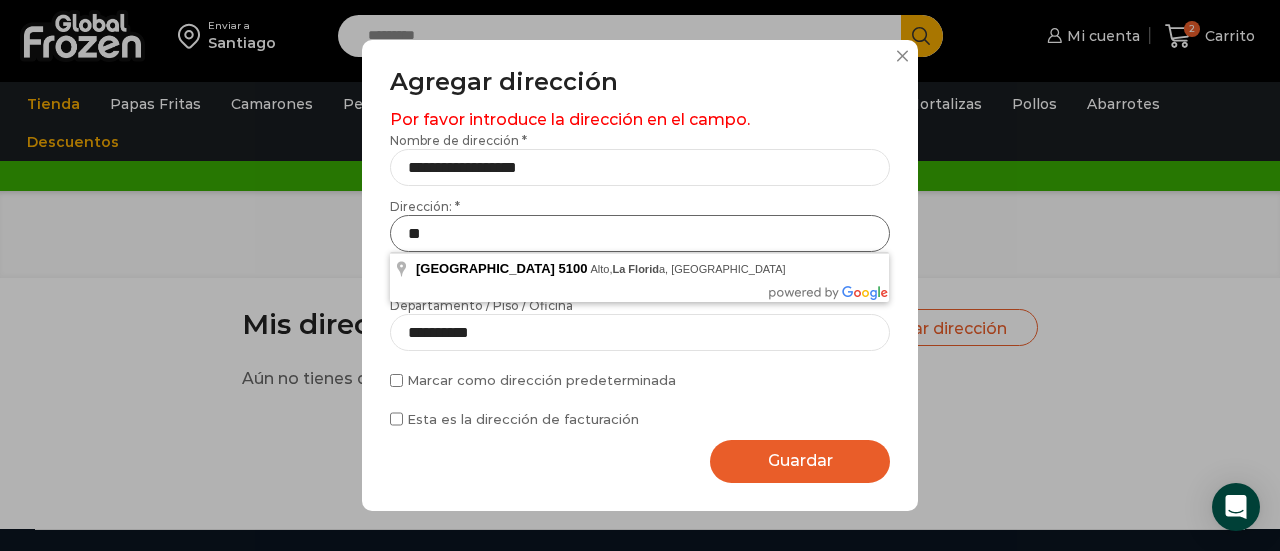 type on "*" 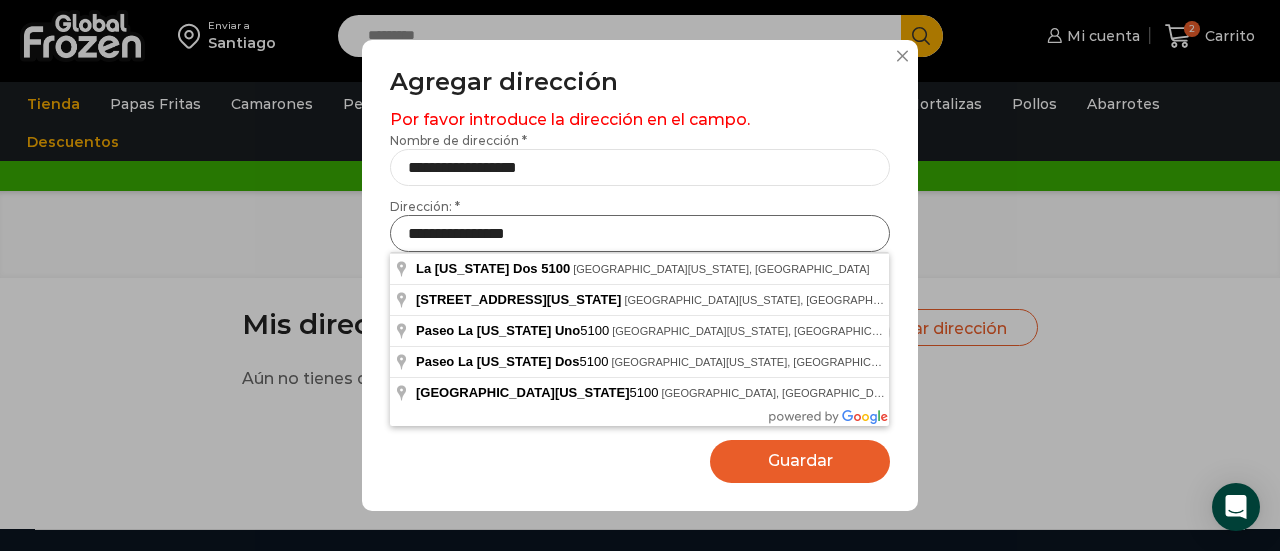 type on "**********" 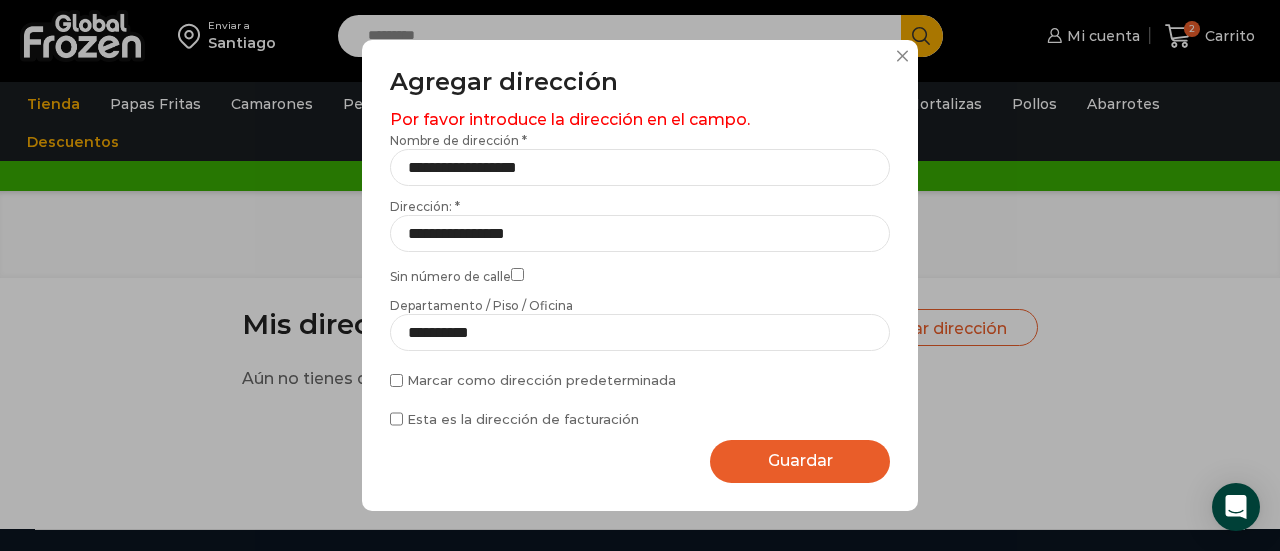 click on "Guardar" at bounding box center (800, 460) 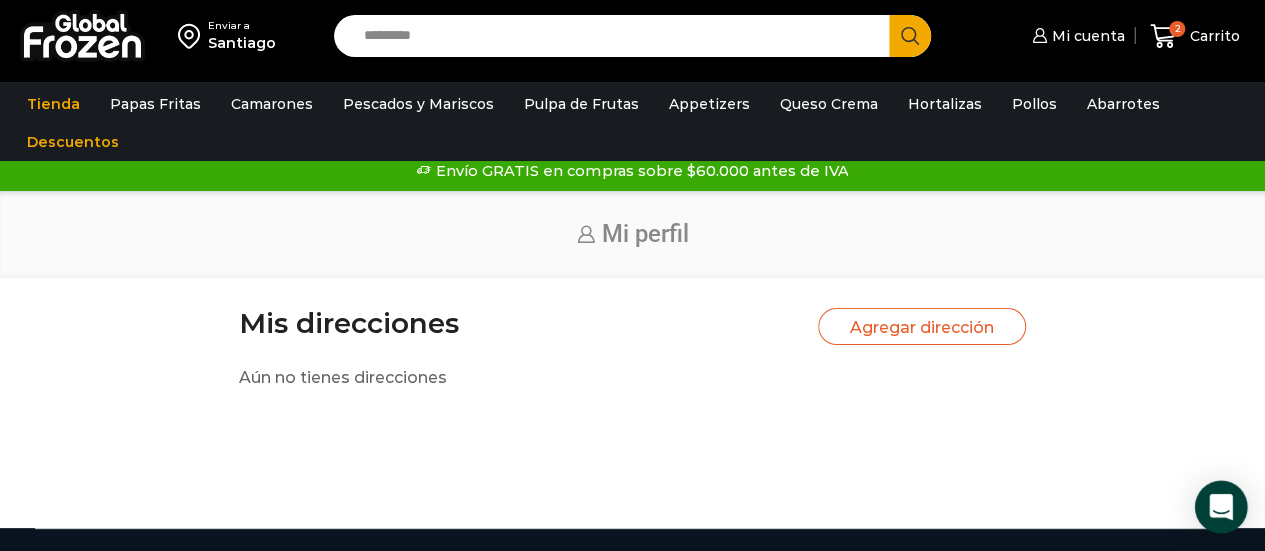 click 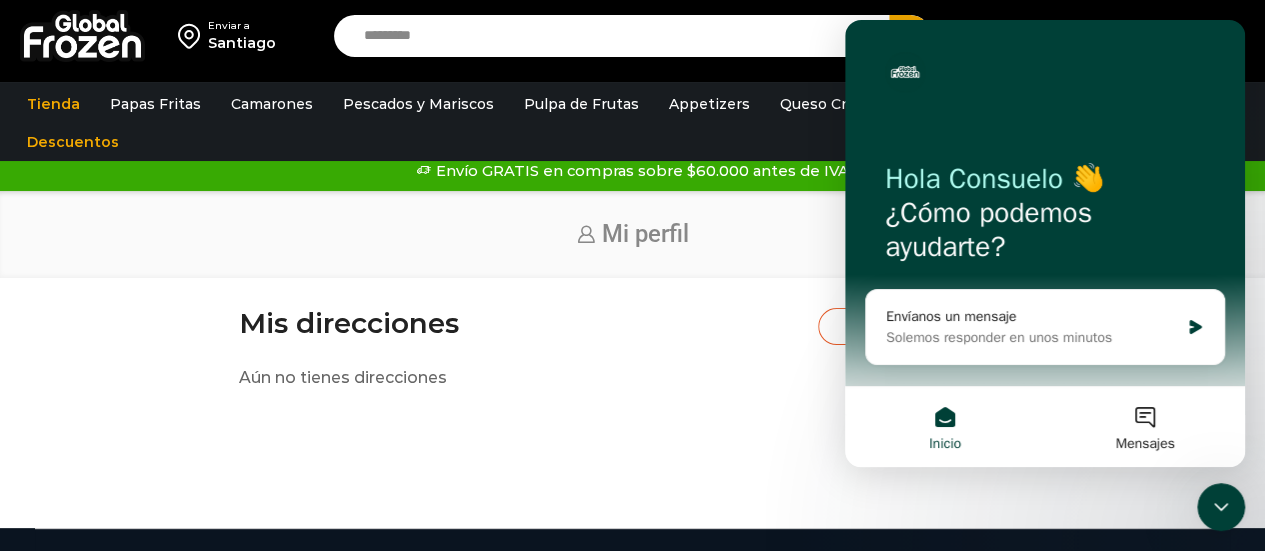 scroll, scrollTop: 0, scrollLeft: 0, axis: both 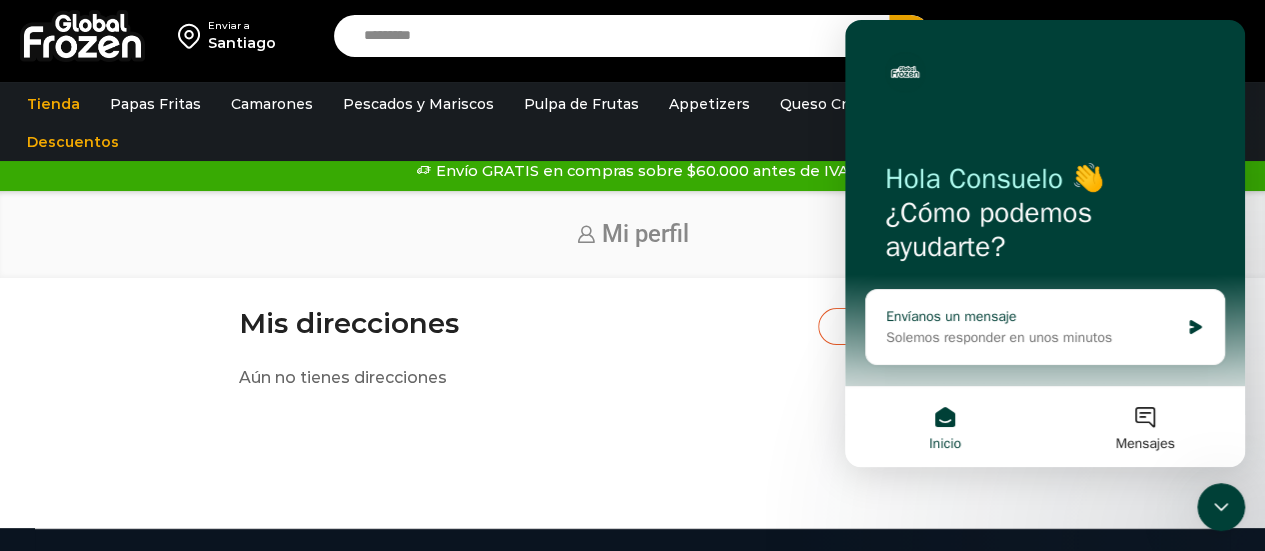click on "Solemos responder en unos minutos" at bounding box center [1032, 337] 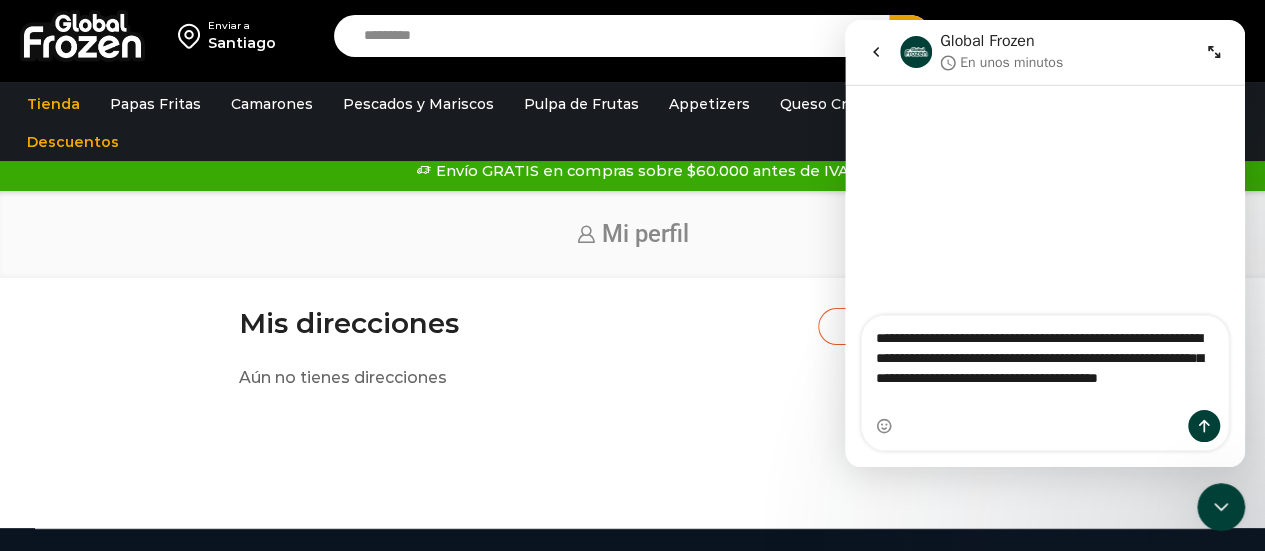 click on "**********" at bounding box center [1045, 363] 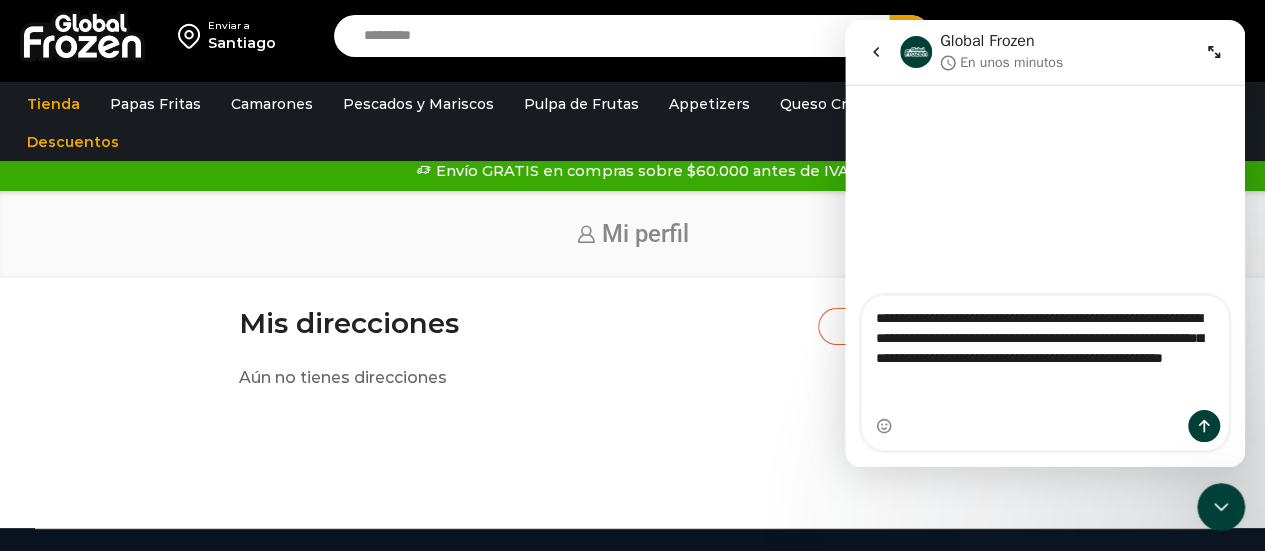 type on "**********" 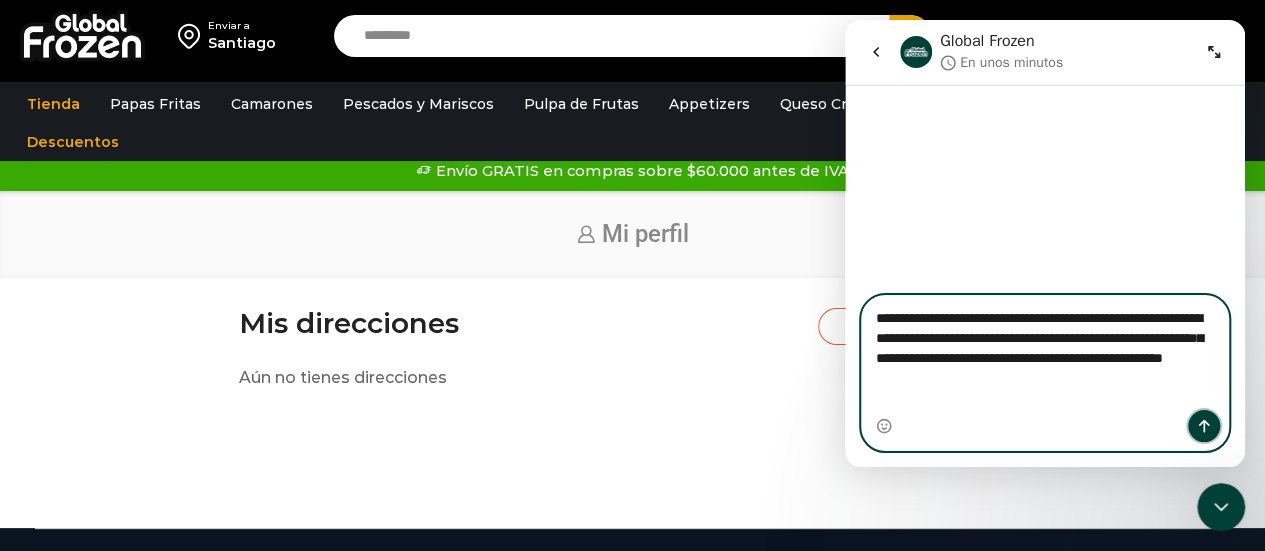 click 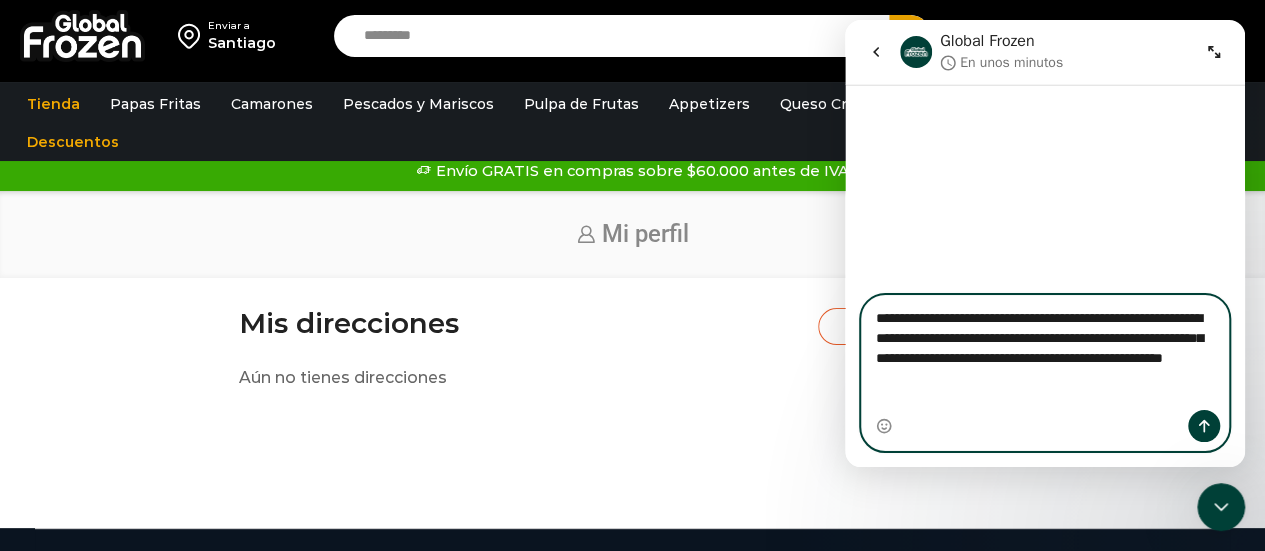 type 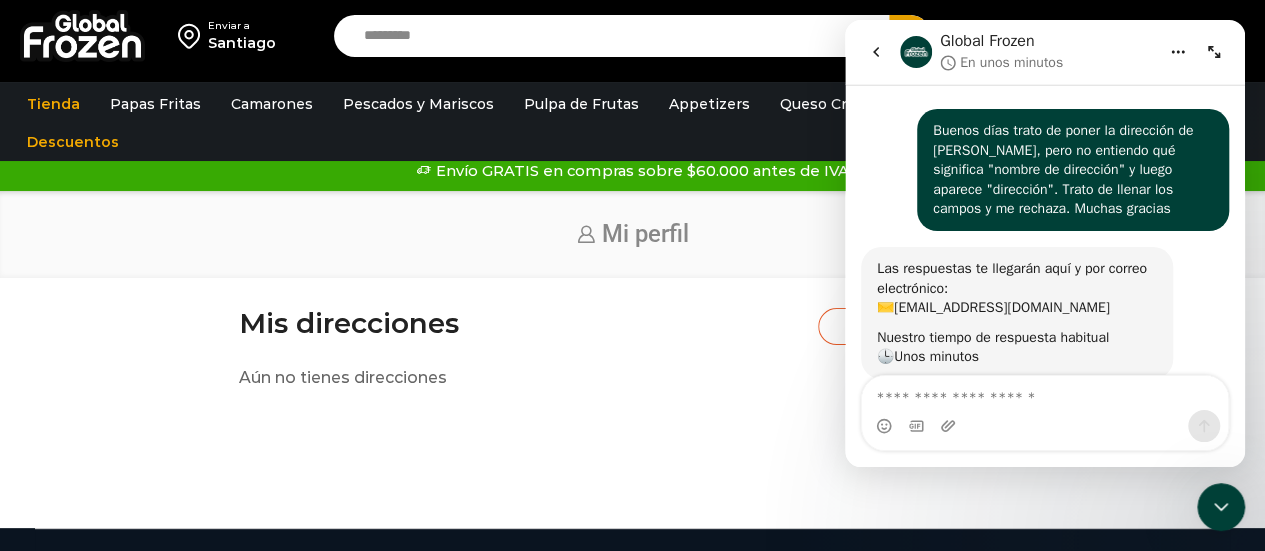 scroll, scrollTop: 99, scrollLeft: 0, axis: vertical 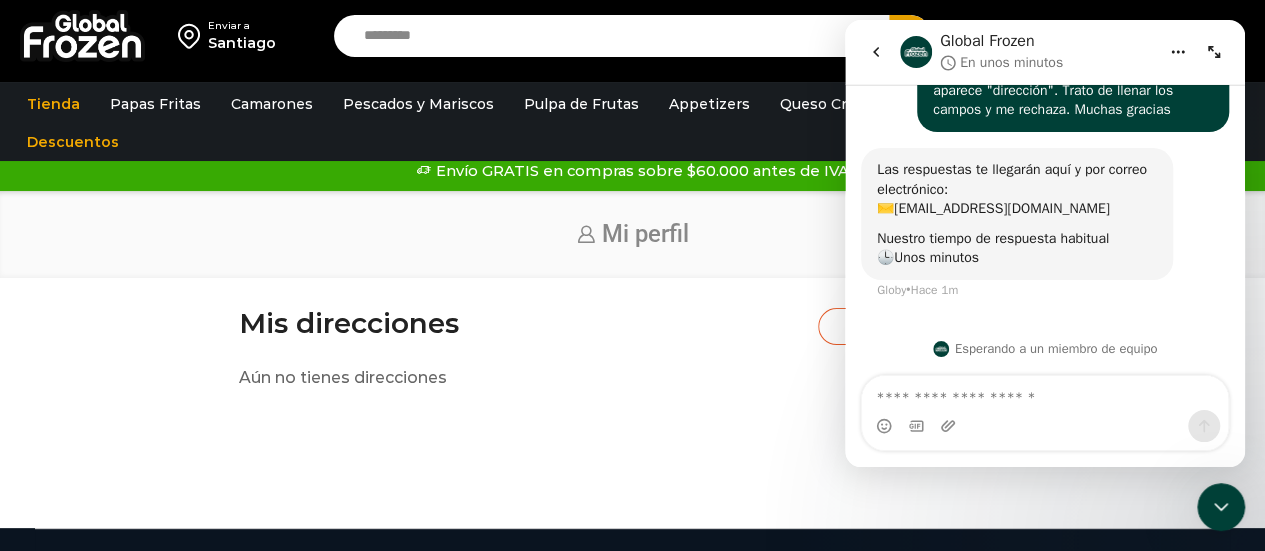 click on "Mis direcciones
Agregar dirección
Aún no tienes direcciones" at bounding box center (632, 418) 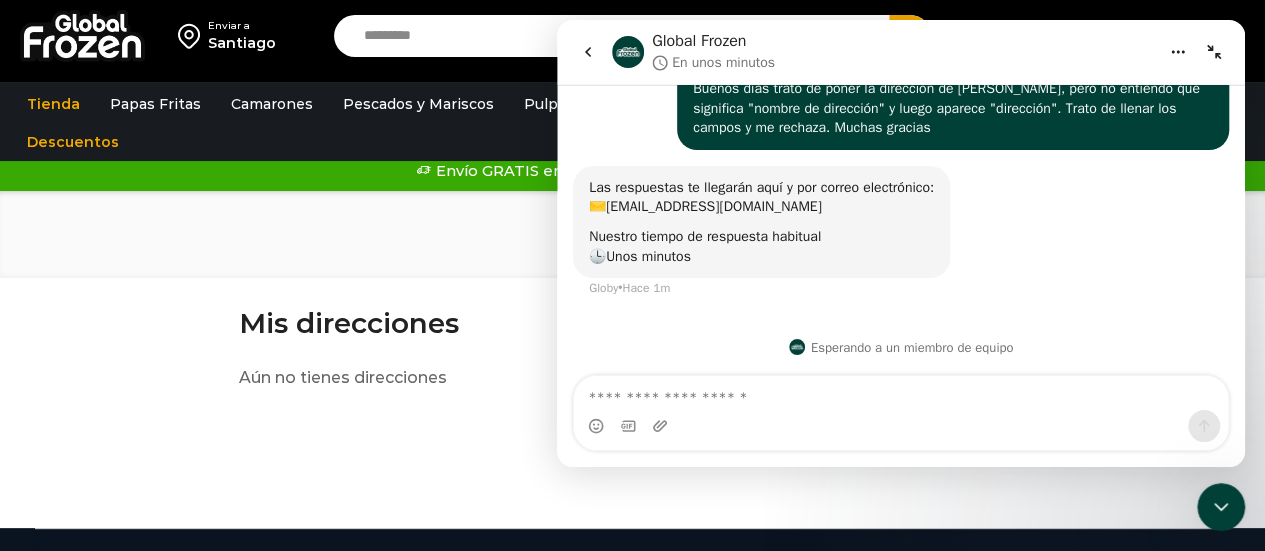 scroll, scrollTop: 40, scrollLeft: 0, axis: vertical 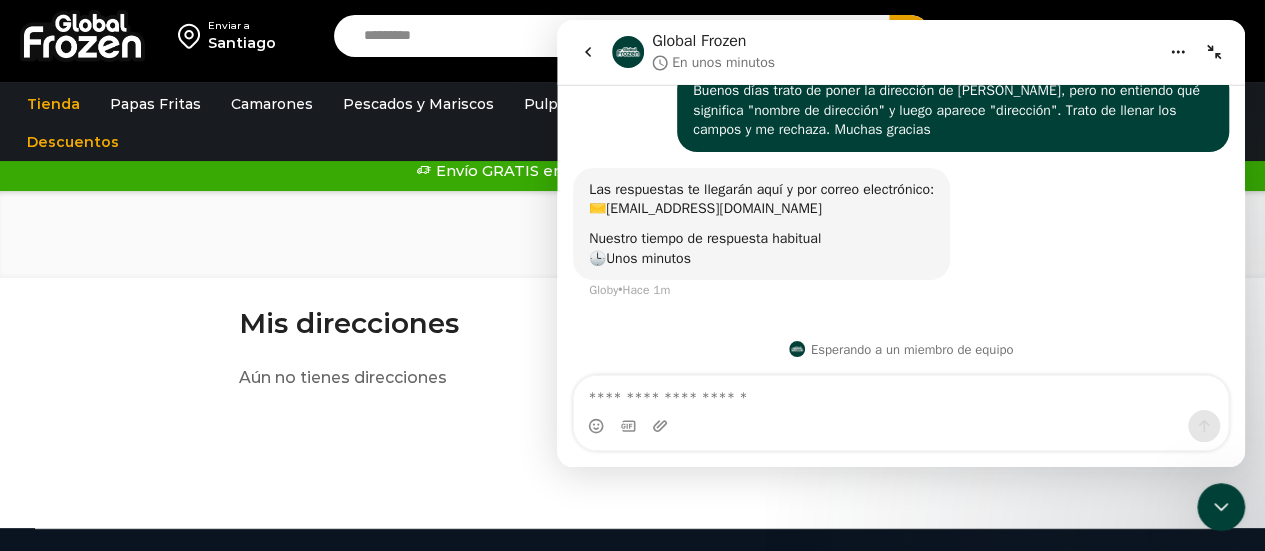 click 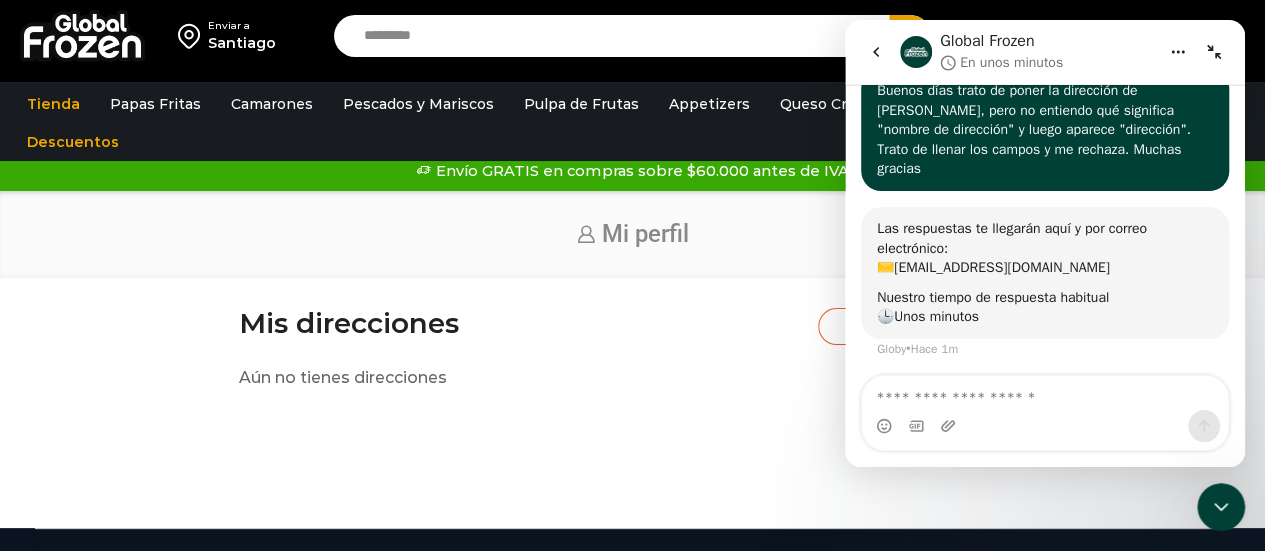 scroll, scrollTop: 99, scrollLeft: 0, axis: vertical 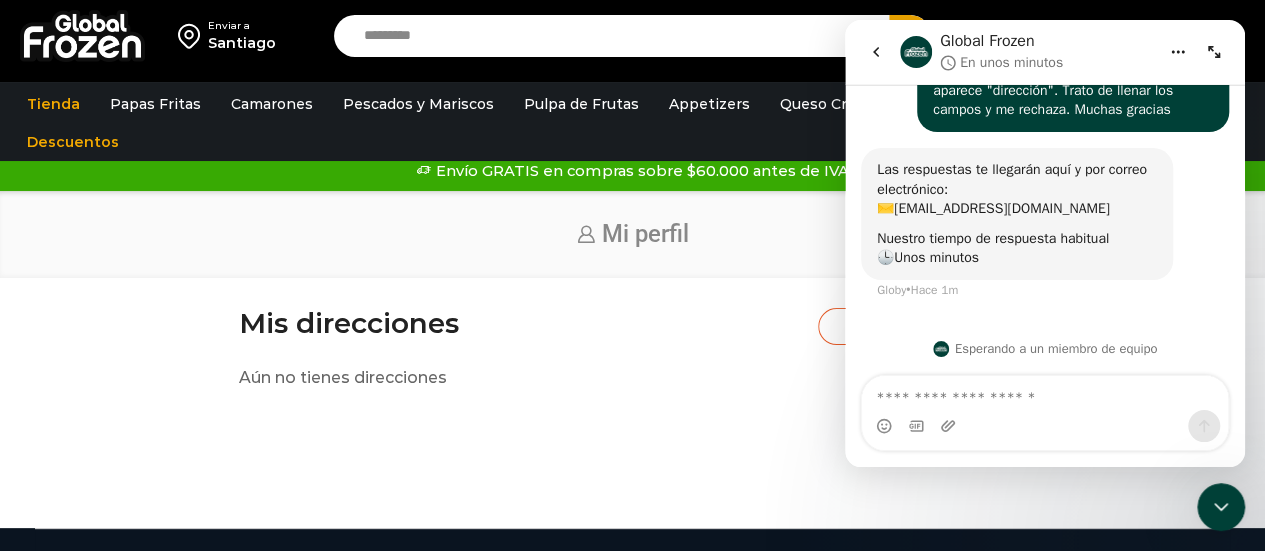 click 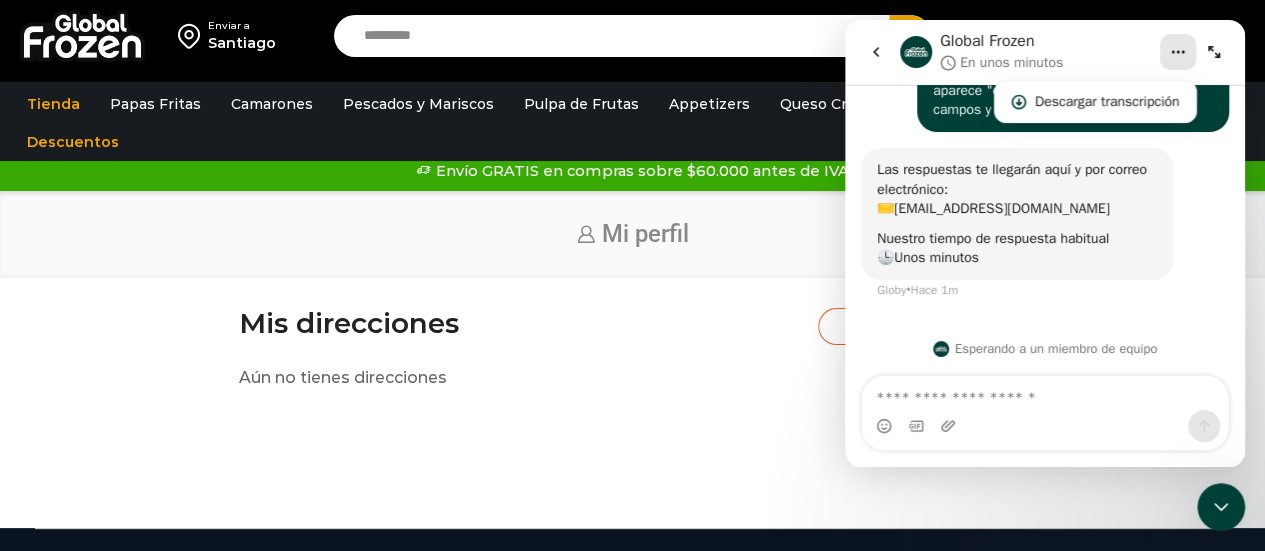 click on "Mis direcciones
Agregar dirección
Aún no tienes direcciones" at bounding box center [632, 348] 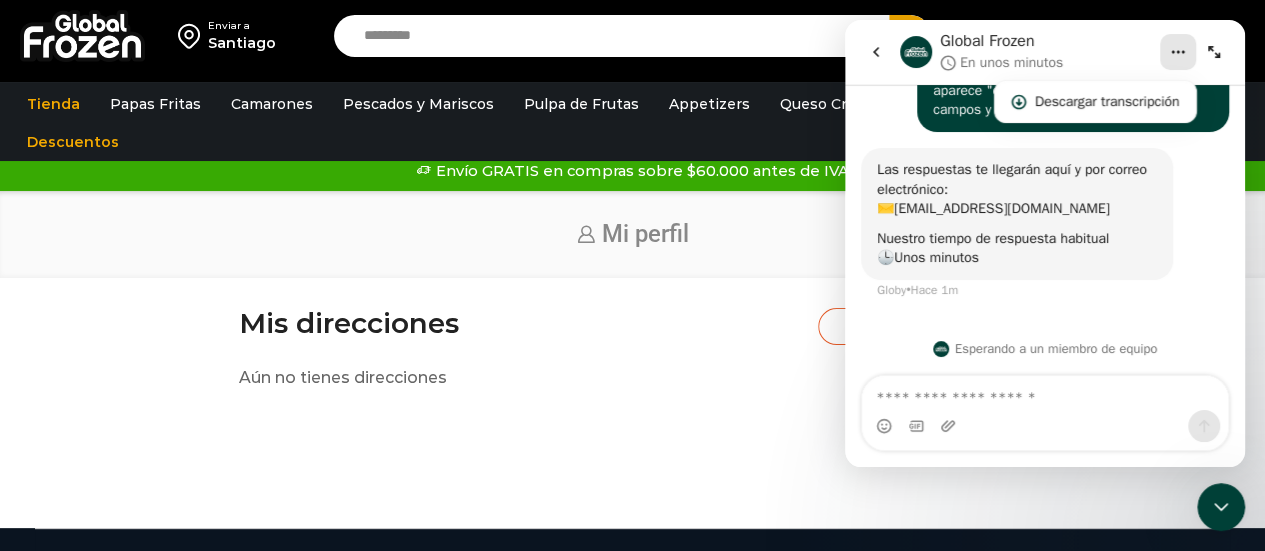 click on "Mis direcciones
Agregar dirección
Aún no tienes direcciones" at bounding box center (632, 418) 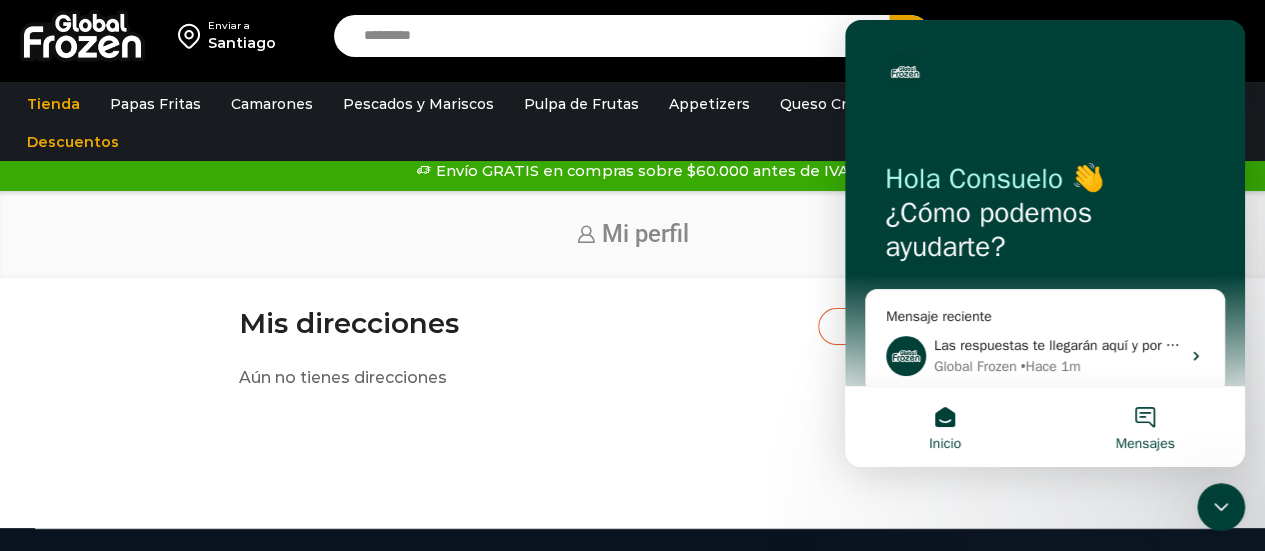 click on "Mensajes" at bounding box center [1145, 427] 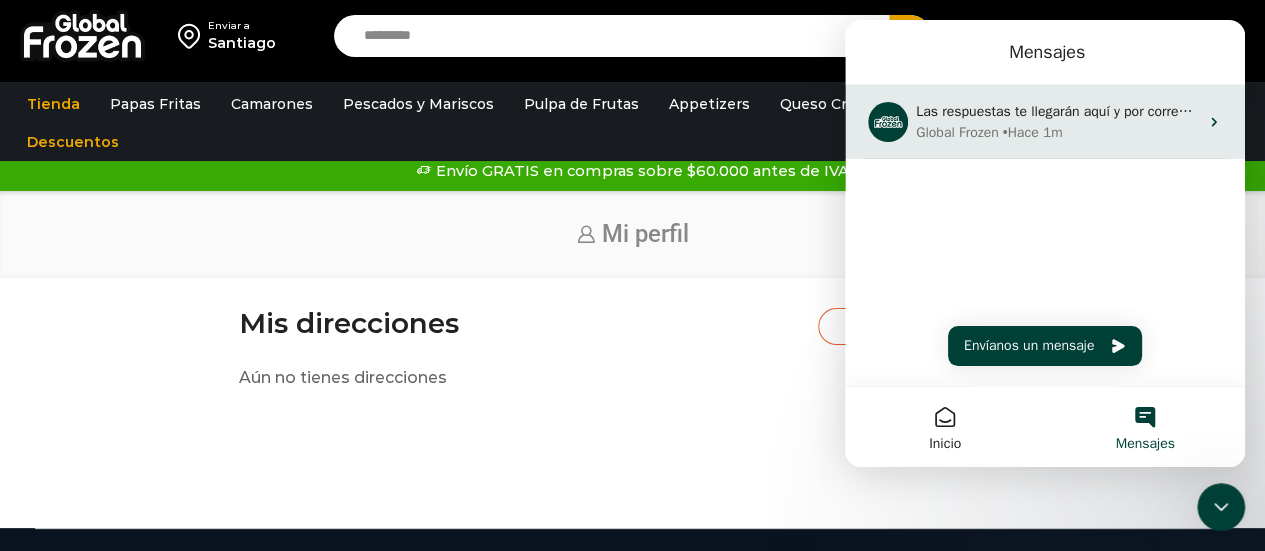 click on "Las respuestas te llegarán aquí y por correo electrónico: ✉️ floscarmeli.cristorey@gmail.com Nuestro tiempo de respuesta habitual 🕒 Unos minutos Global Frozen •  Hace 1m" at bounding box center [1045, 122] 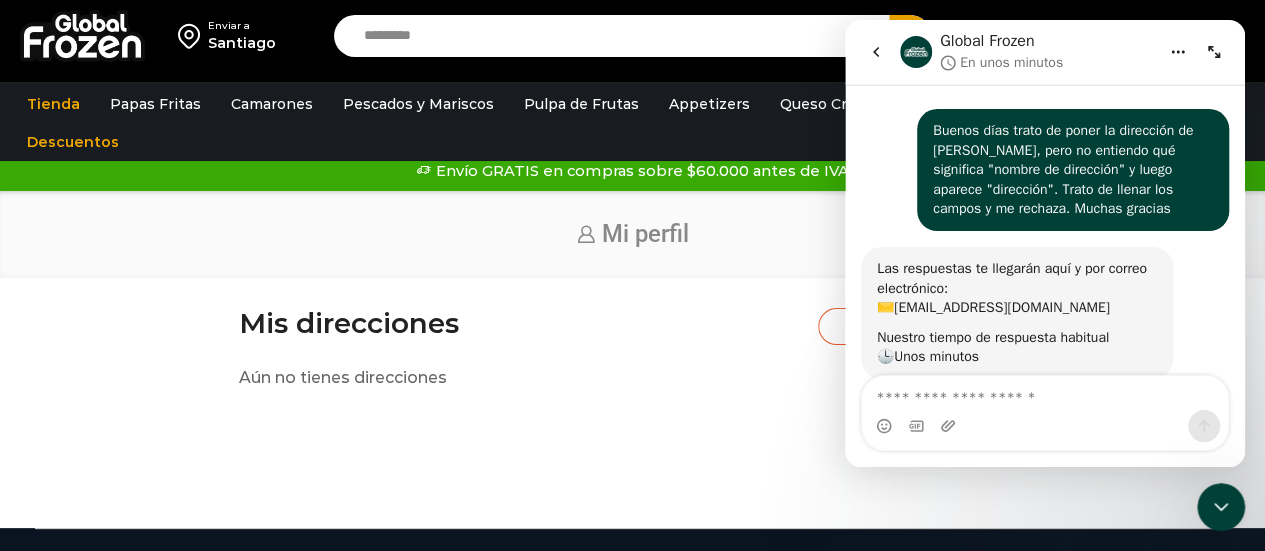scroll, scrollTop: 99, scrollLeft: 0, axis: vertical 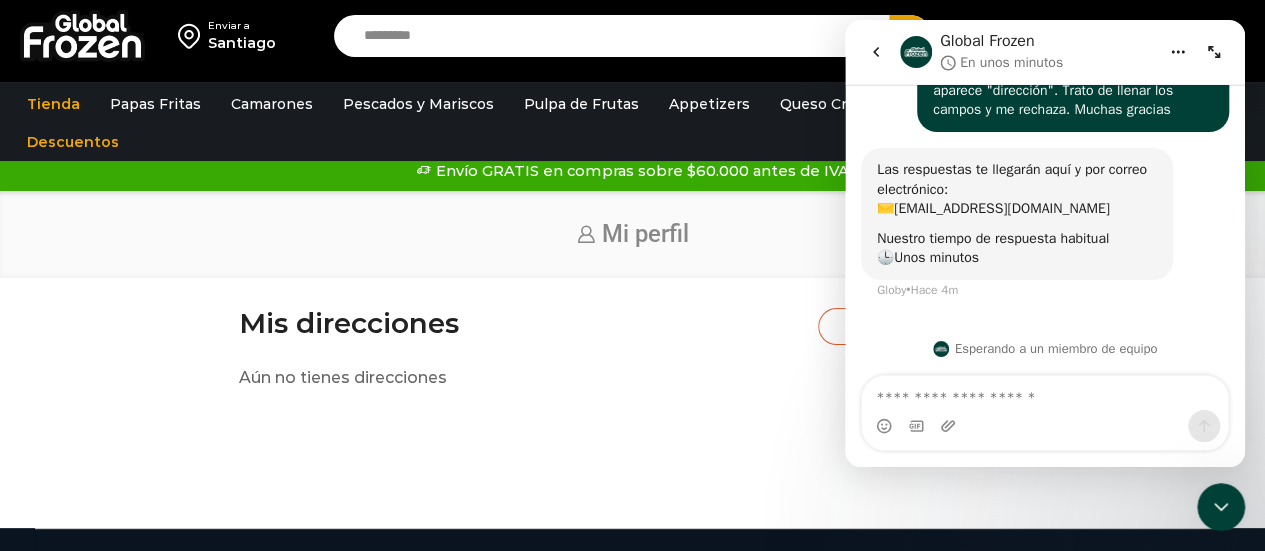 click on "Aún no tienes direcciones" at bounding box center [632, 378] 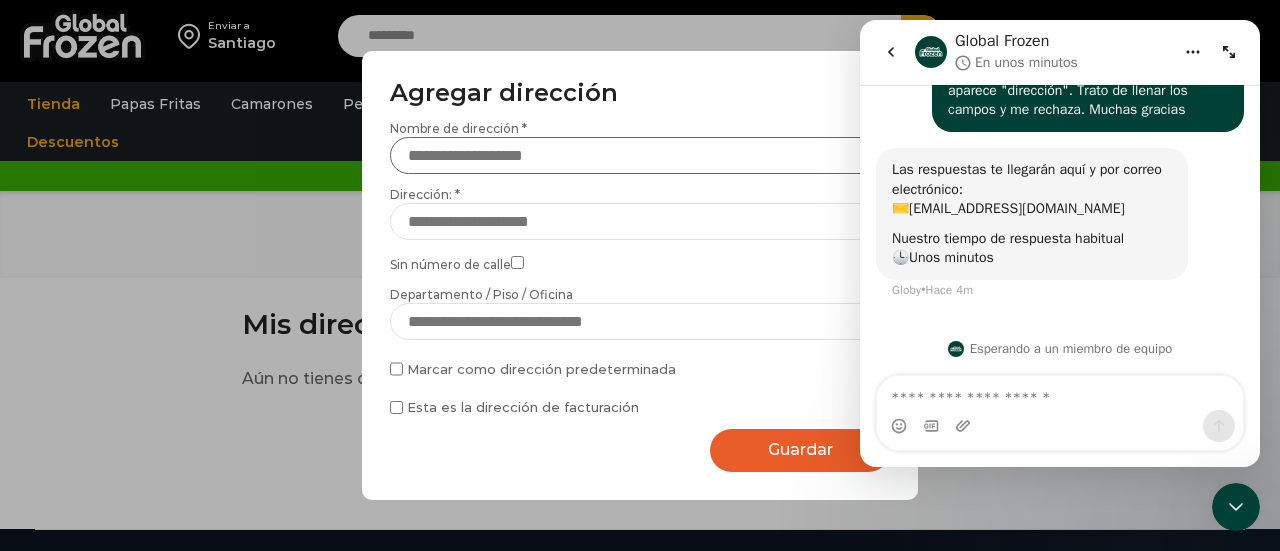 click on "Nombre de dirección *" at bounding box center [640, 155] 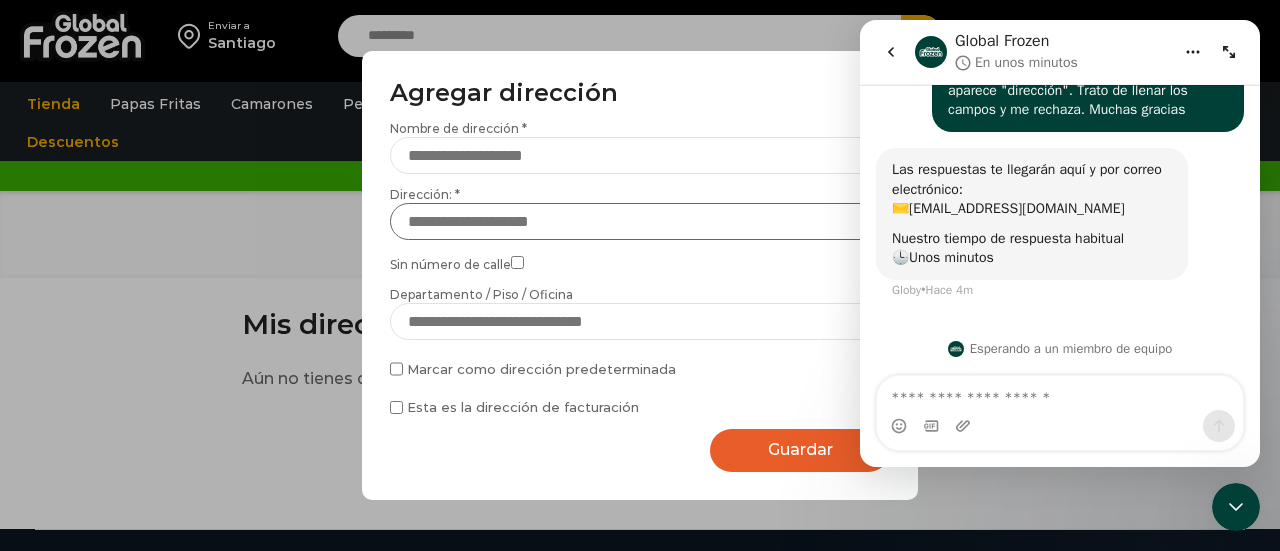 click on "Dirección: *" at bounding box center (640, 221) 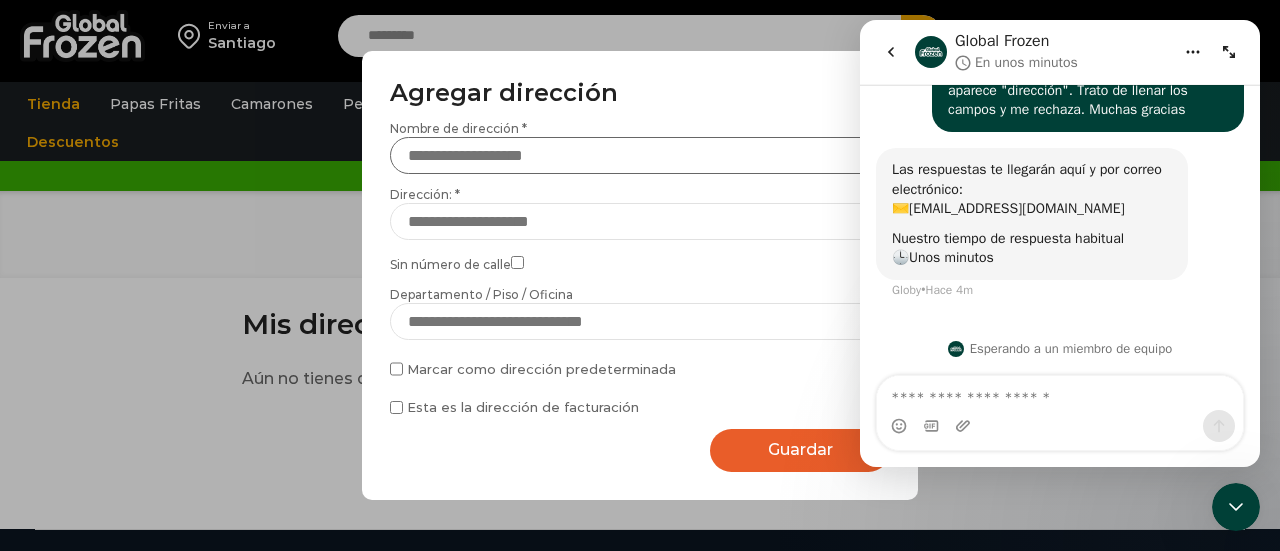 click on "Nombre de dirección *" at bounding box center (640, 155) 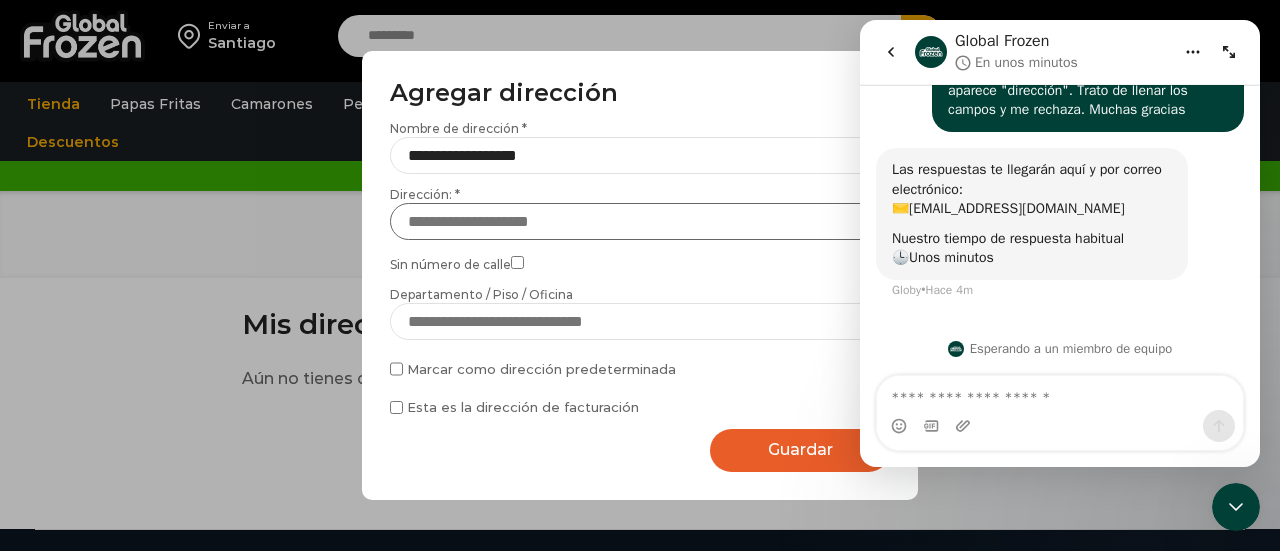 click on "Dirección: *" at bounding box center [640, 221] 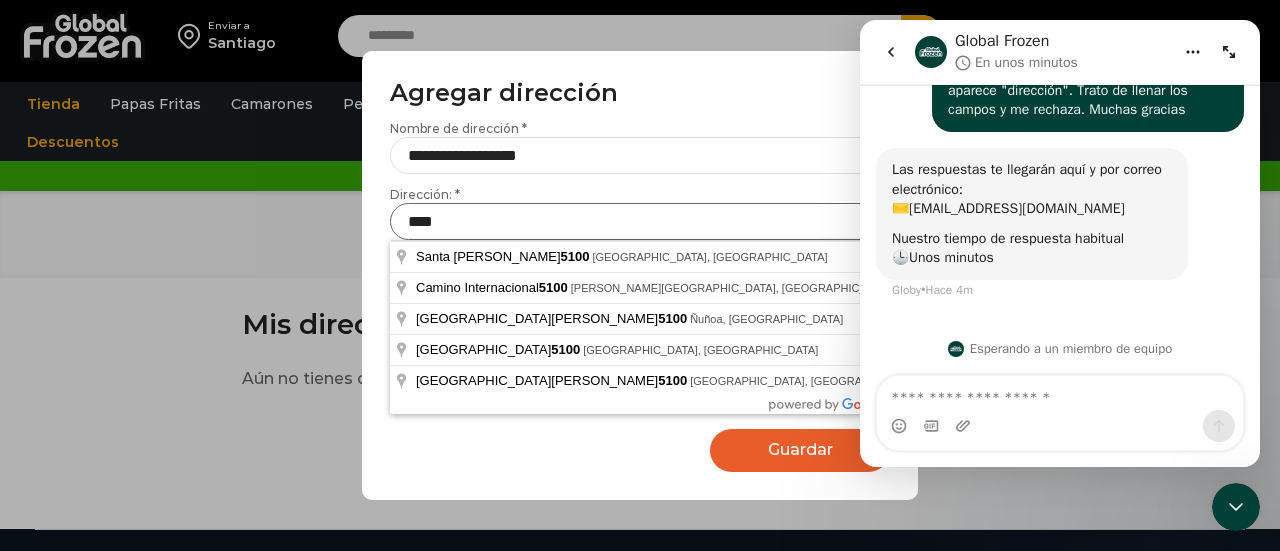 type on "****" 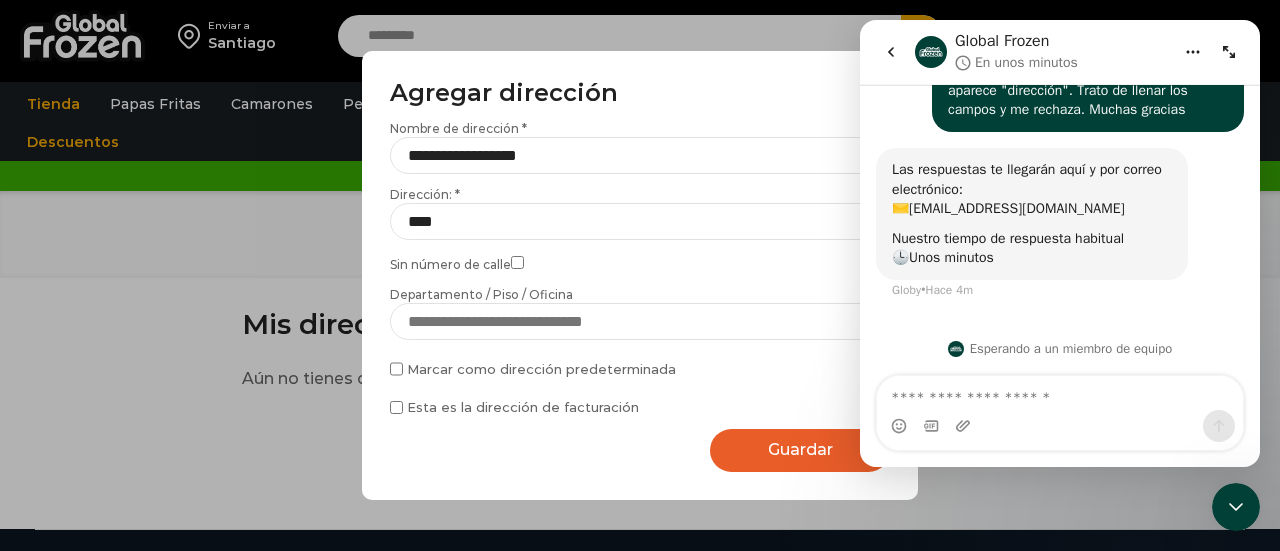 click on "**********" at bounding box center [640, 275] 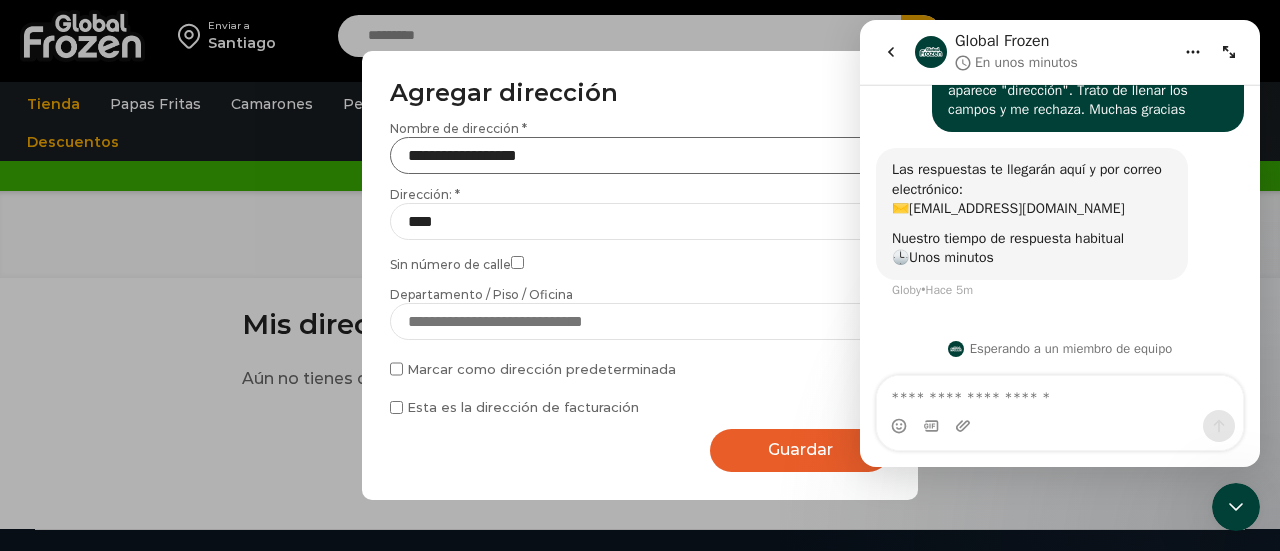 click on "**********" at bounding box center (640, 155) 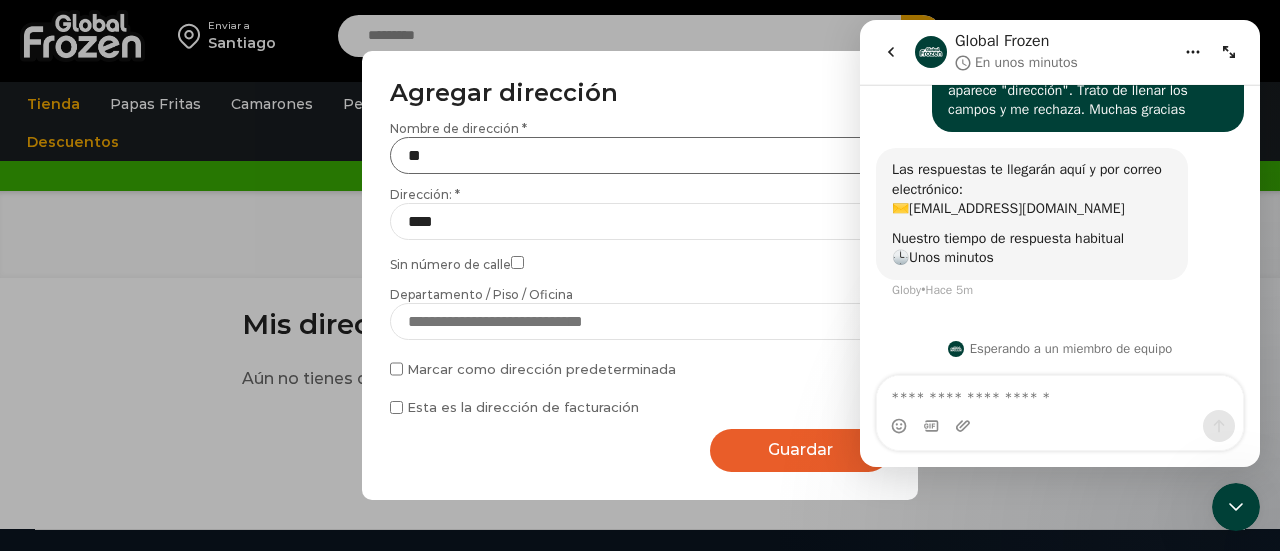 type on "*" 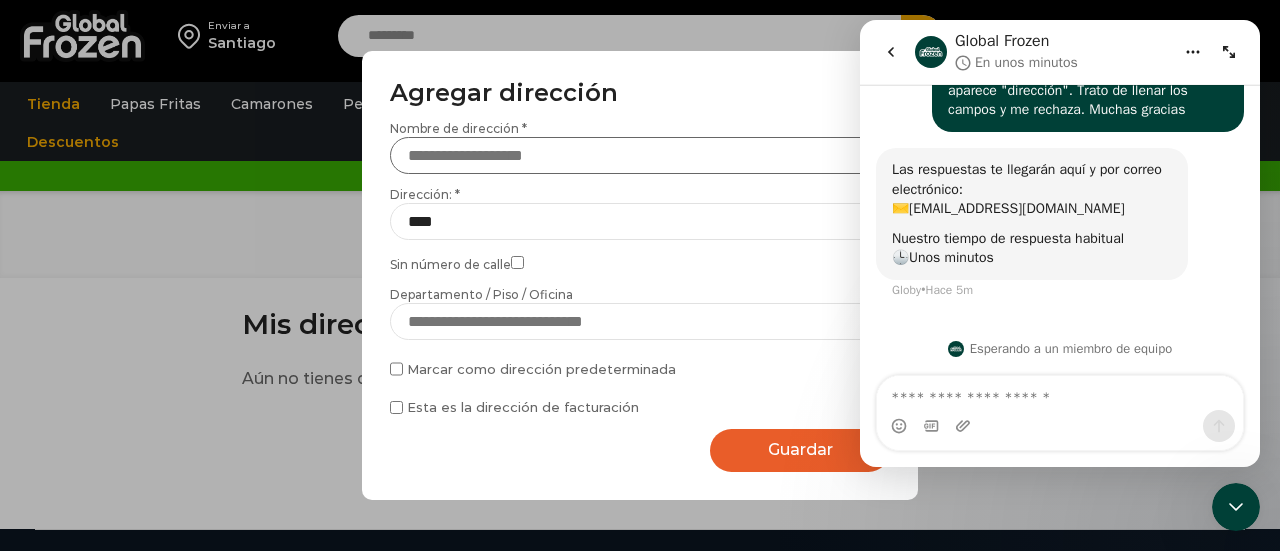 type 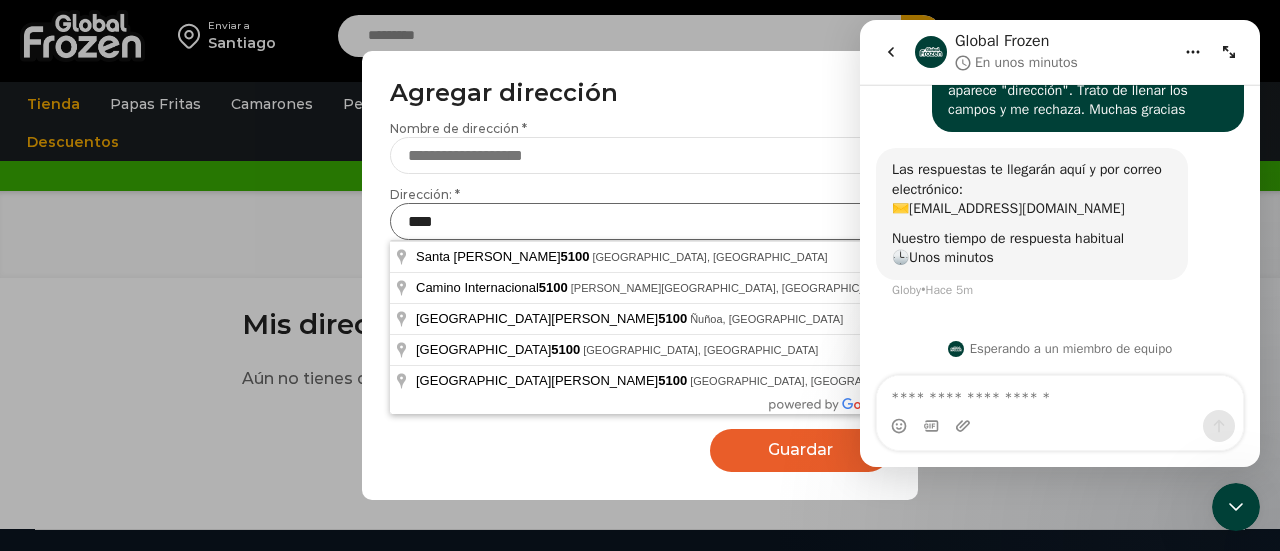 click on "****" at bounding box center (640, 221) 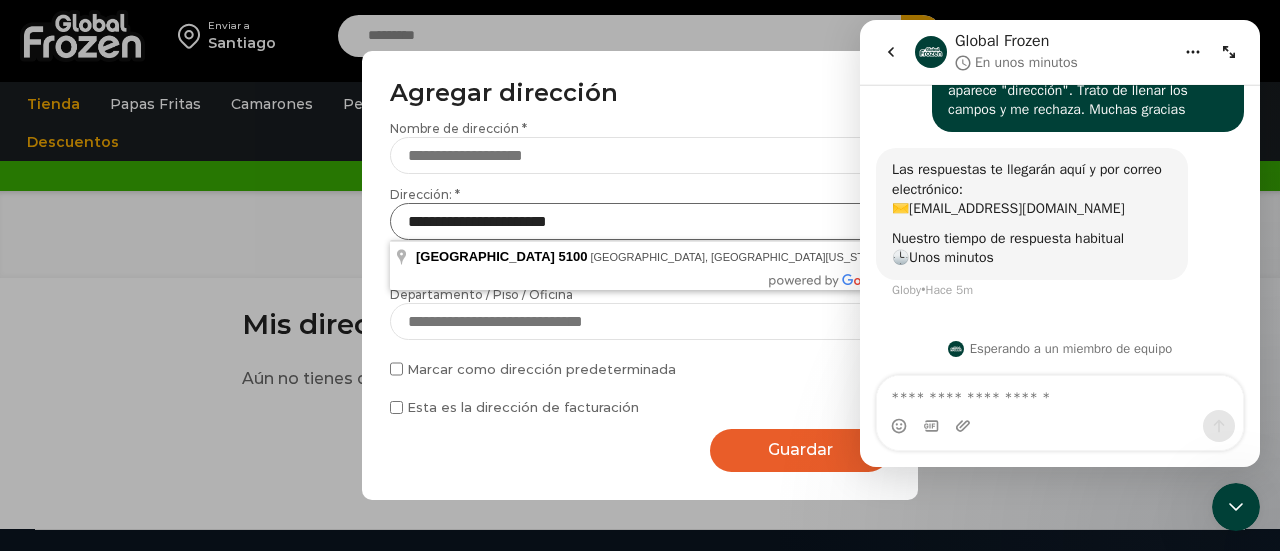 click on "**********" at bounding box center [640, 221] 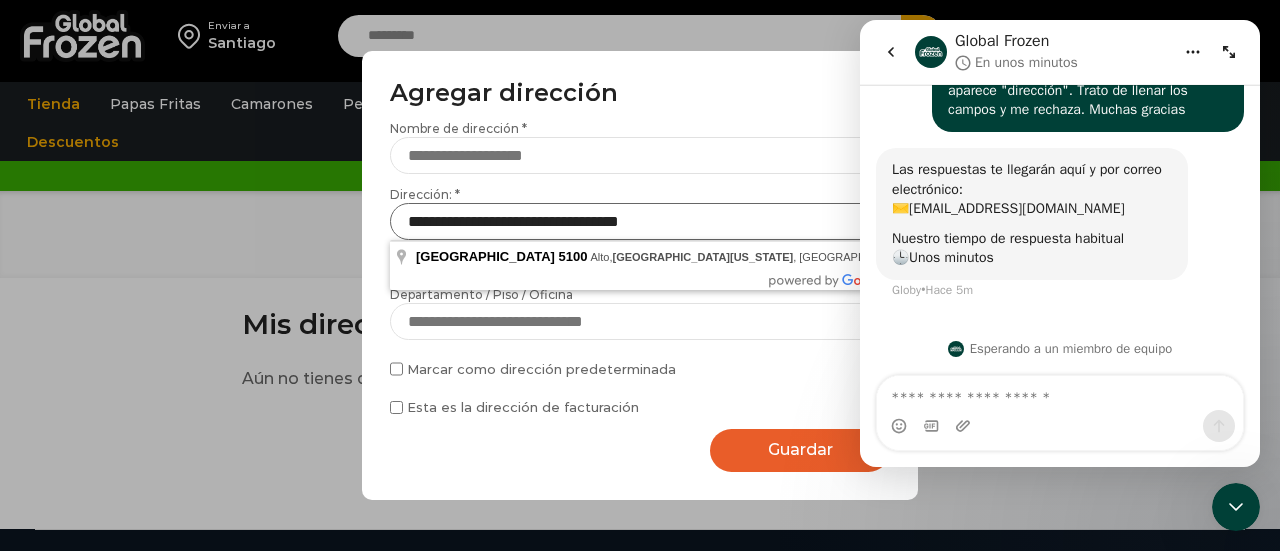 type on "**********" 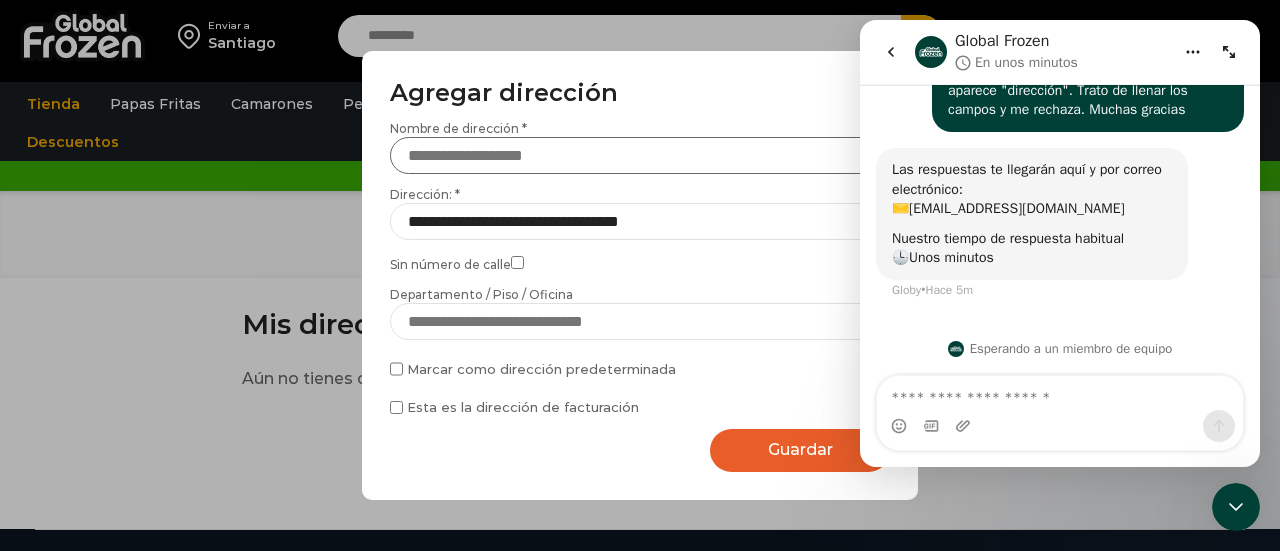 click on "Nombre de dirección *" at bounding box center (640, 155) 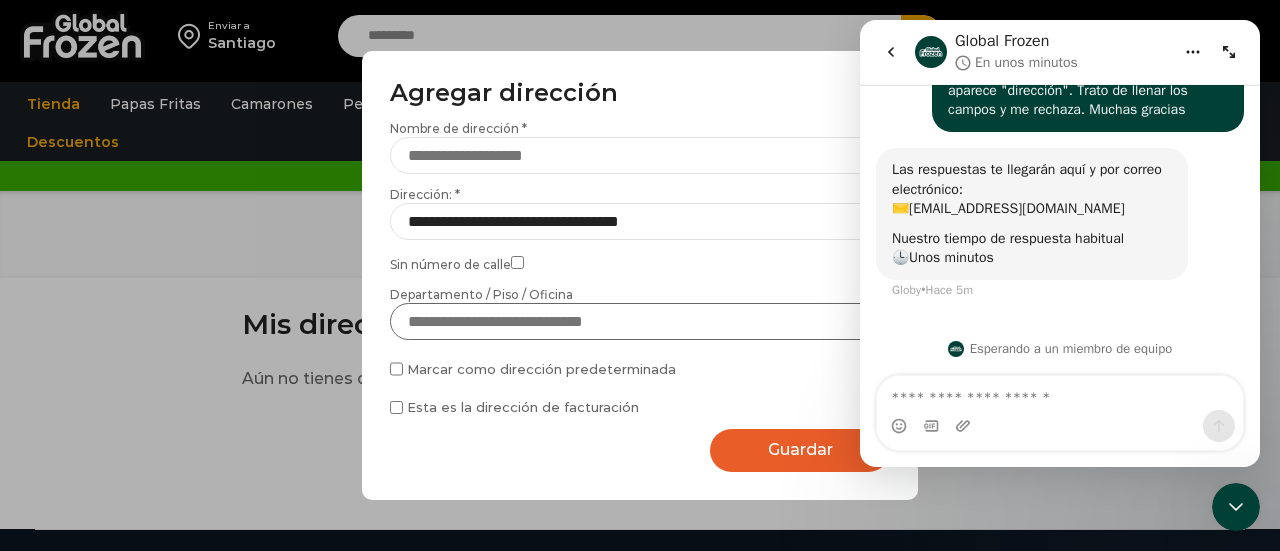 click on "Departamento / Piso / Oficina" at bounding box center [640, 321] 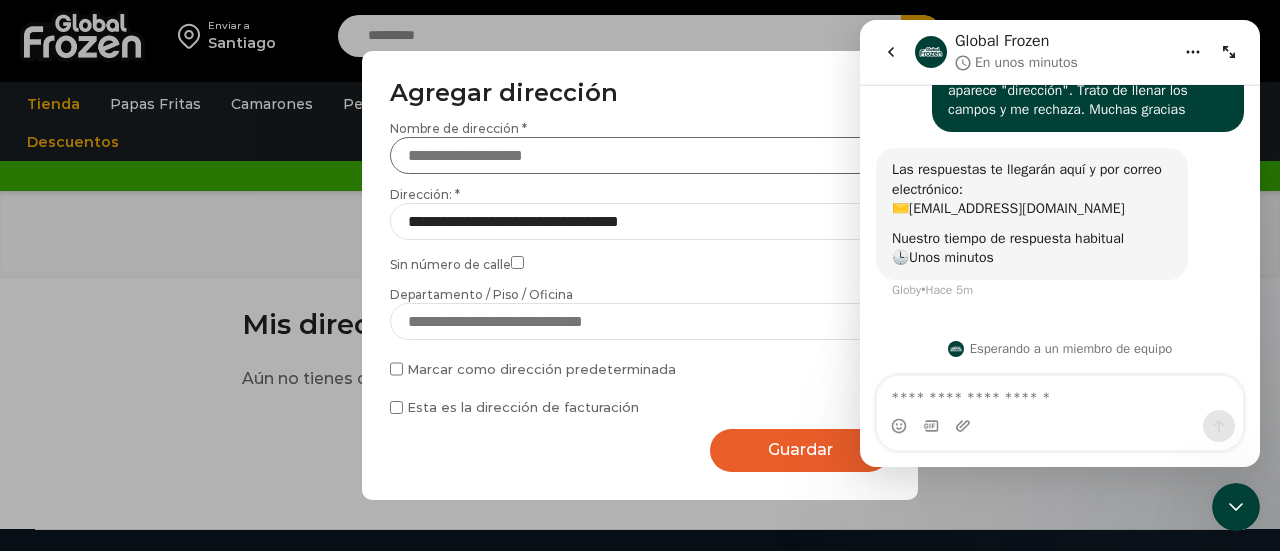 click on "Nombre de dirección *" at bounding box center (640, 155) 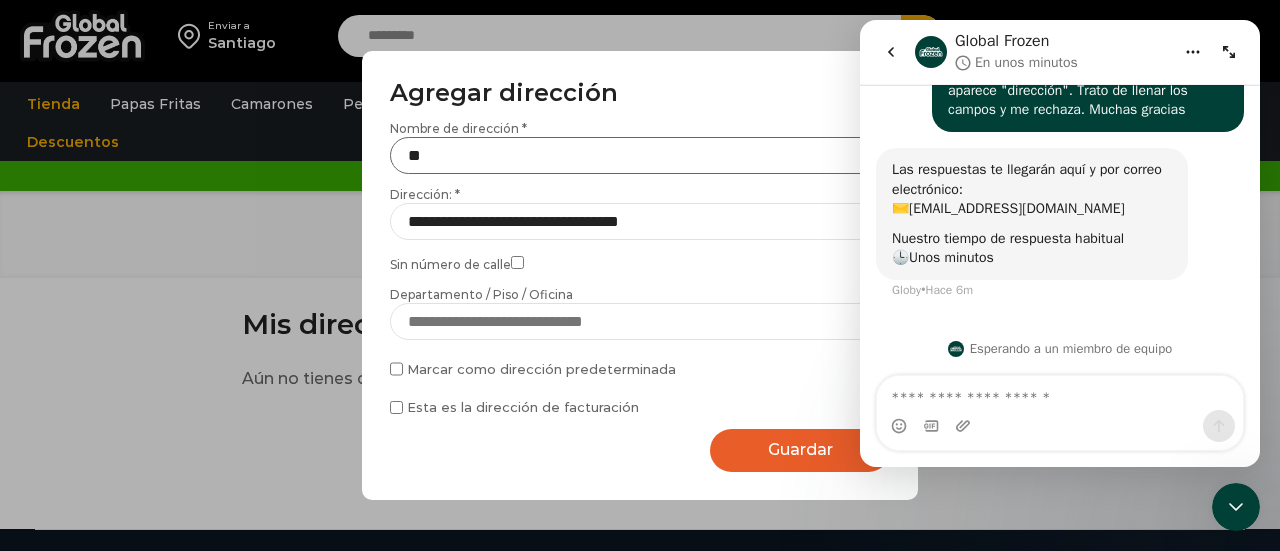 type on "*" 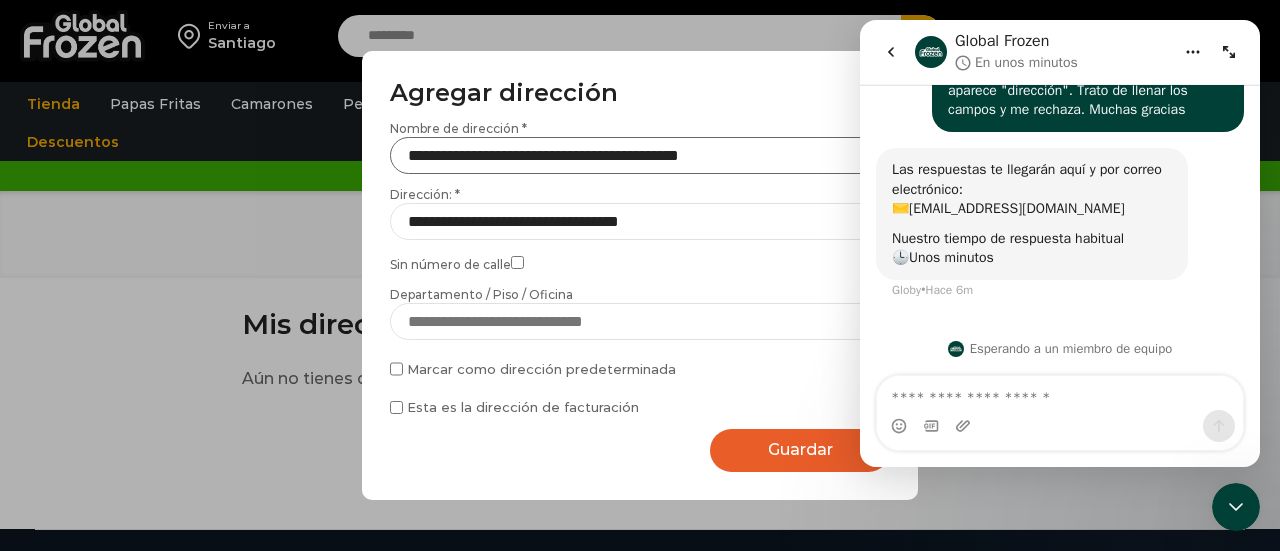 type on "**********" 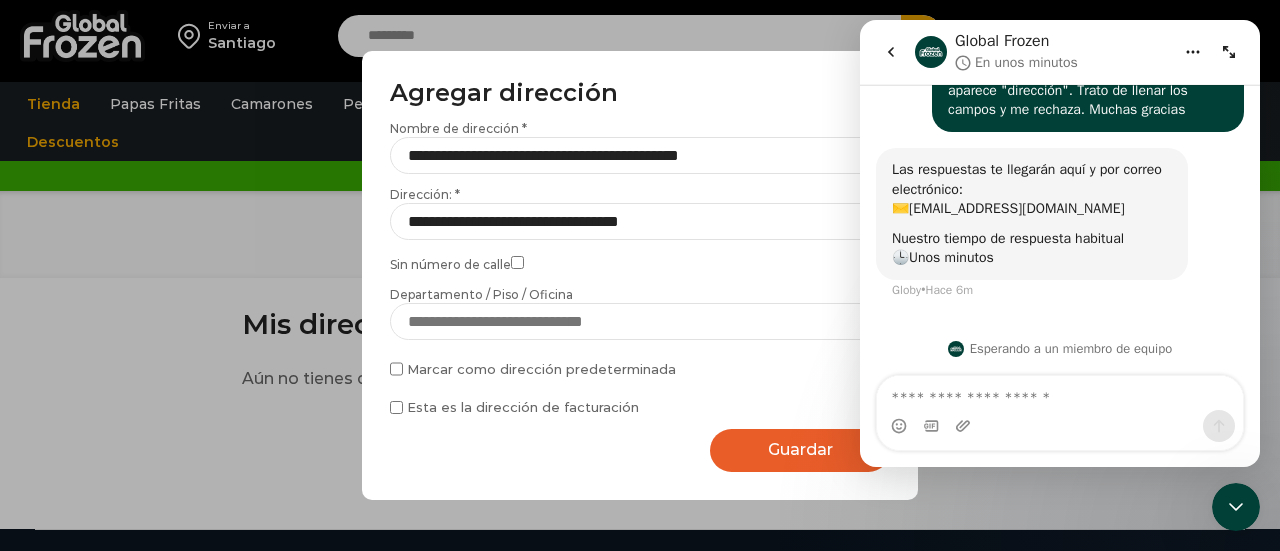 click on "Guardar Guardando..." at bounding box center [800, 450] 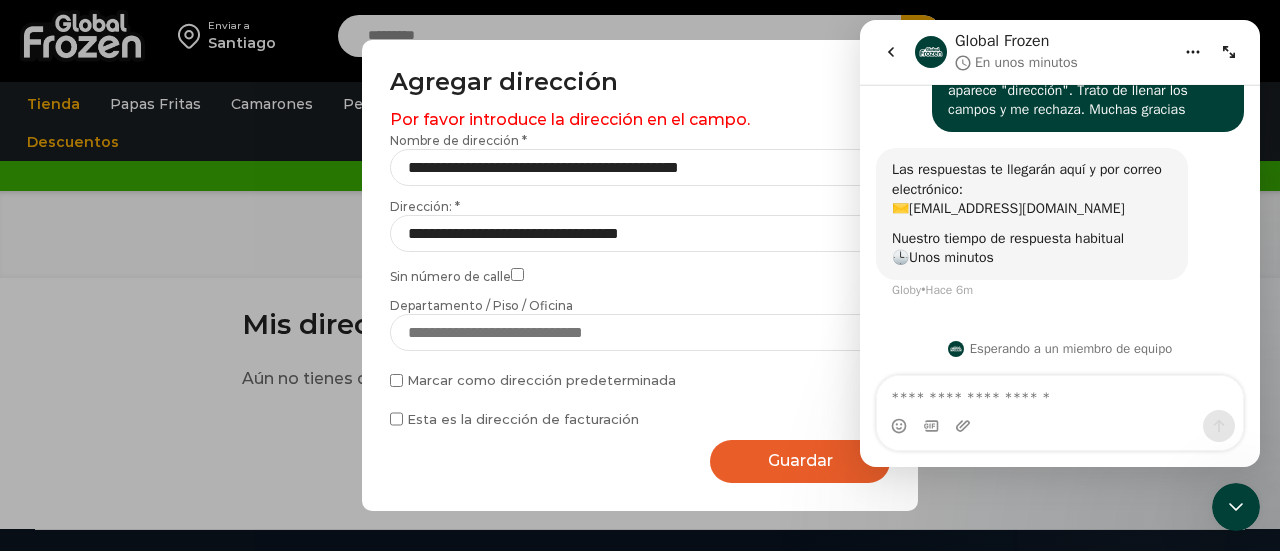 click on "Por favor introduce la dirección en el campo." at bounding box center [640, 120] 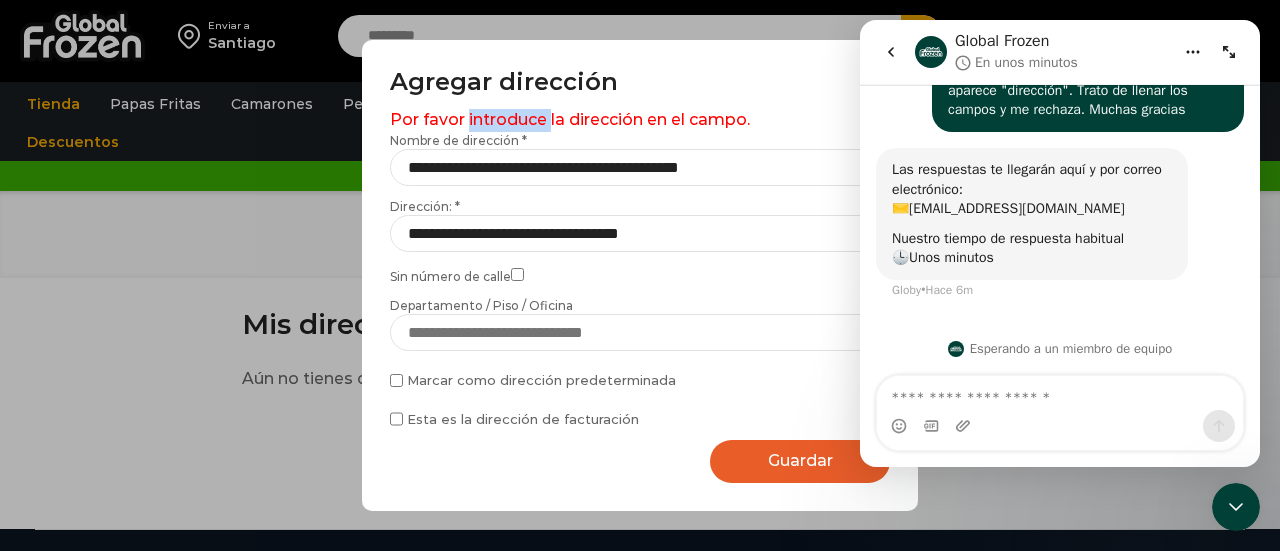 click on "Por favor introduce la dirección en el campo." at bounding box center [640, 120] 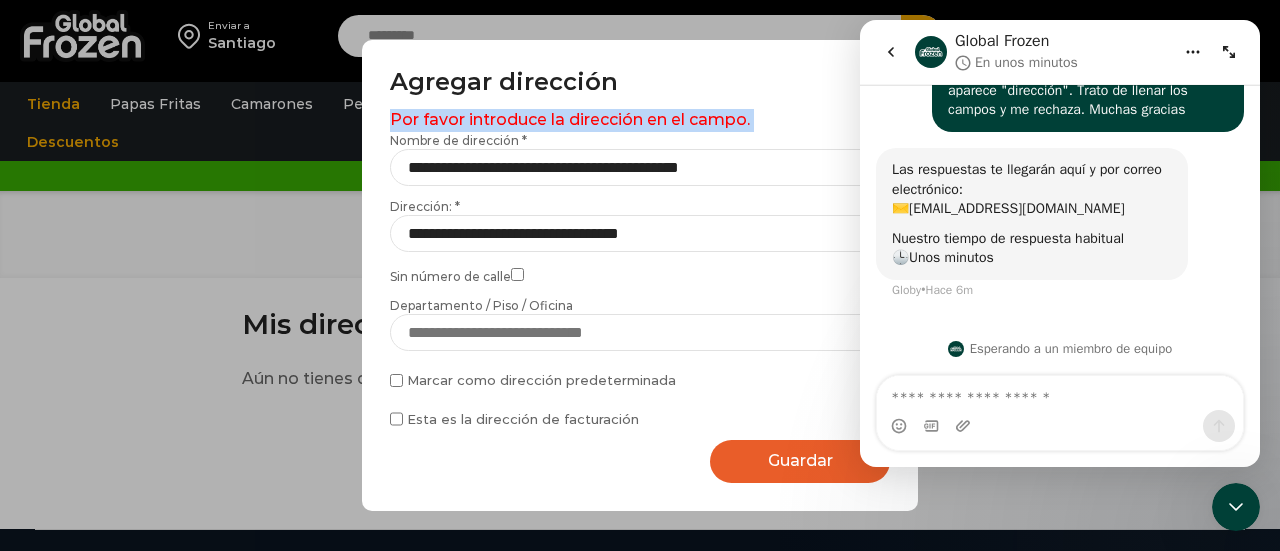 click on "Por favor introduce la dirección en el campo." at bounding box center [640, 120] 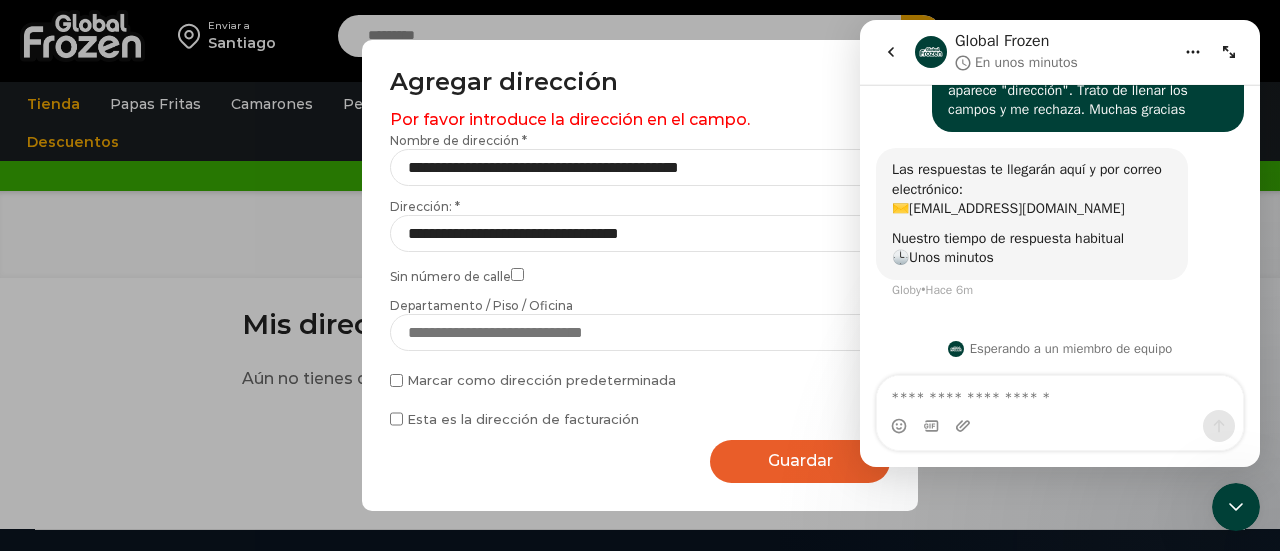 click on "**********" at bounding box center [640, 275] 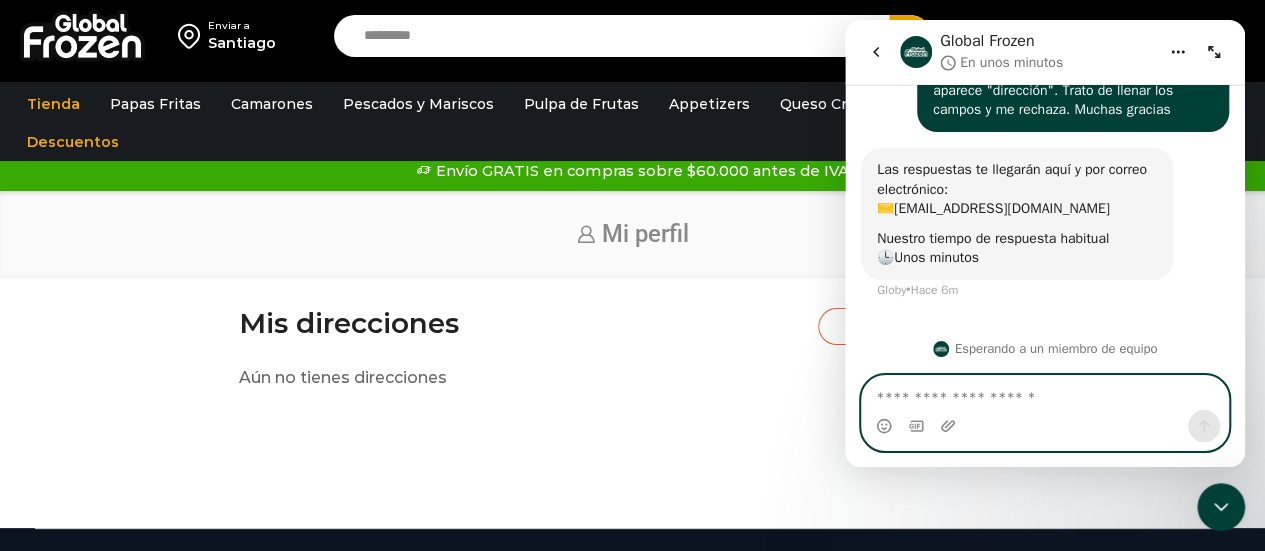 click at bounding box center [1045, 393] 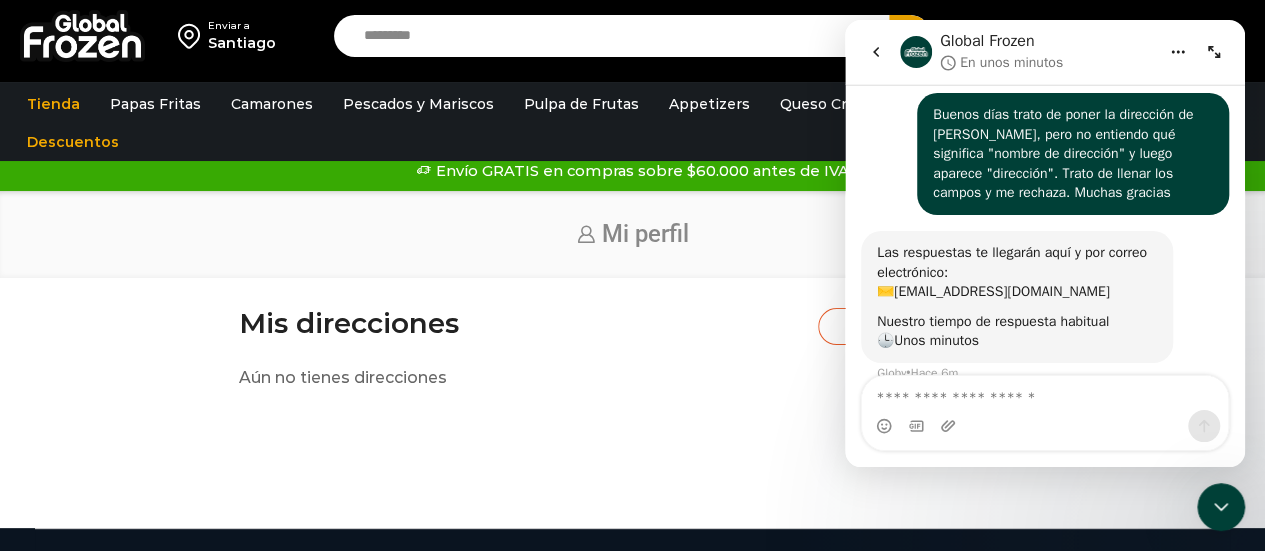 scroll, scrollTop: 10, scrollLeft: 0, axis: vertical 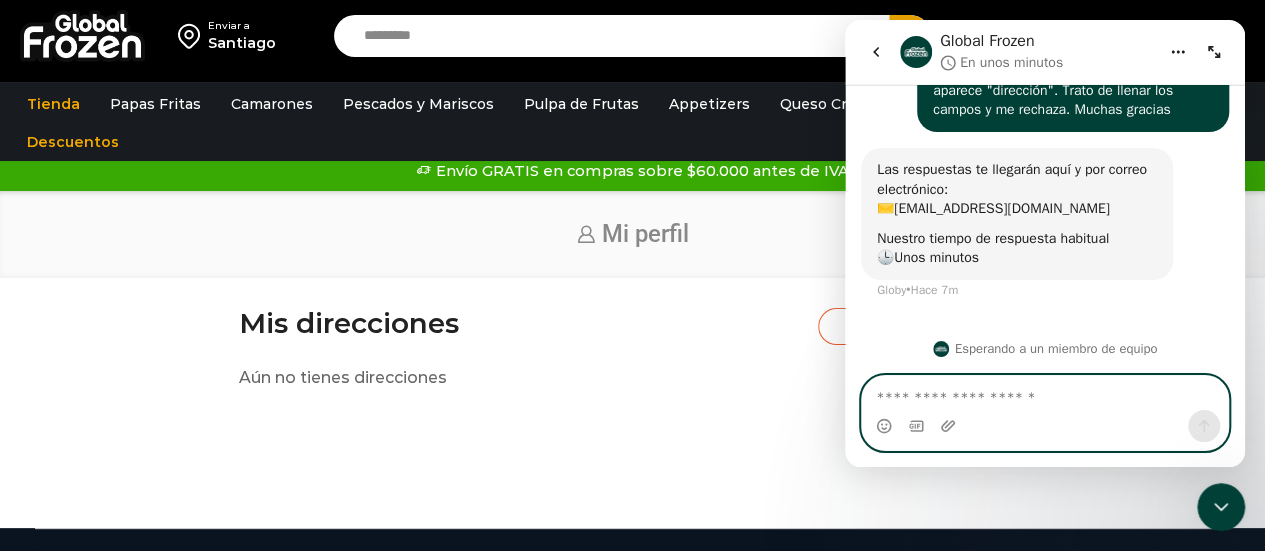 click at bounding box center (1045, 393) 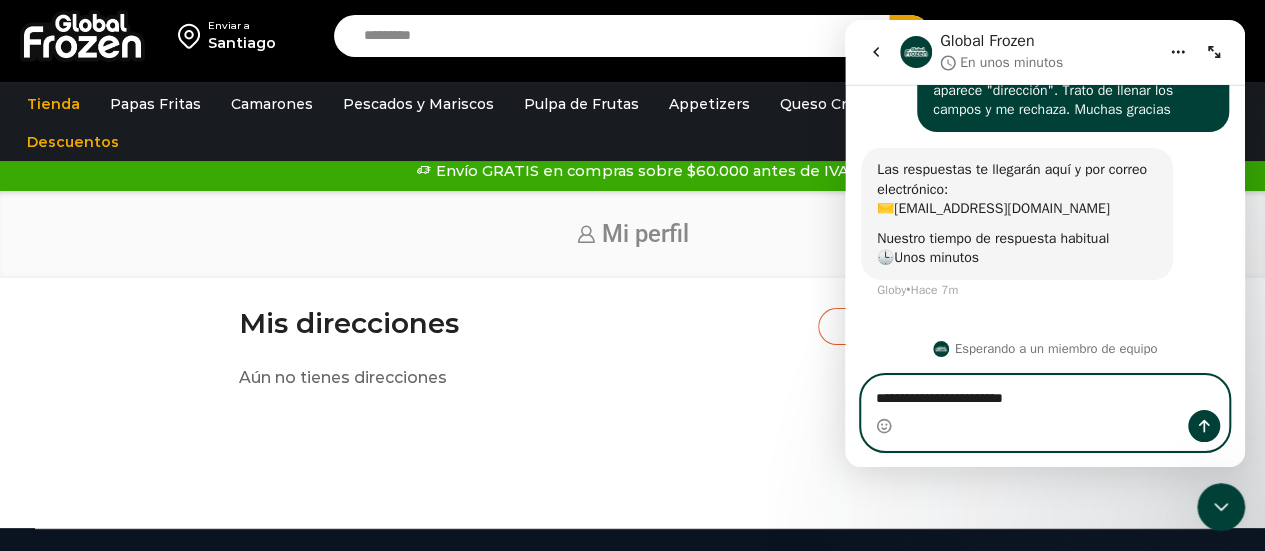 click on "**********" at bounding box center [1045, 393] 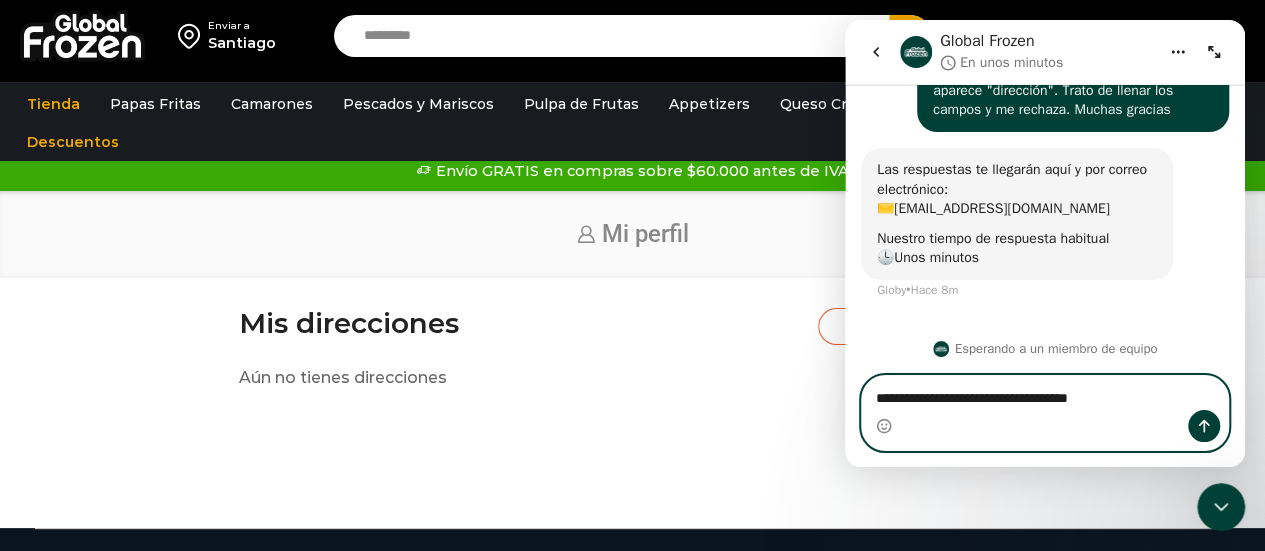 click on "**********" at bounding box center [1045, 393] 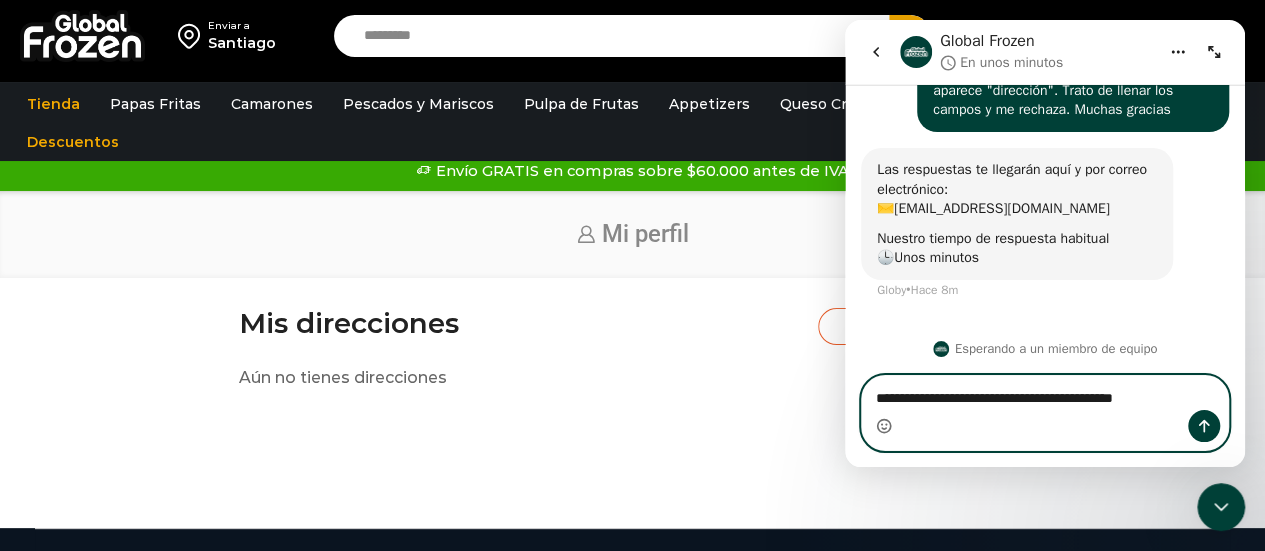 click 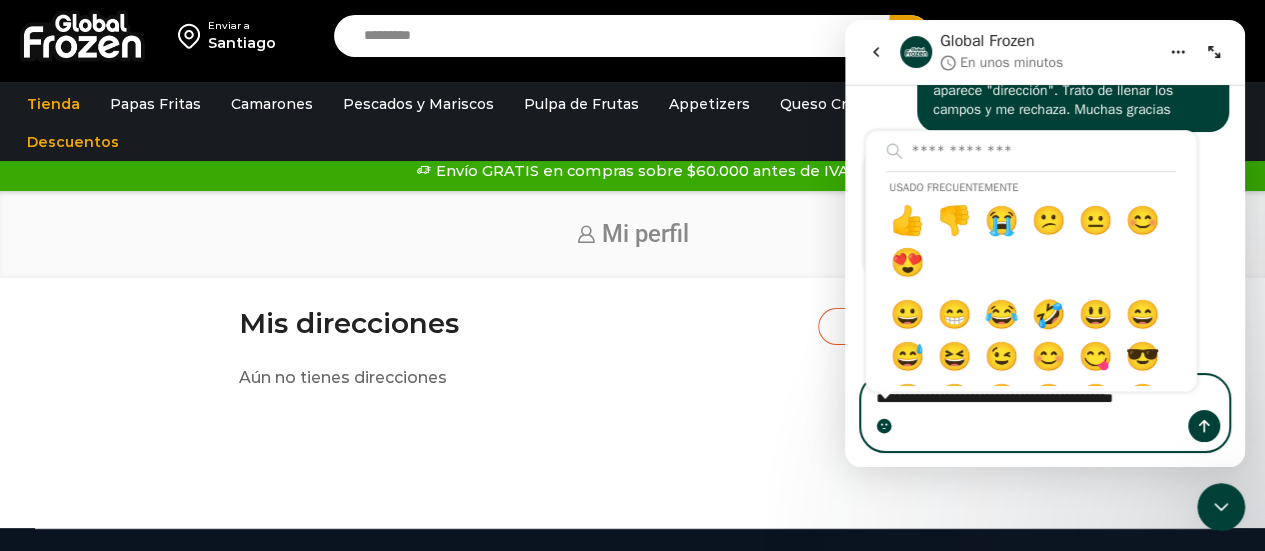click 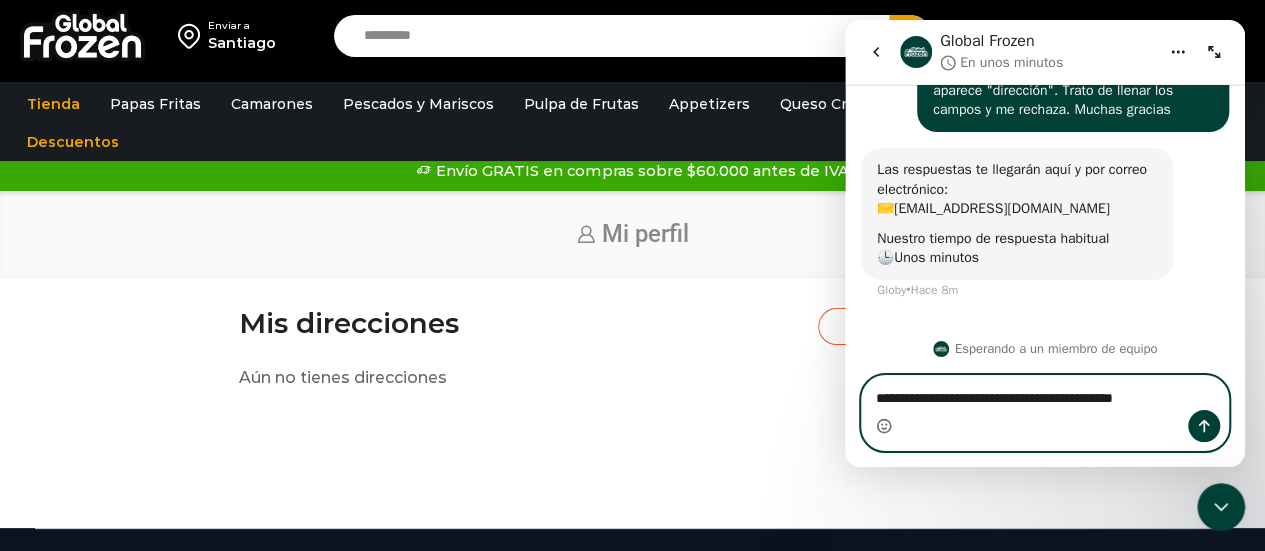 click 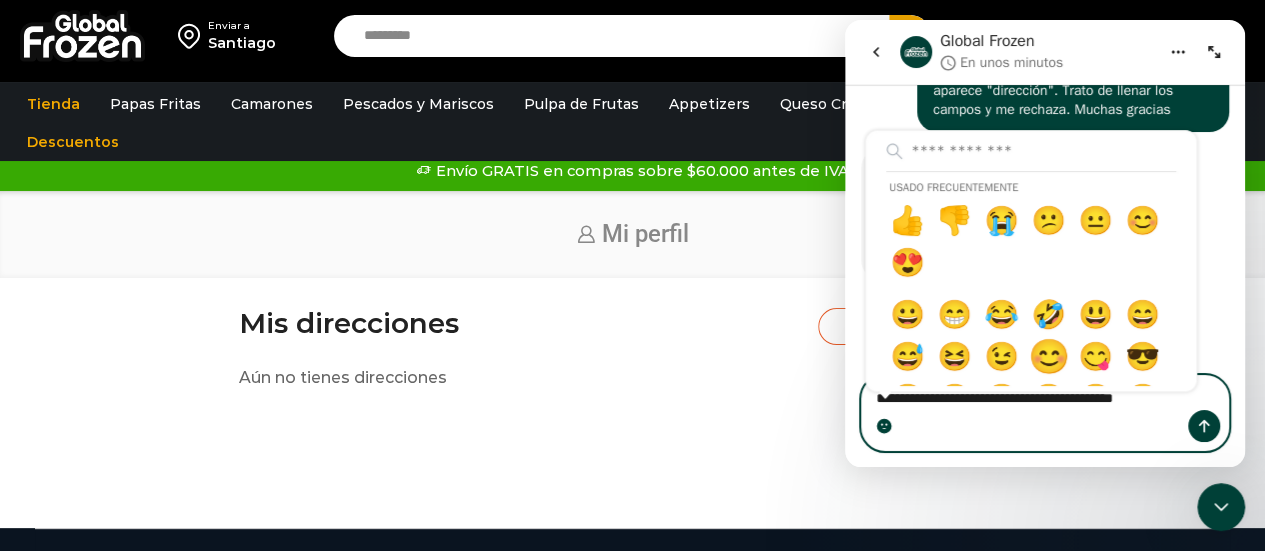 type on "**********" 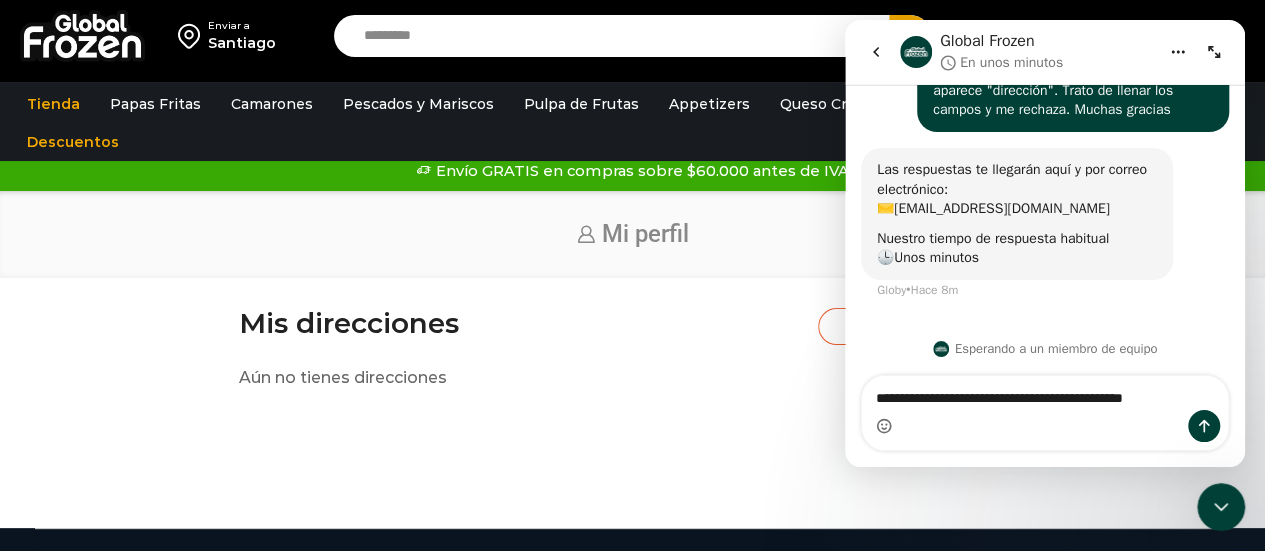 click at bounding box center (1045, 426) 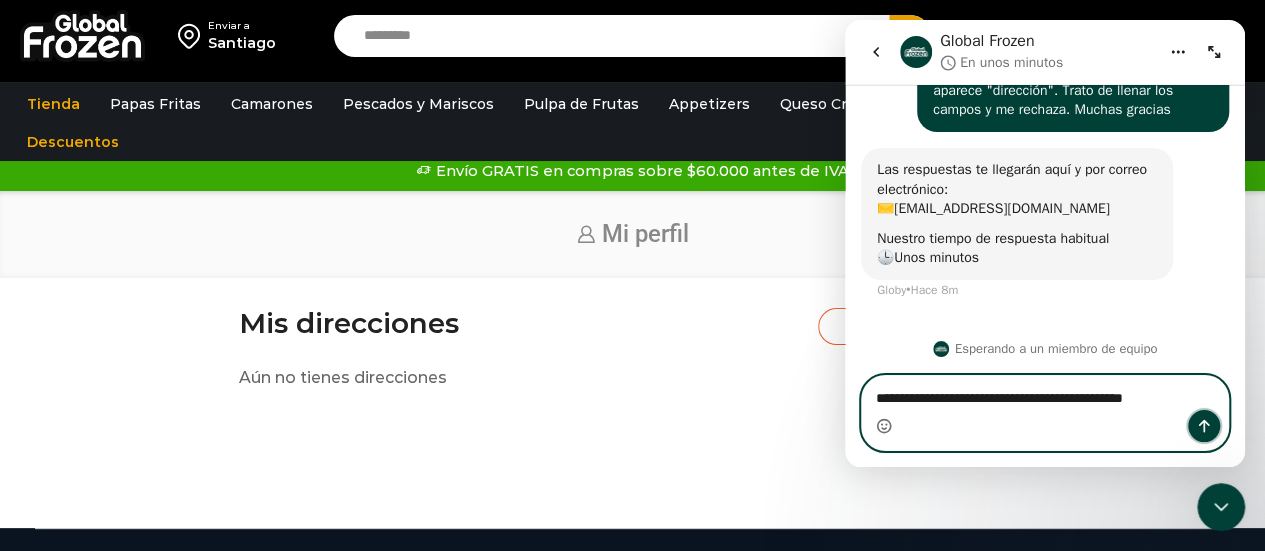 click 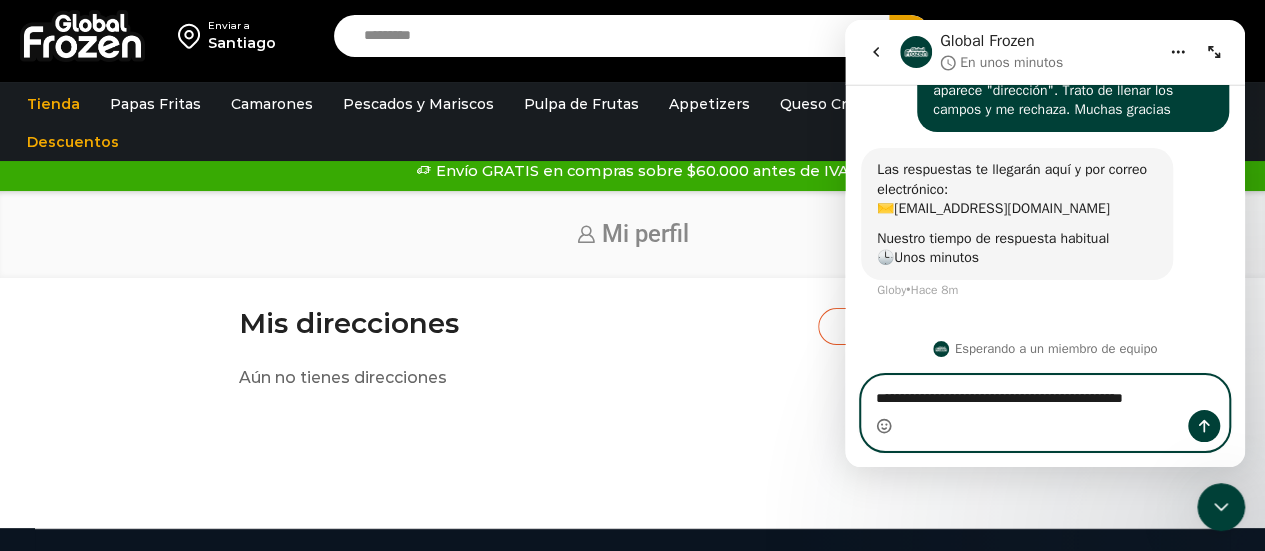 type 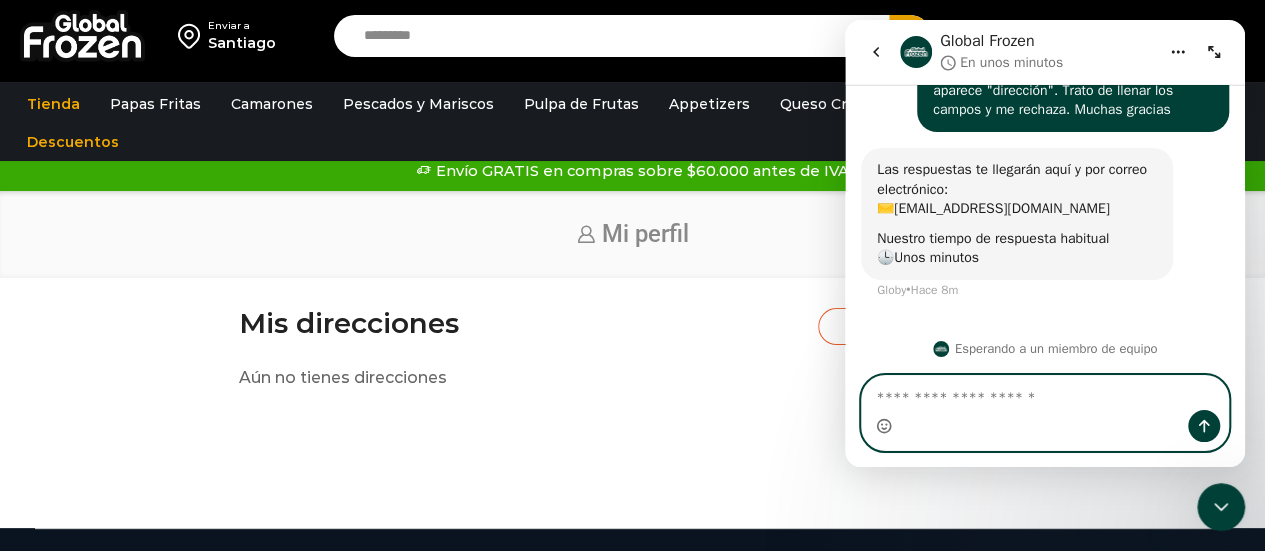 scroll, scrollTop: 178, scrollLeft: 0, axis: vertical 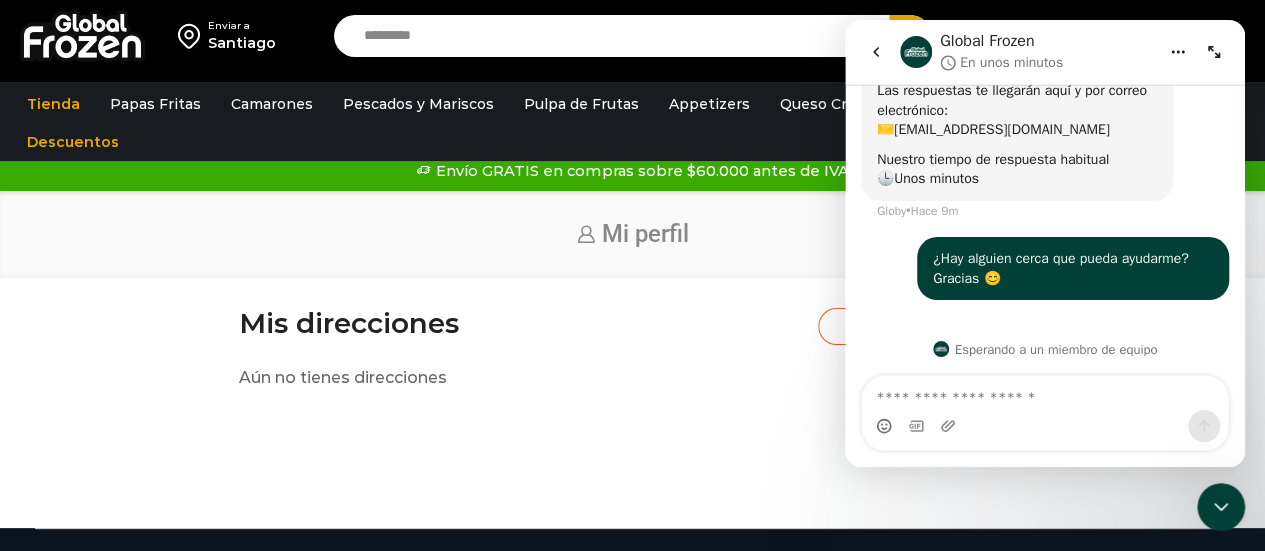click 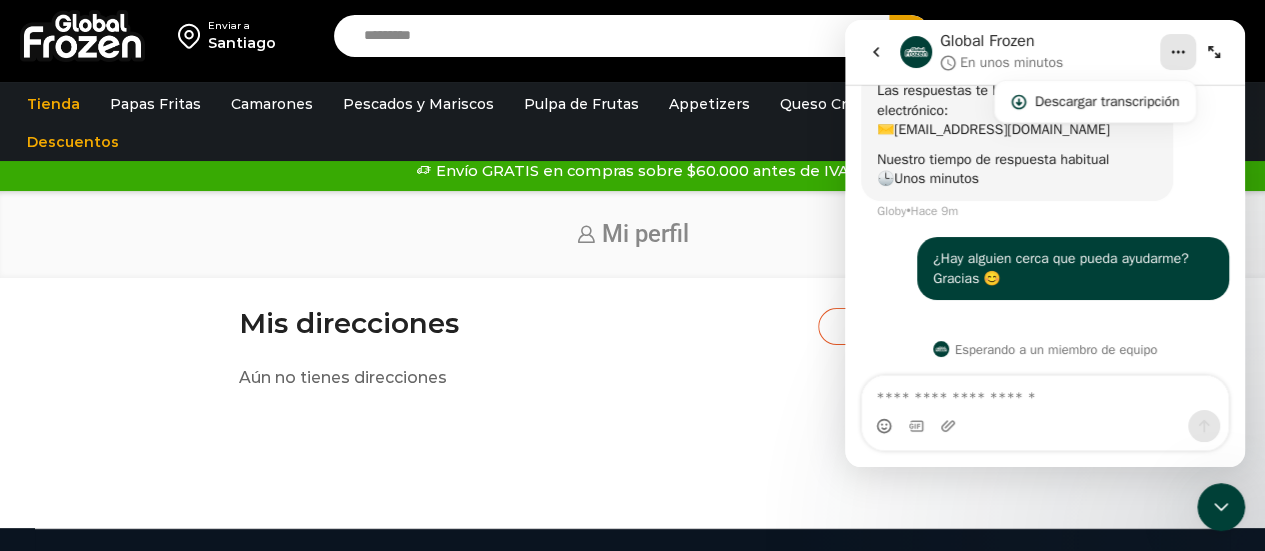 click on "Mis direcciones
Agregar dirección" at bounding box center (632, 327) 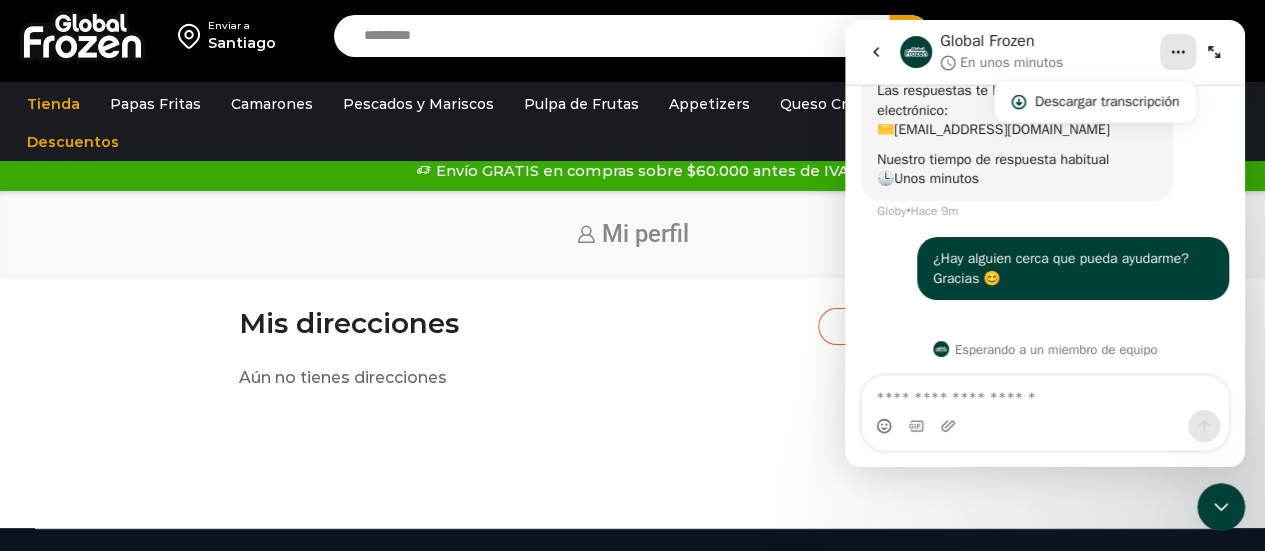 click on "Mis direcciones
Agregar dirección
Aún no tienes direcciones" at bounding box center [632, 418] 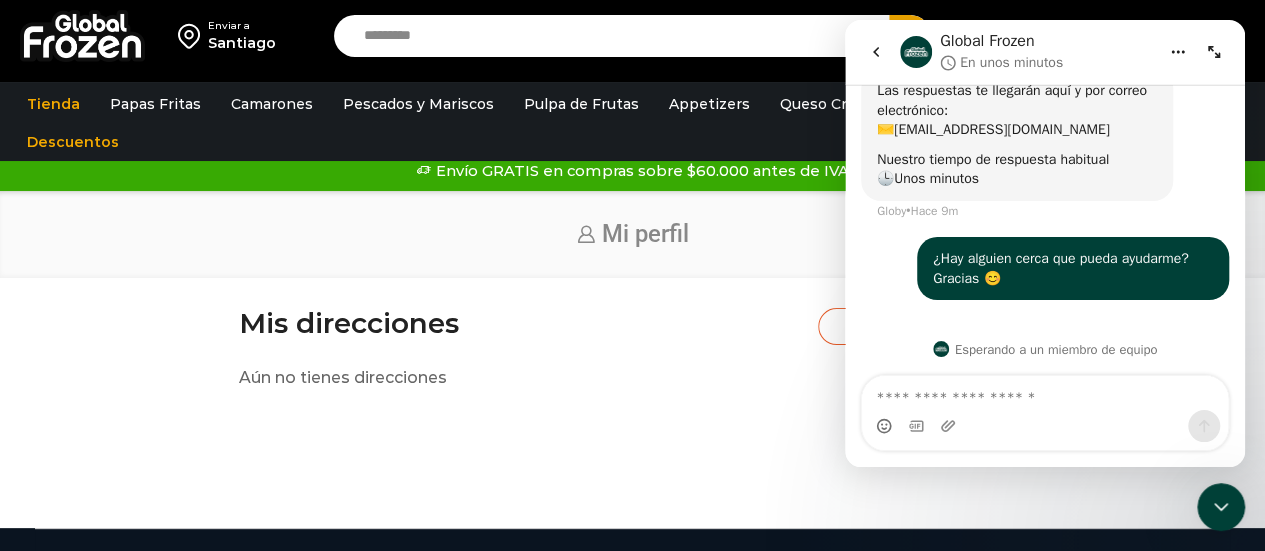 click on "Mis direcciones
Agregar dirección
Aún no tienes direcciones" at bounding box center [632, 348] 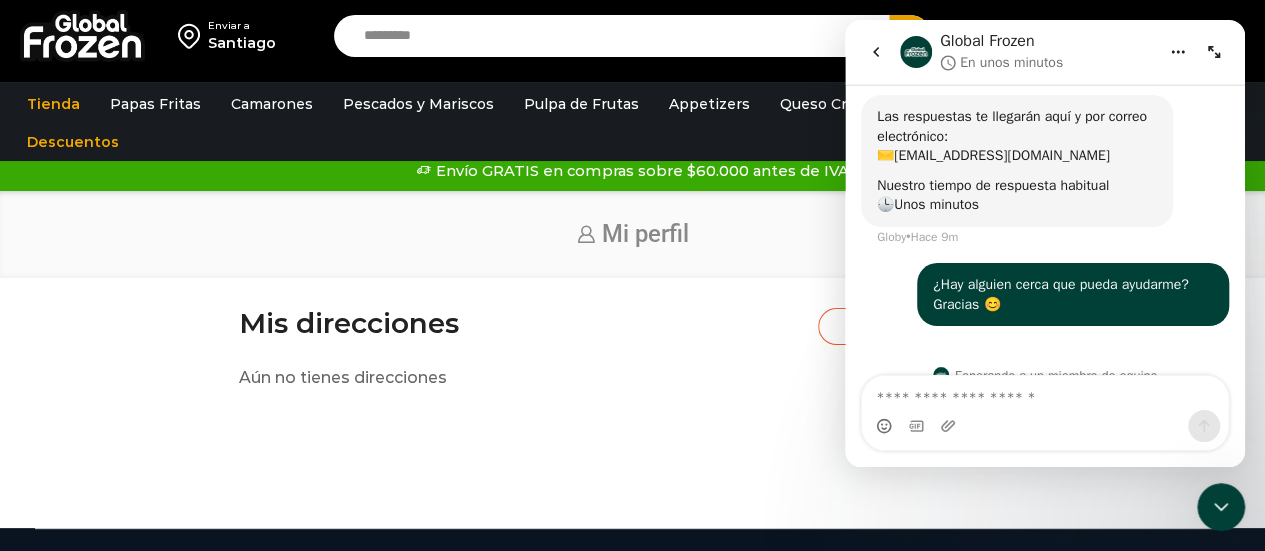 scroll, scrollTop: 178, scrollLeft: 0, axis: vertical 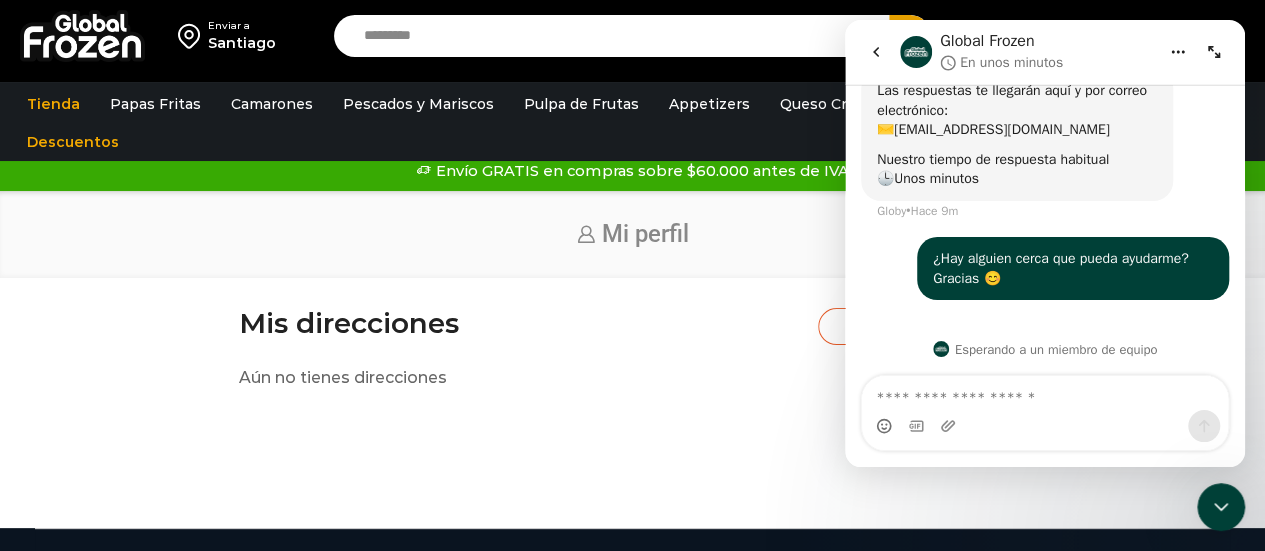 drag, startPoint x: 1239, startPoint y: 247, endPoint x: 2095, endPoint y: 313, distance: 858.54065 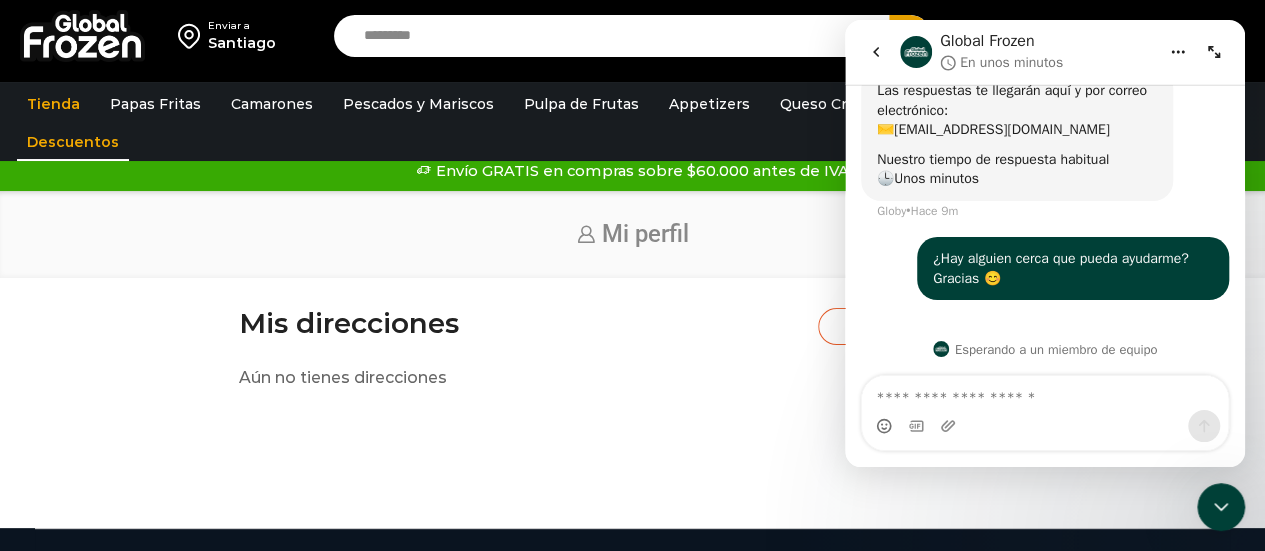 click on "Descuentos" at bounding box center [73, 142] 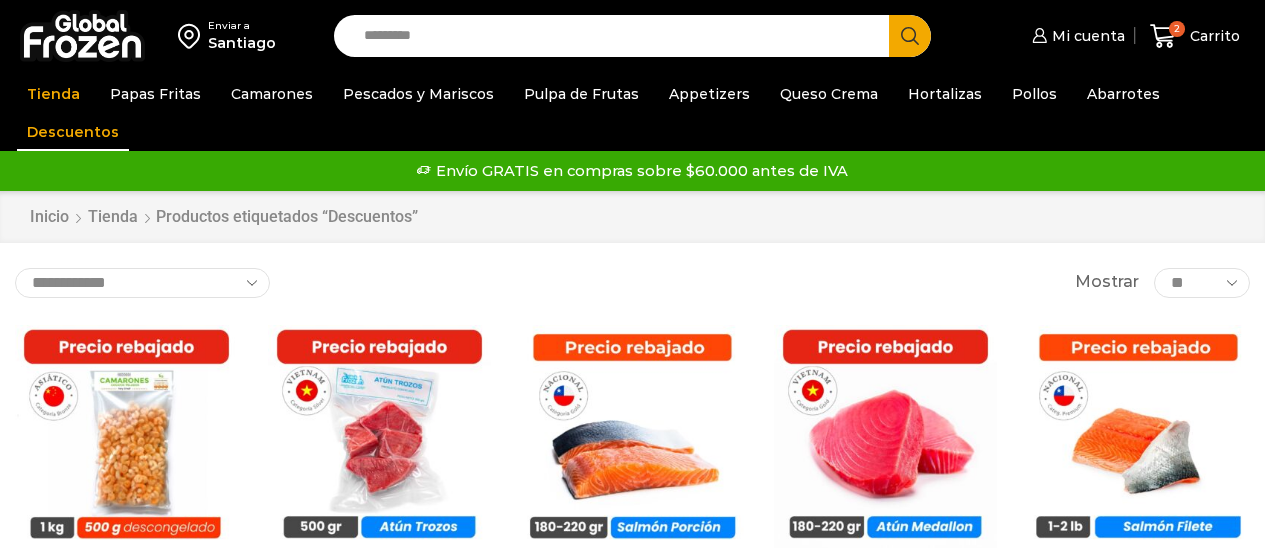 scroll, scrollTop: 0, scrollLeft: 0, axis: both 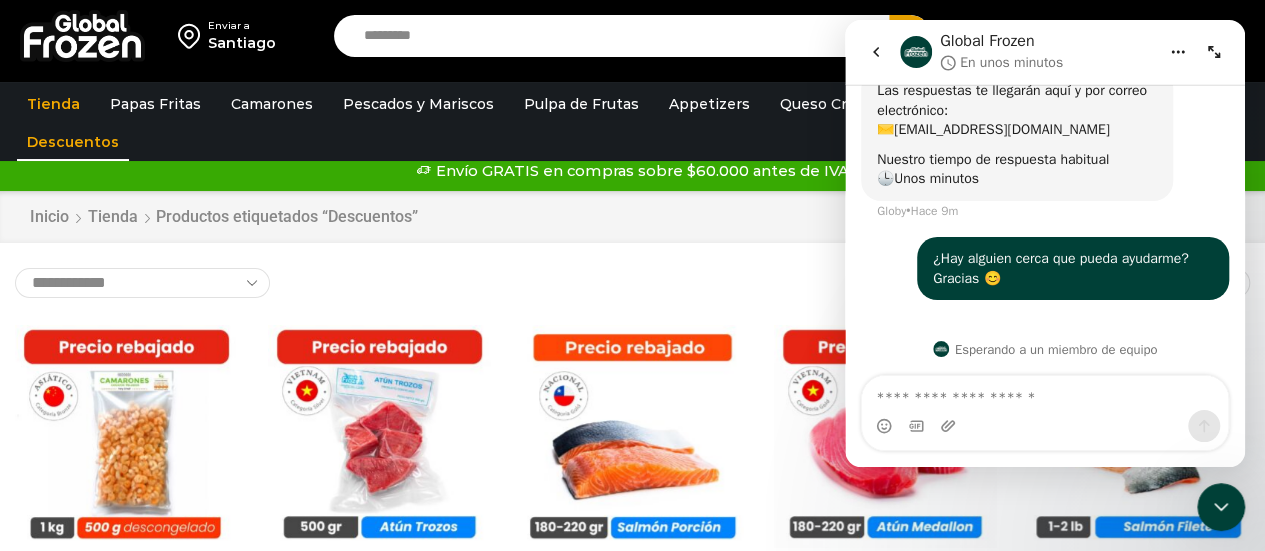 click on "**********" at bounding box center [632, 283] 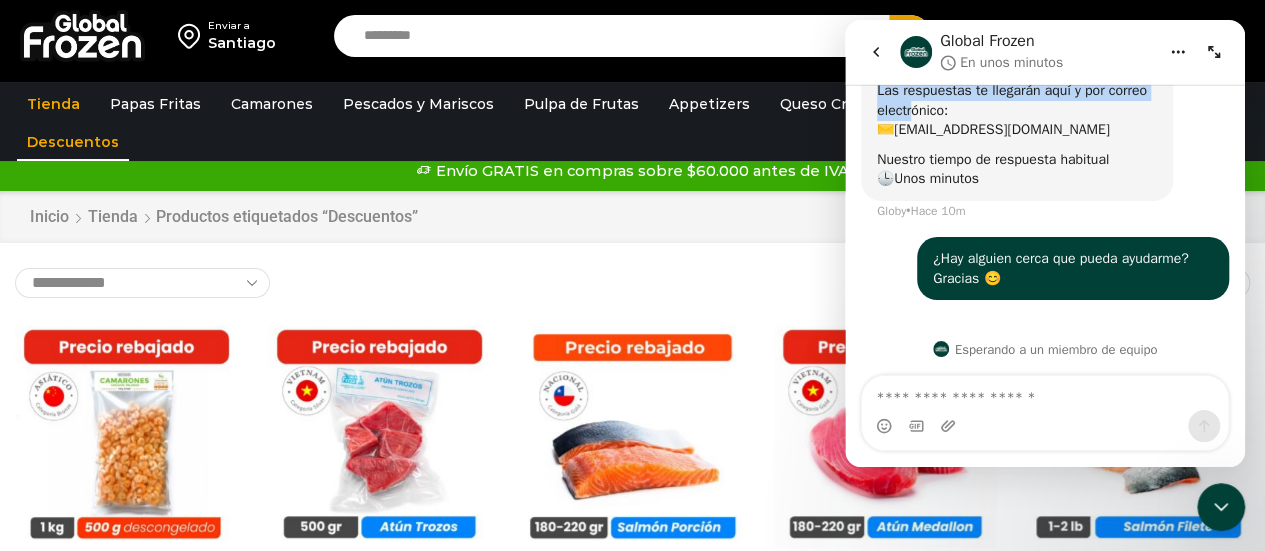 drag, startPoint x: 1119, startPoint y: 35, endPoint x: 914, endPoint y: 103, distance: 215.9838 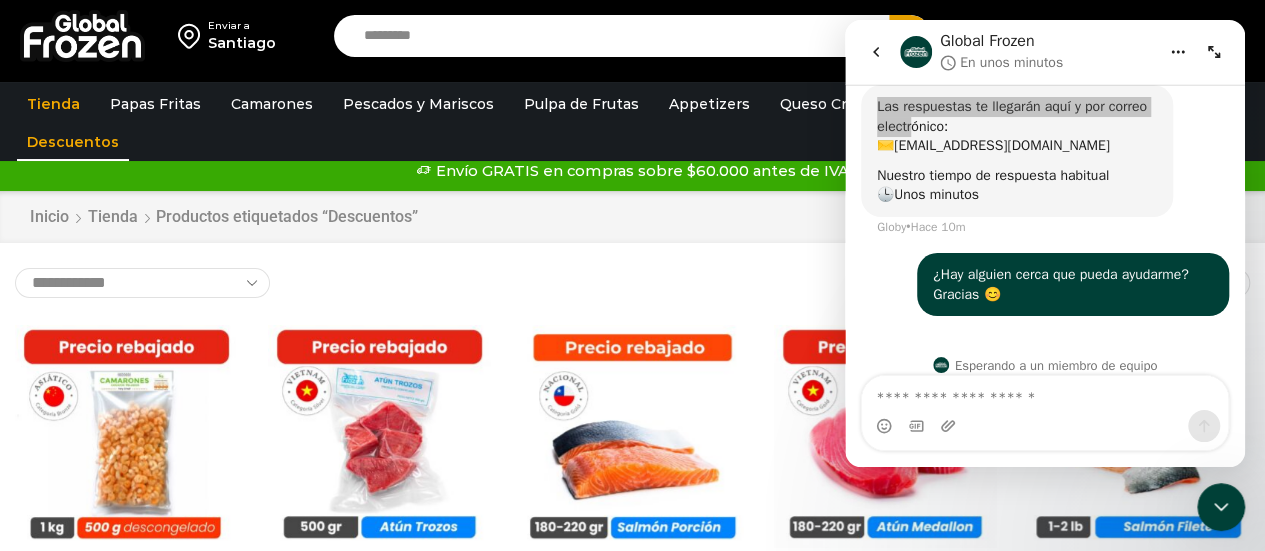 click on "Envío GRATIS en compras sobre $60.000 antes de IVA
Envío GRATIS en compras sobre $60.000 antes de IVA
Envío GRATIS en compras sobre $60.000 antes de IVA" at bounding box center (632, 171) 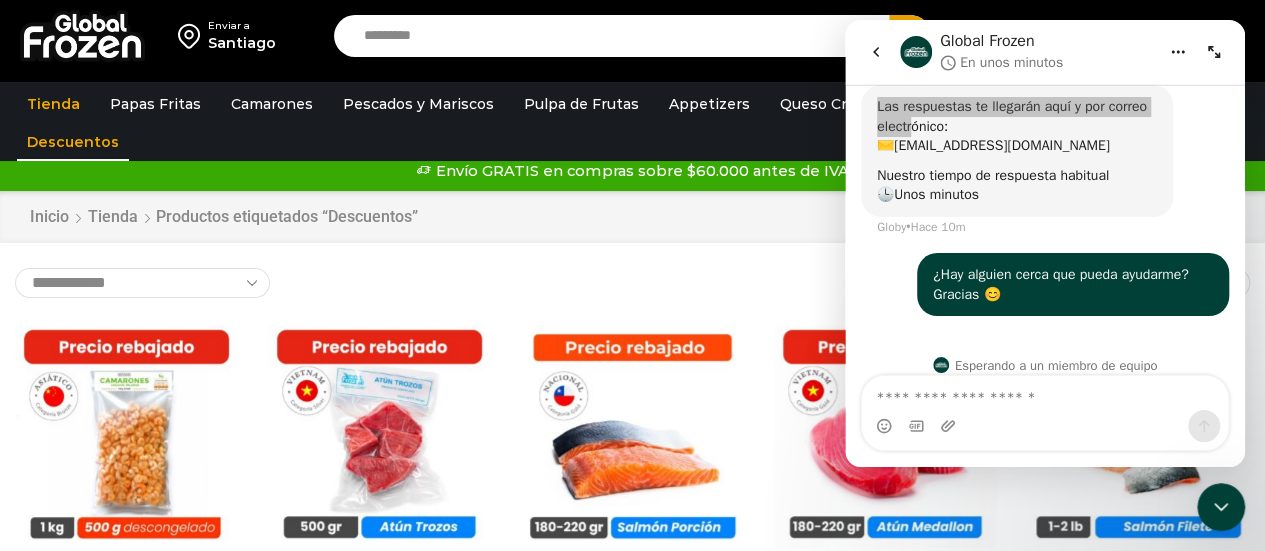 click on "Enviar a
[GEOGRAPHIC_DATA]
Search input
Search
Mi cuenta
Pedidos" at bounding box center [632, 36] 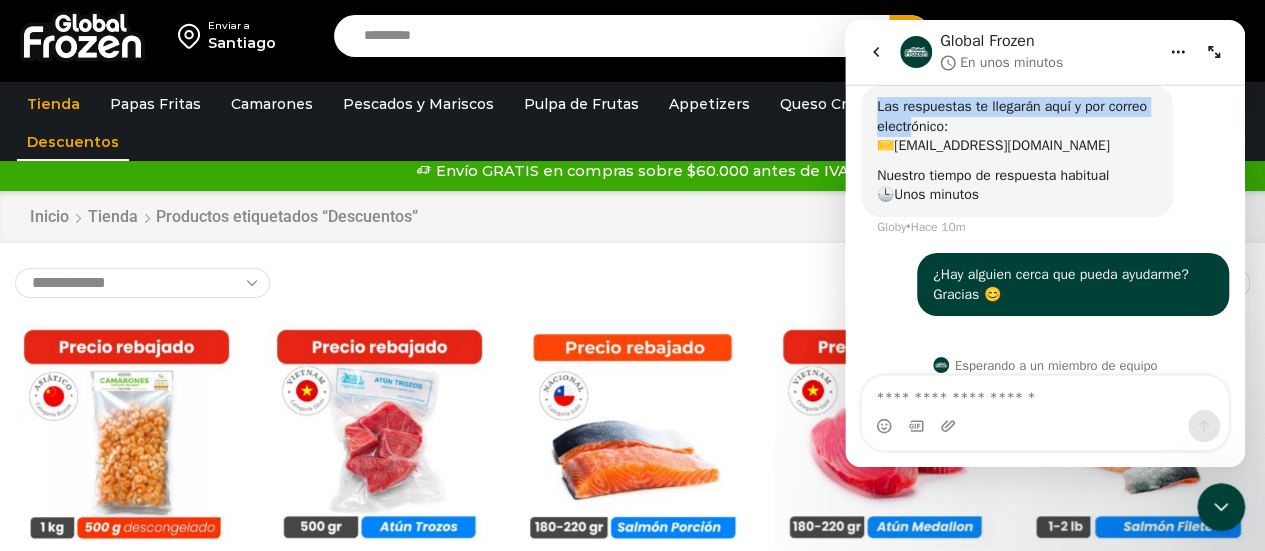 click at bounding box center [1214, 52] 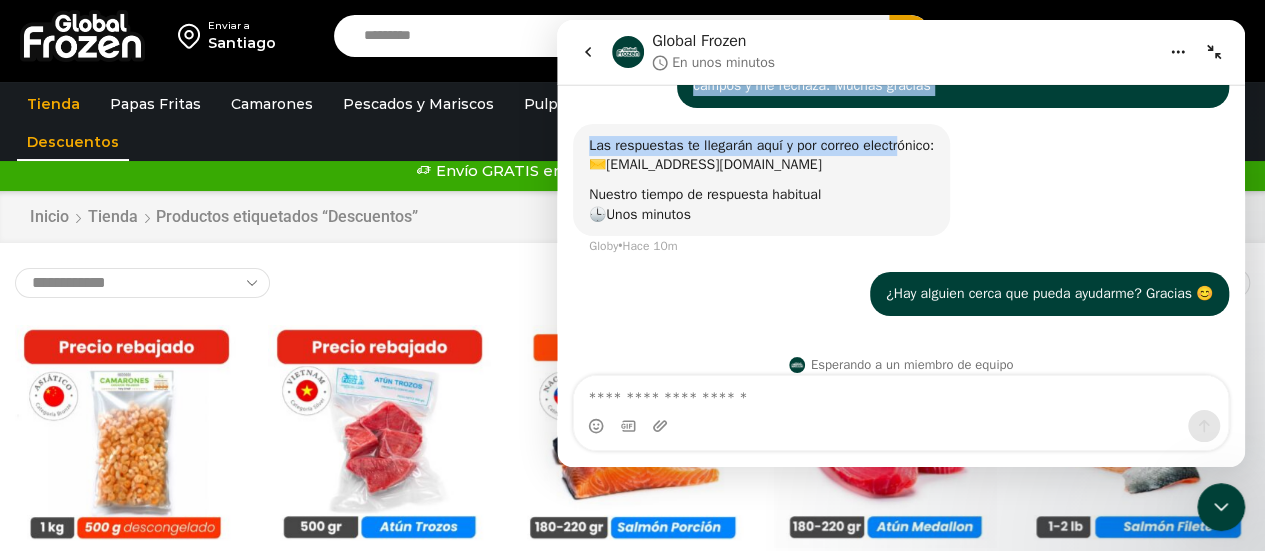 click at bounding box center [1214, 52] 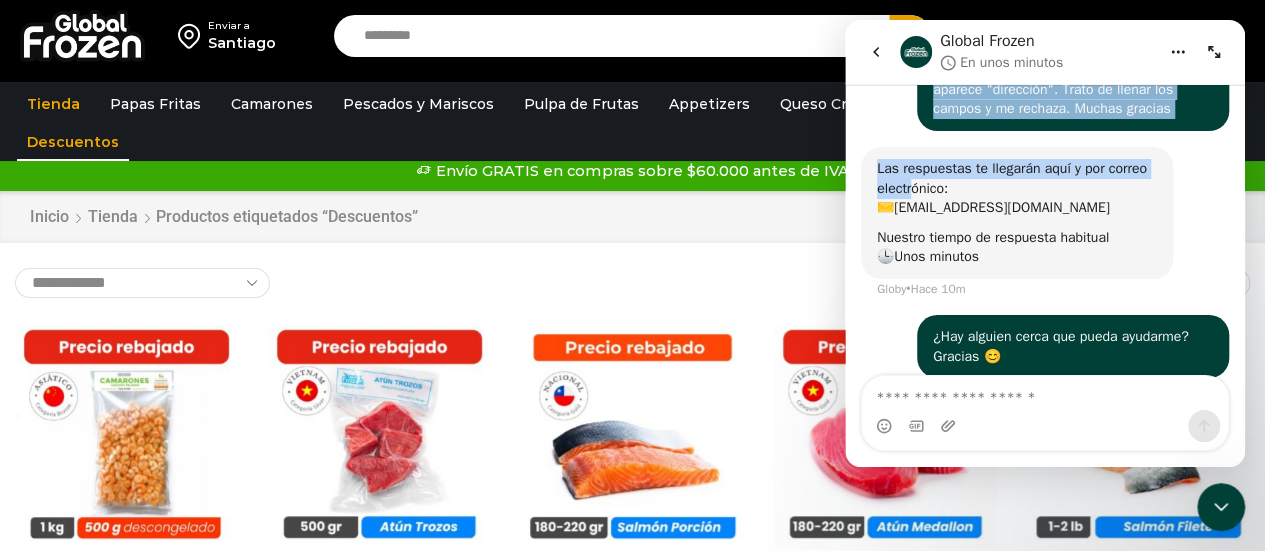 scroll, scrollTop: 178, scrollLeft: 0, axis: vertical 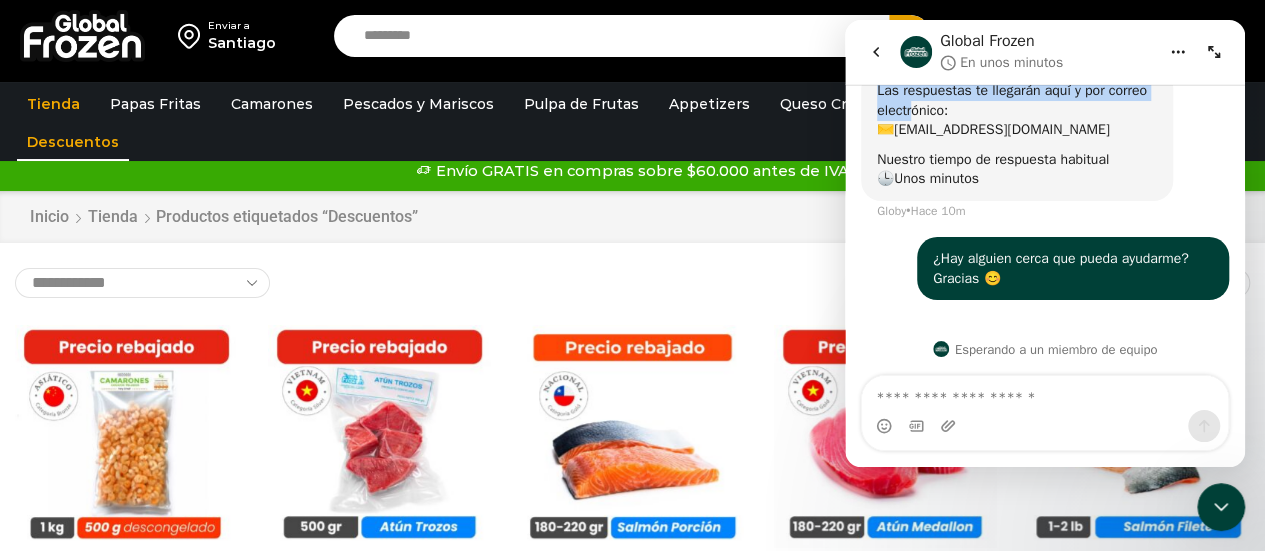 click 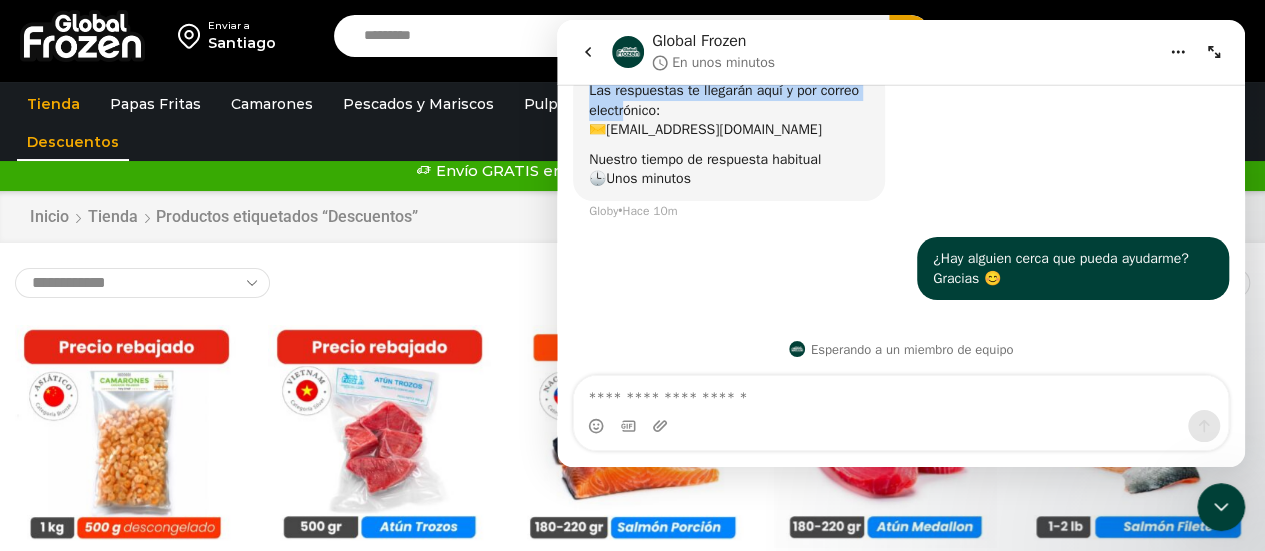 scroll, scrollTop: 100, scrollLeft: 0, axis: vertical 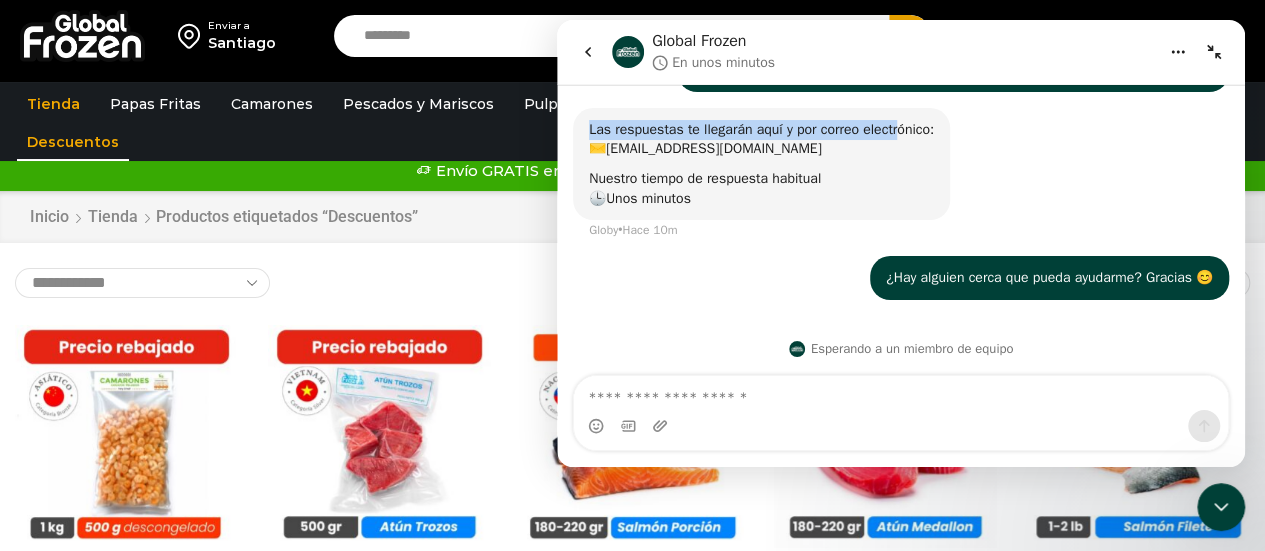 click 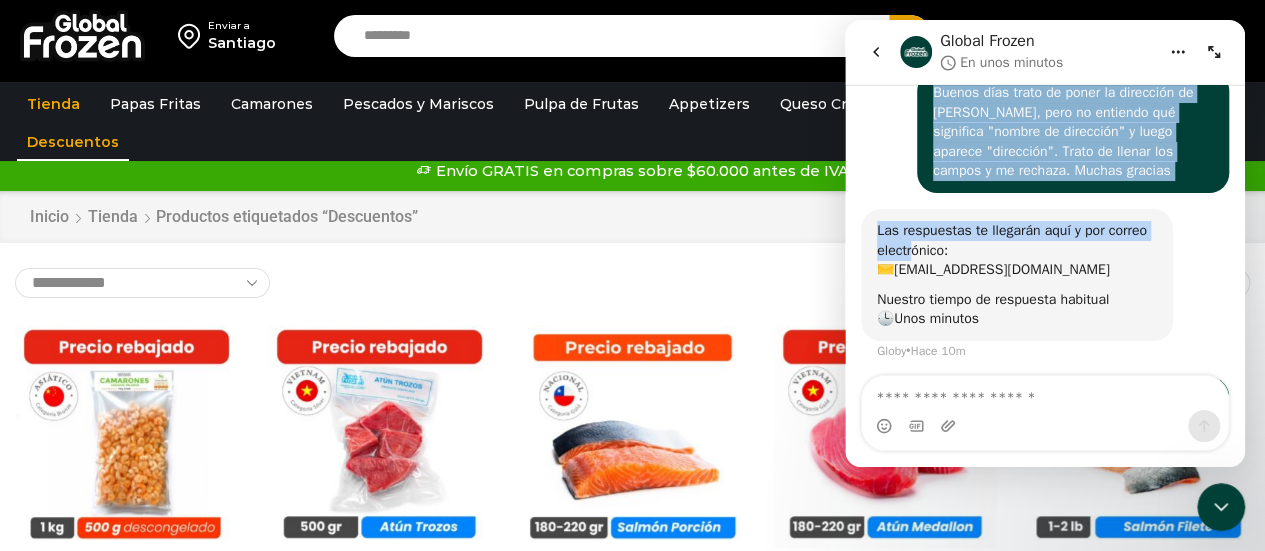 scroll, scrollTop: 0, scrollLeft: 0, axis: both 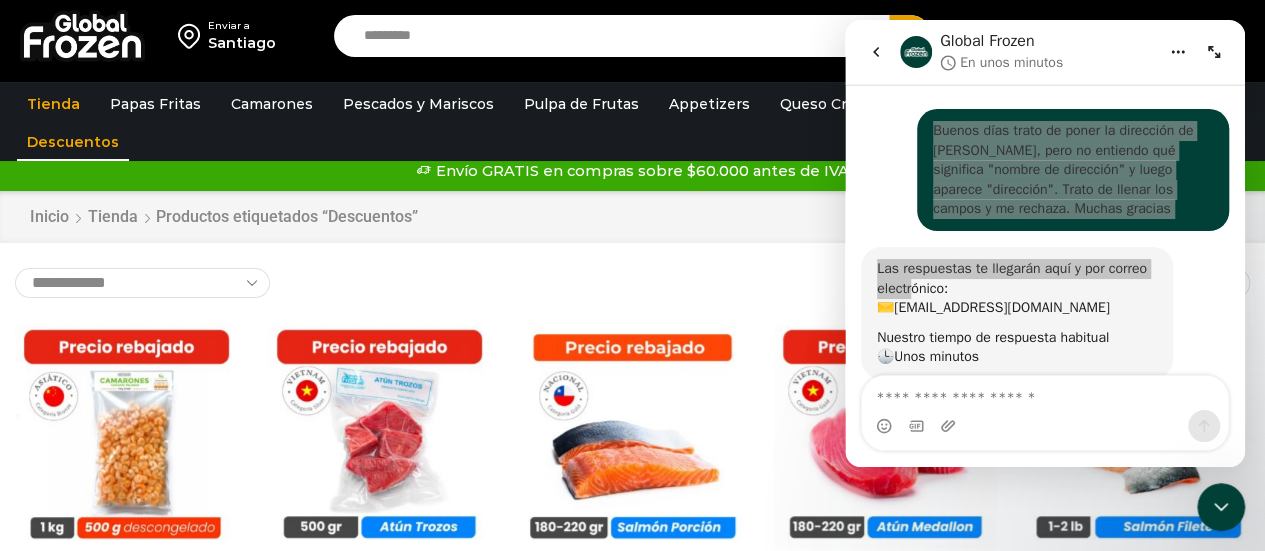 click on "Enviar a
[GEOGRAPHIC_DATA]
Search input
Search
Mi cuenta
Pedidos" at bounding box center (632, 846) 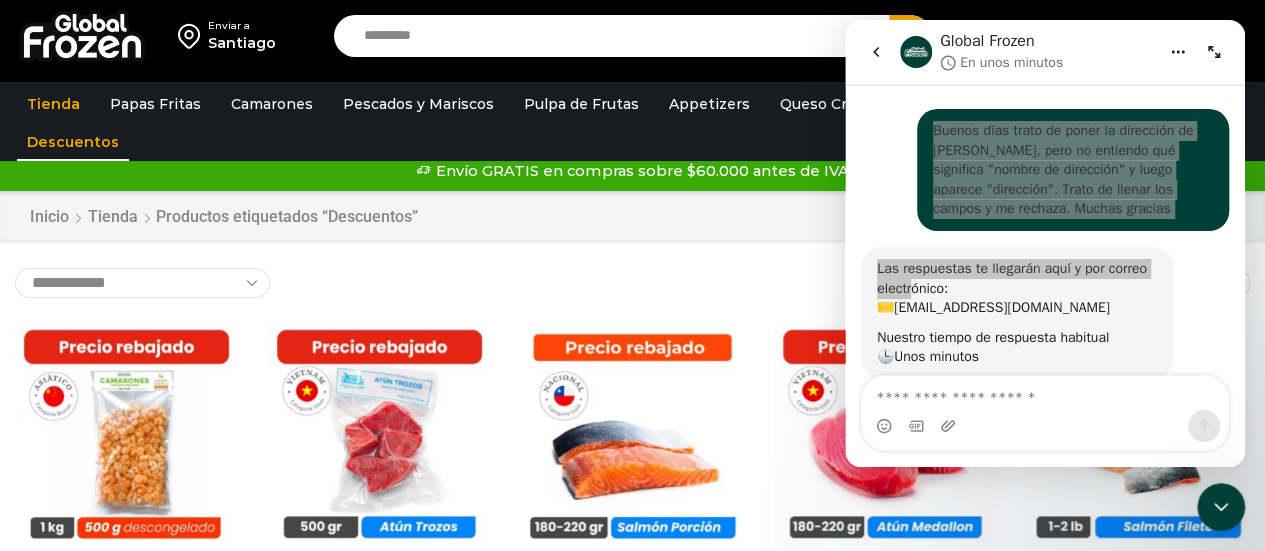 click on "**********" at bounding box center (632, 283) 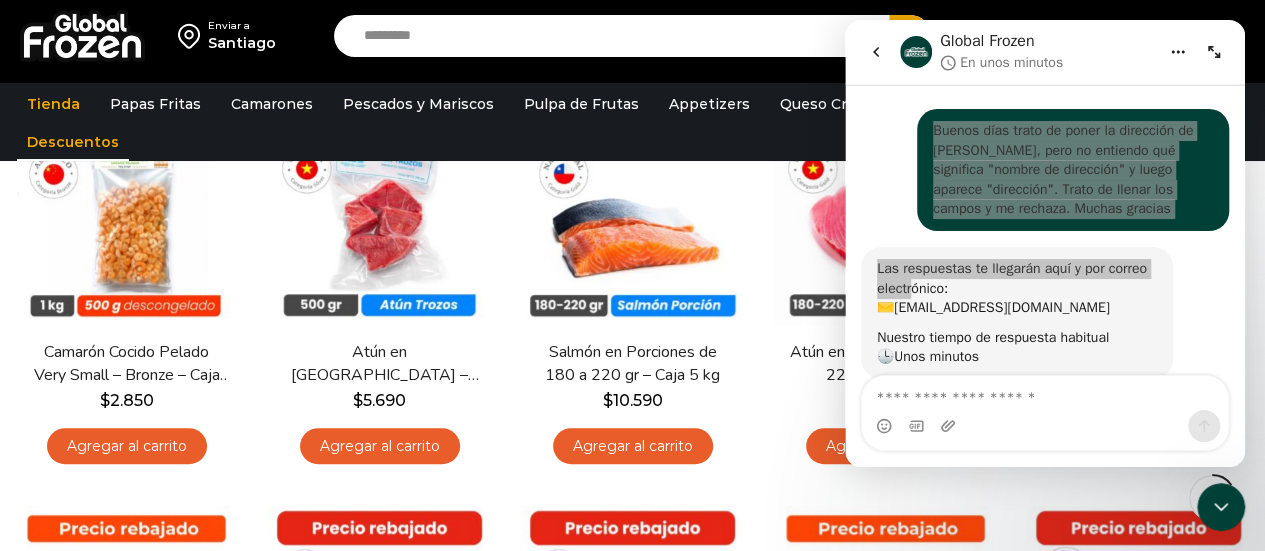 scroll, scrollTop: 254, scrollLeft: 0, axis: vertical 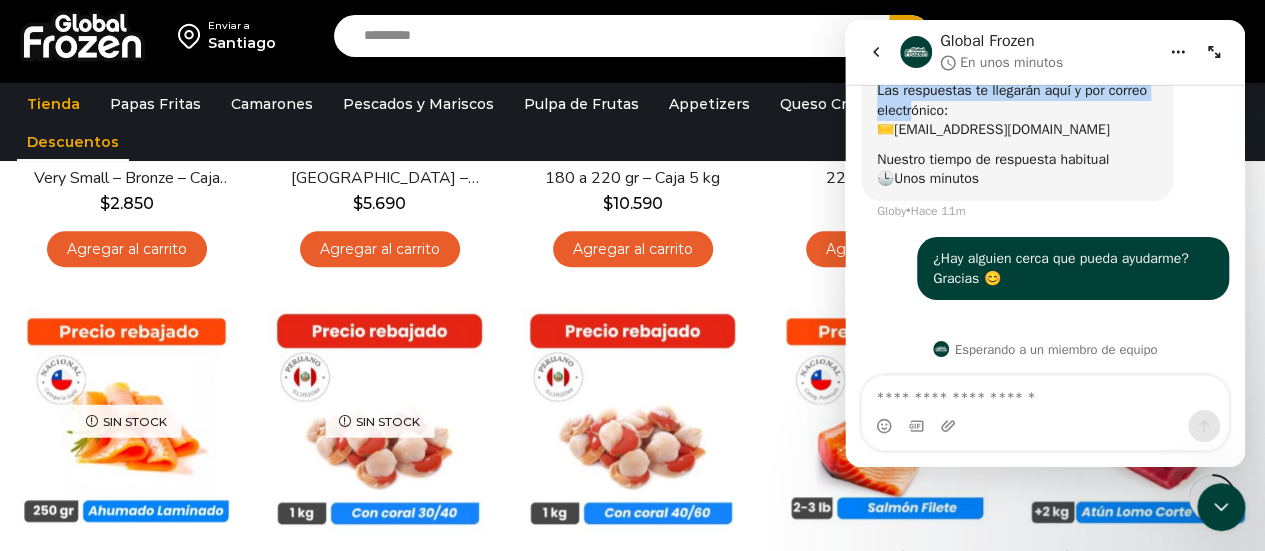 drag, startPoint x: 1241, startPoint y: 159, endPoint x: 2121, endPoint y: 306, distance: 892.19336 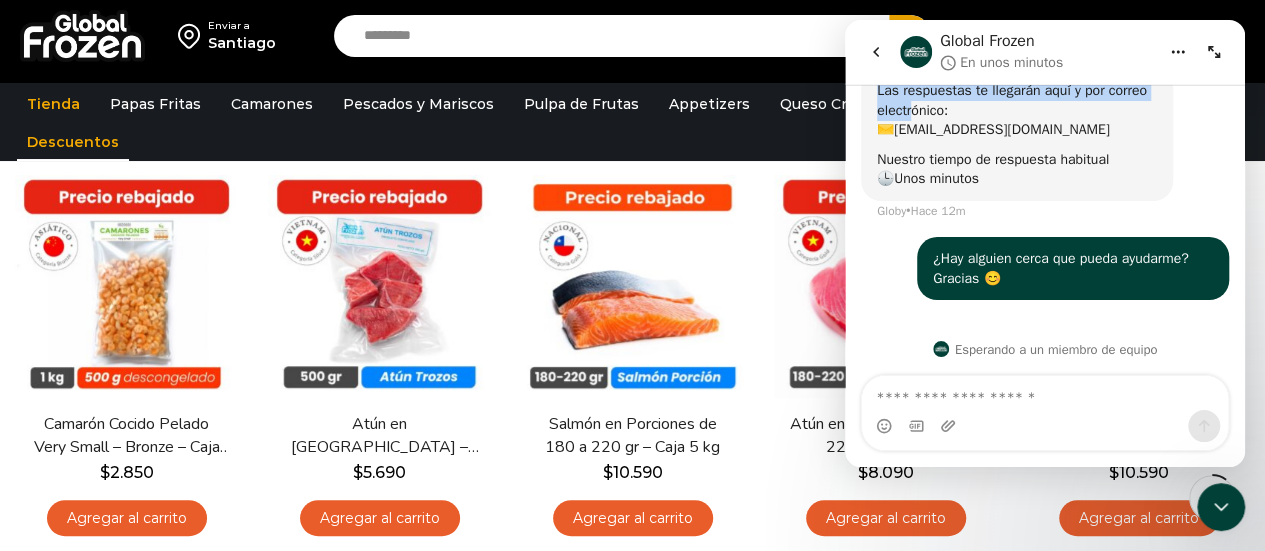 scroll, scrollTop: 155, scrollLeft: 0, axis: vertical 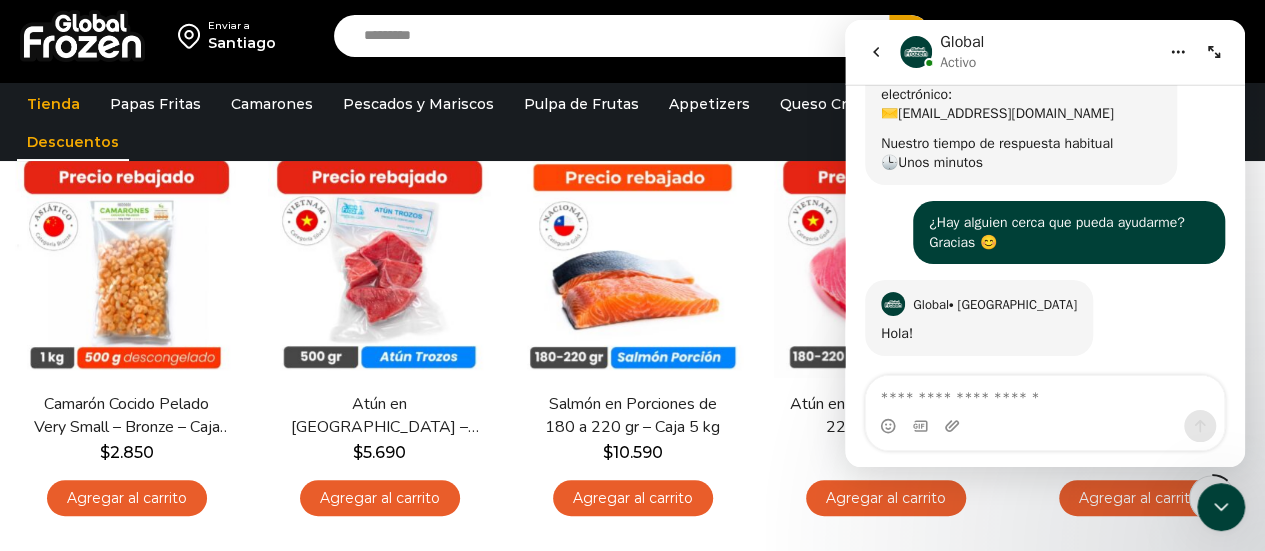 click at bounding box center (1045, 393) 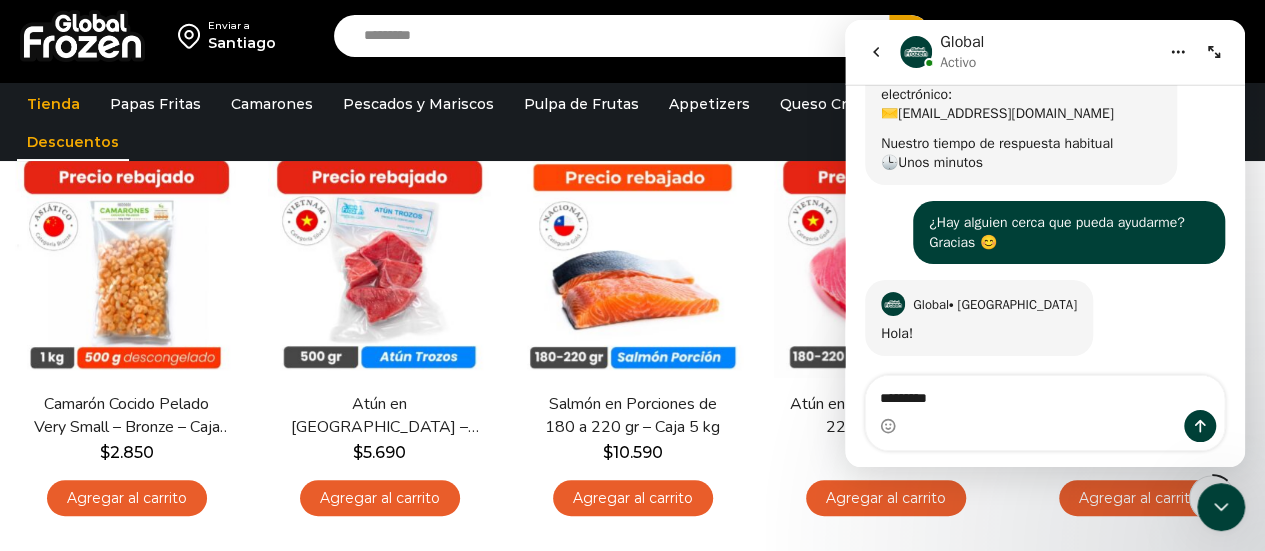 type on "**********" 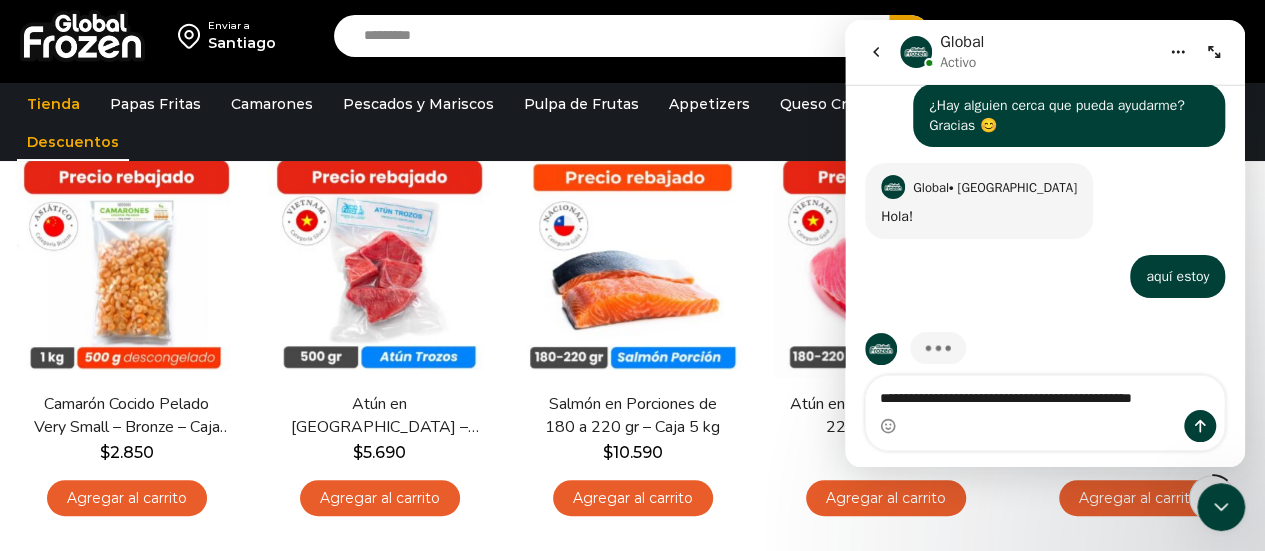 scroll, scrollTop: 358, scrollLeft: 0, axis: vertical 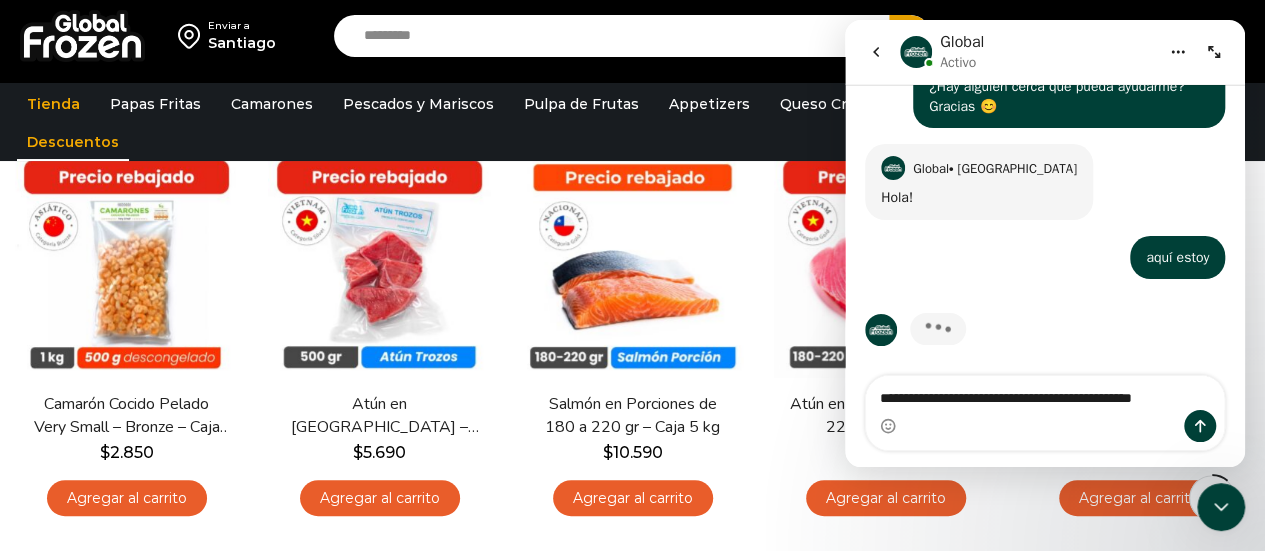 click on "**********" at bounding box center (1045, 393) 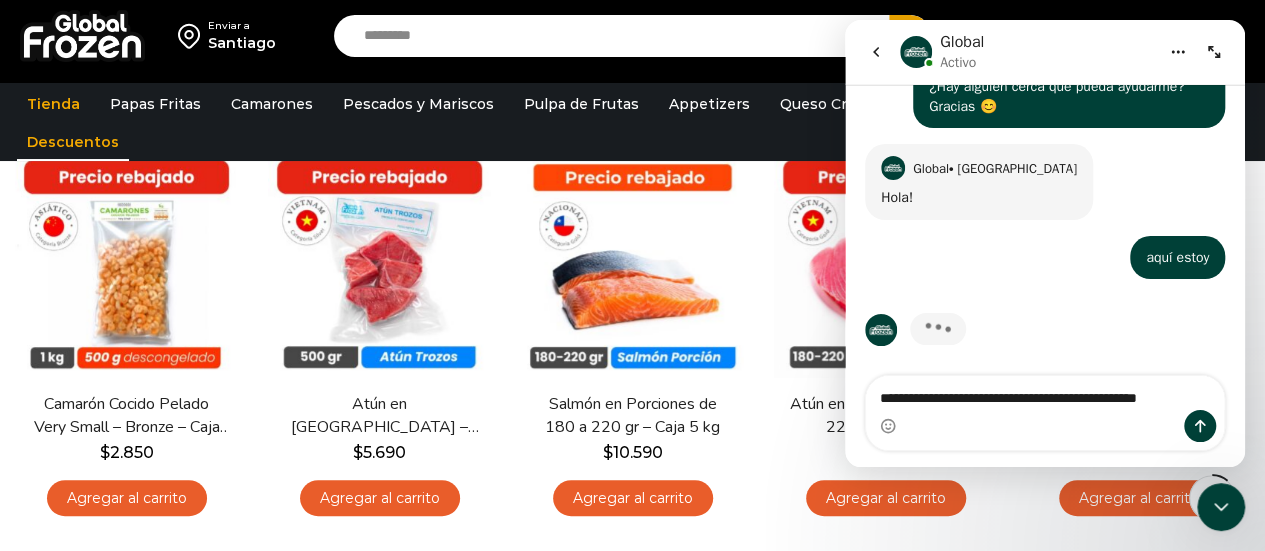 click on "**********" at bounding box center [1045, 393] 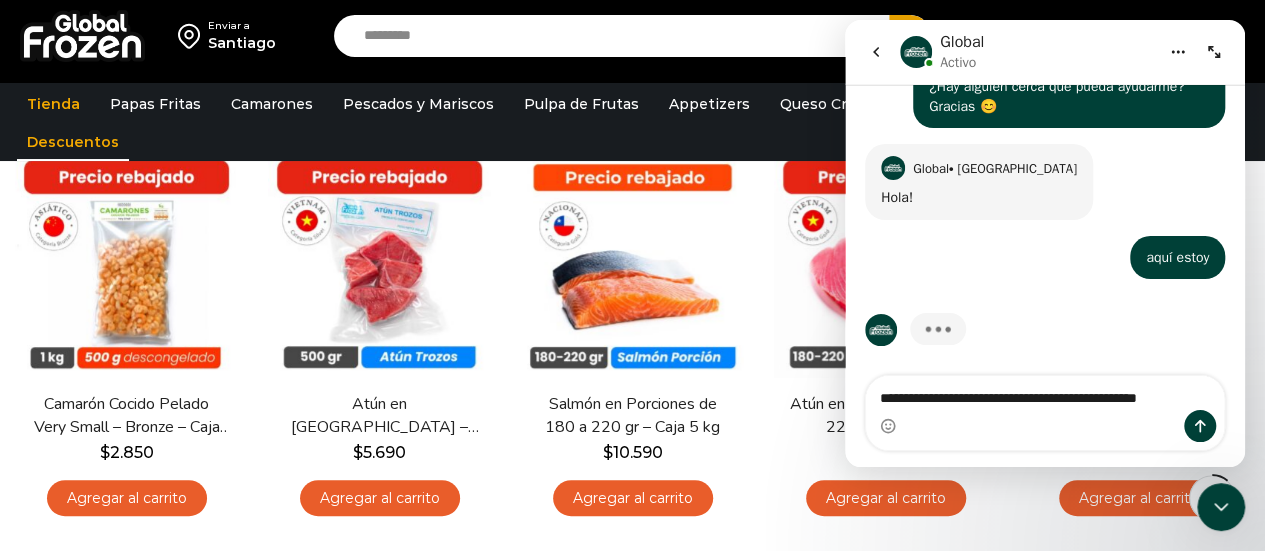 type on "**********" 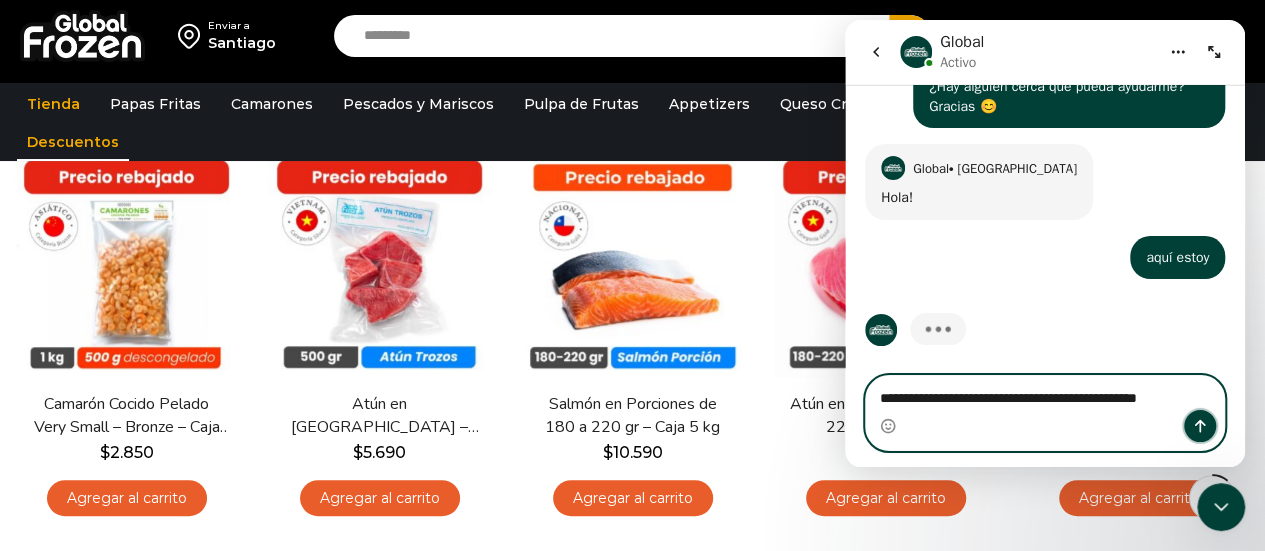 click 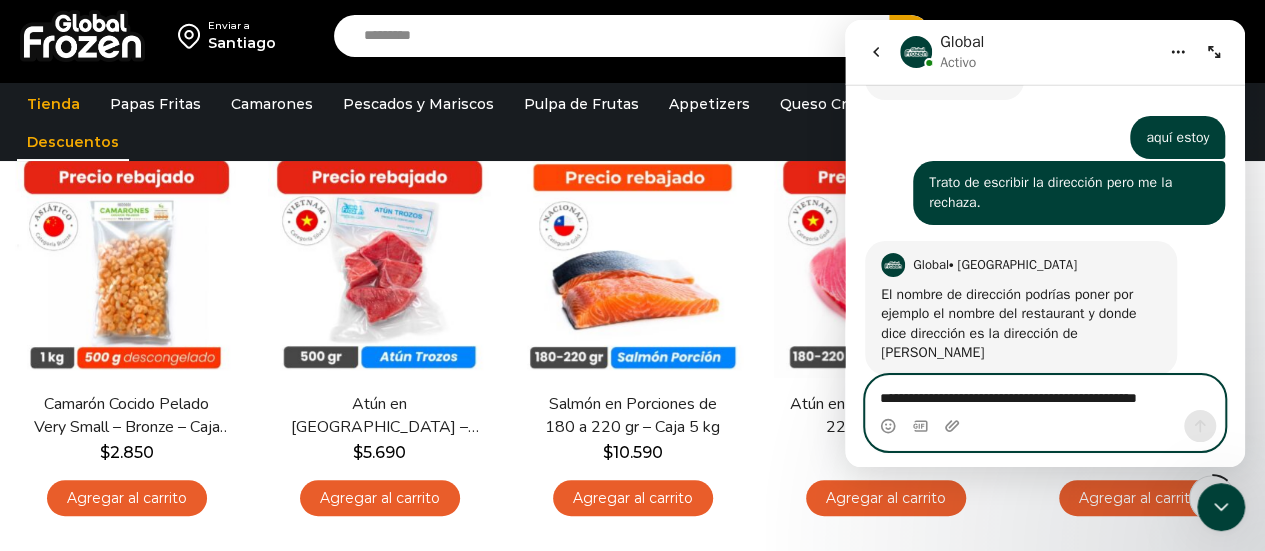 scroll, scrollTop: 554, scrollLeft: 0, axis: vertical 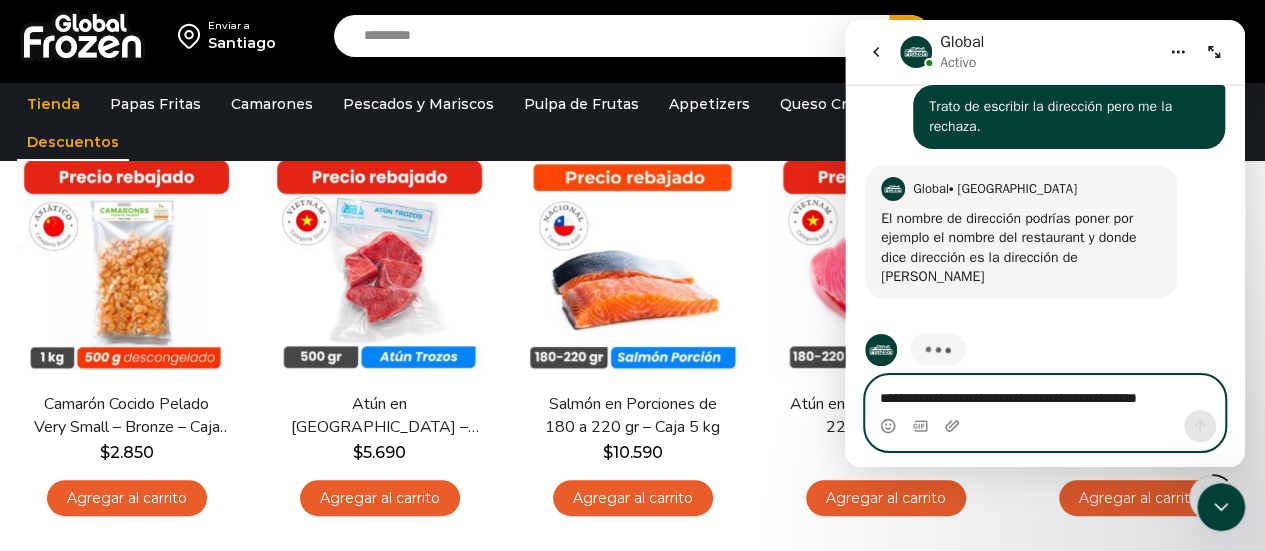 click on "**********" at bounding box center (1045, 393) 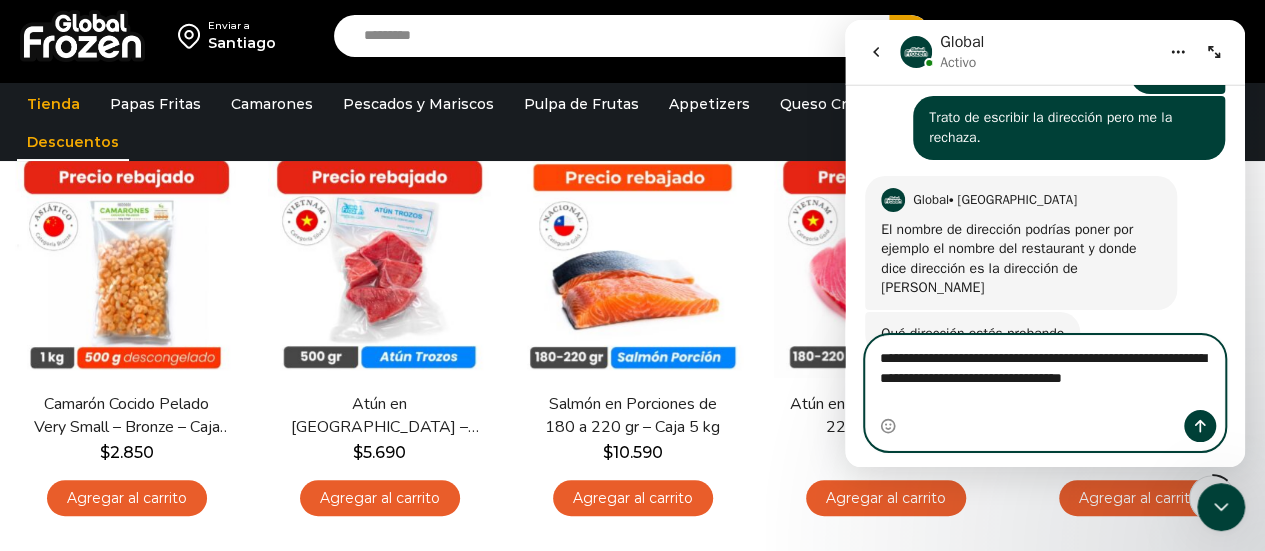 scroll, scrollTop: 563, scrollLeft: 0, axis: vertical 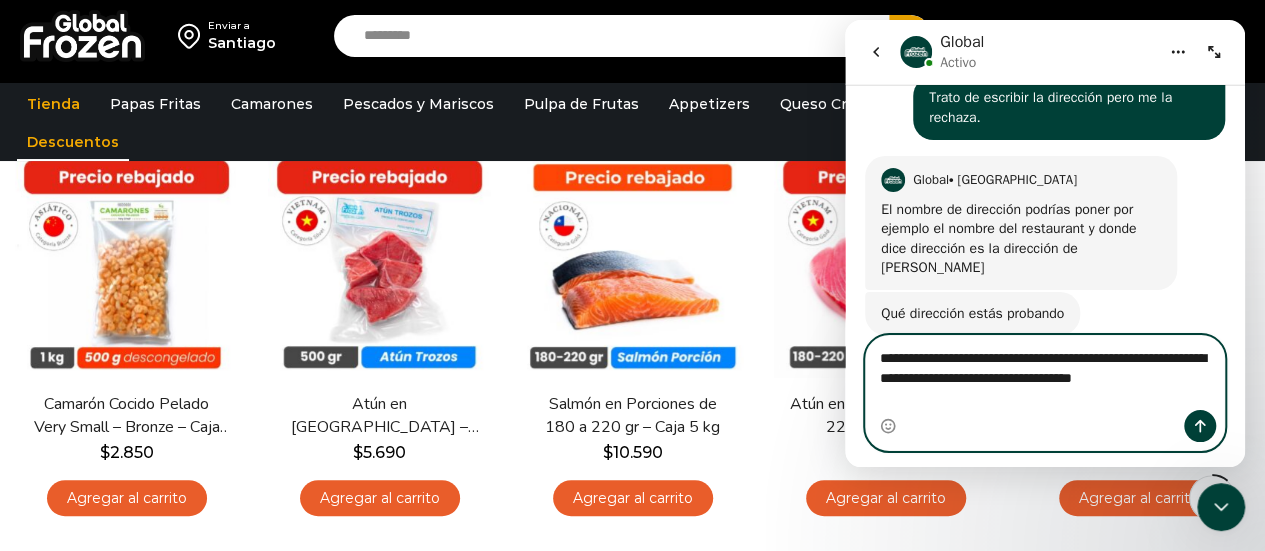 type on "**********" 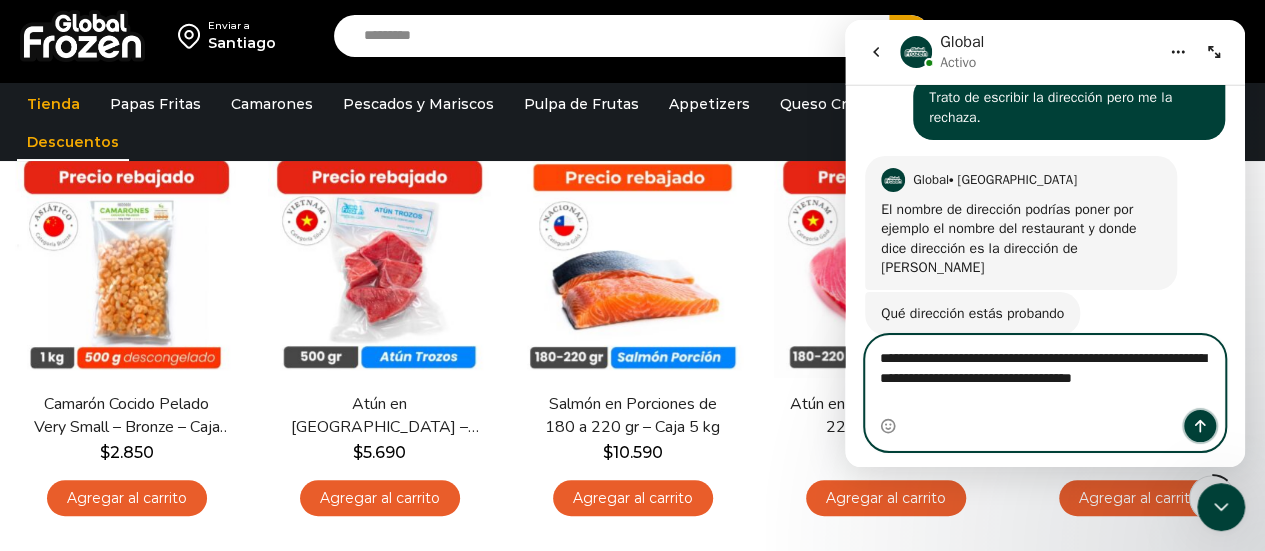 click 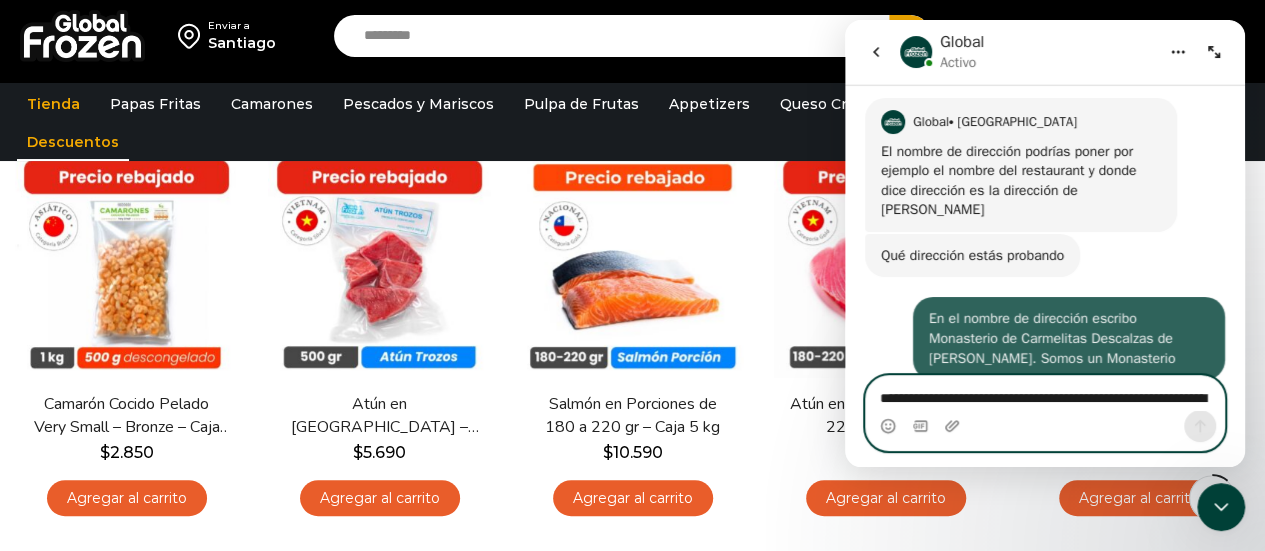 scroll, scrollTop: 622, scrollLeft: 0, axis: vertical 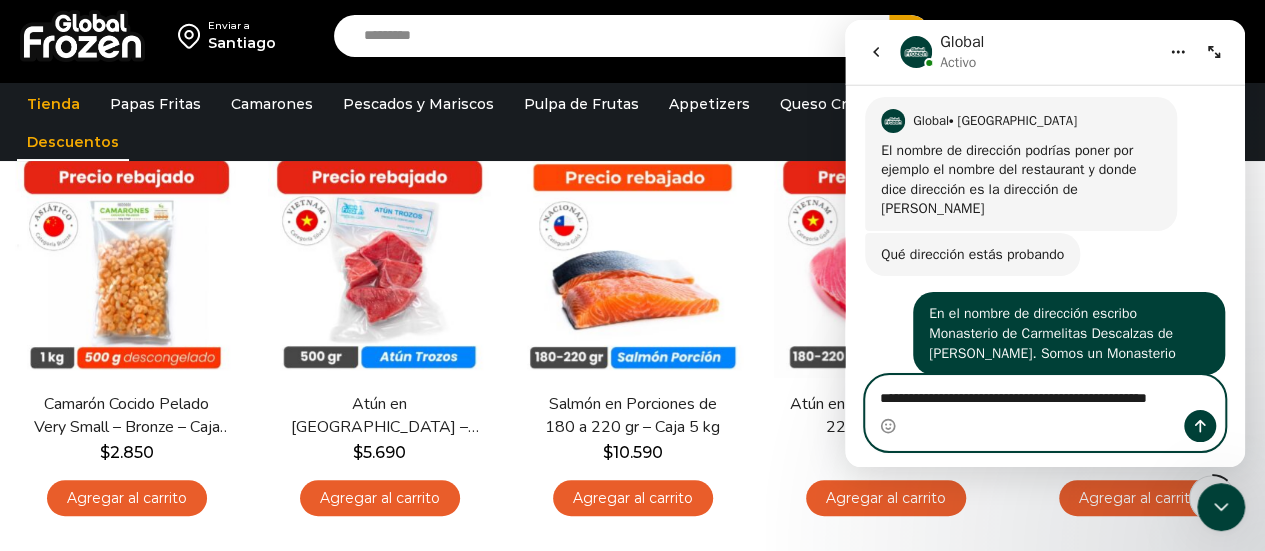 click on "**********" at bounding box center [1045, 393] 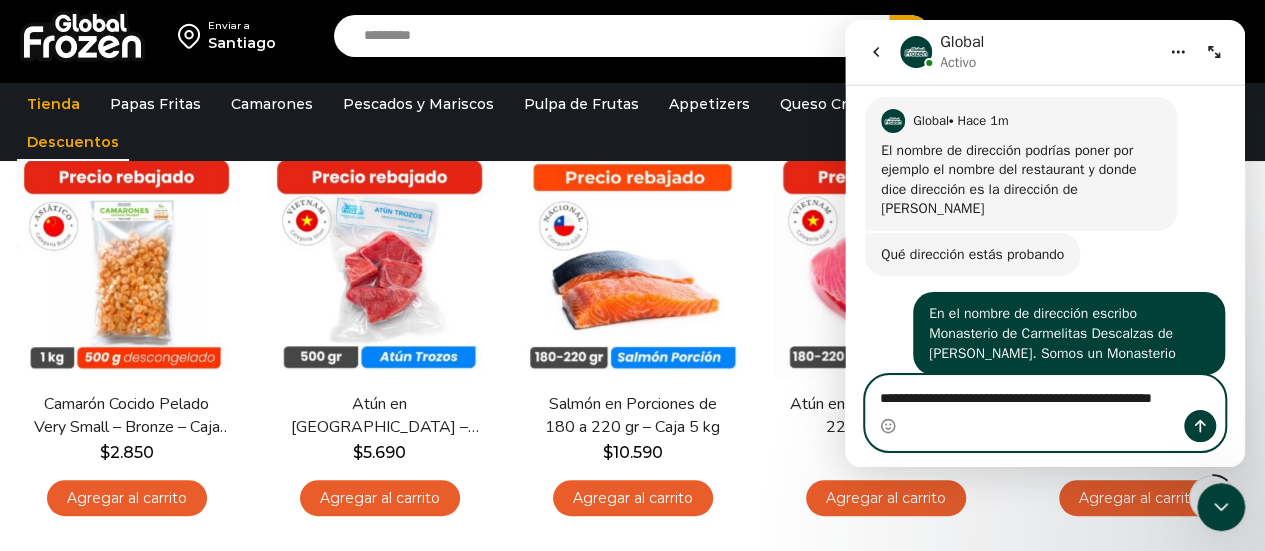 type on "**********" 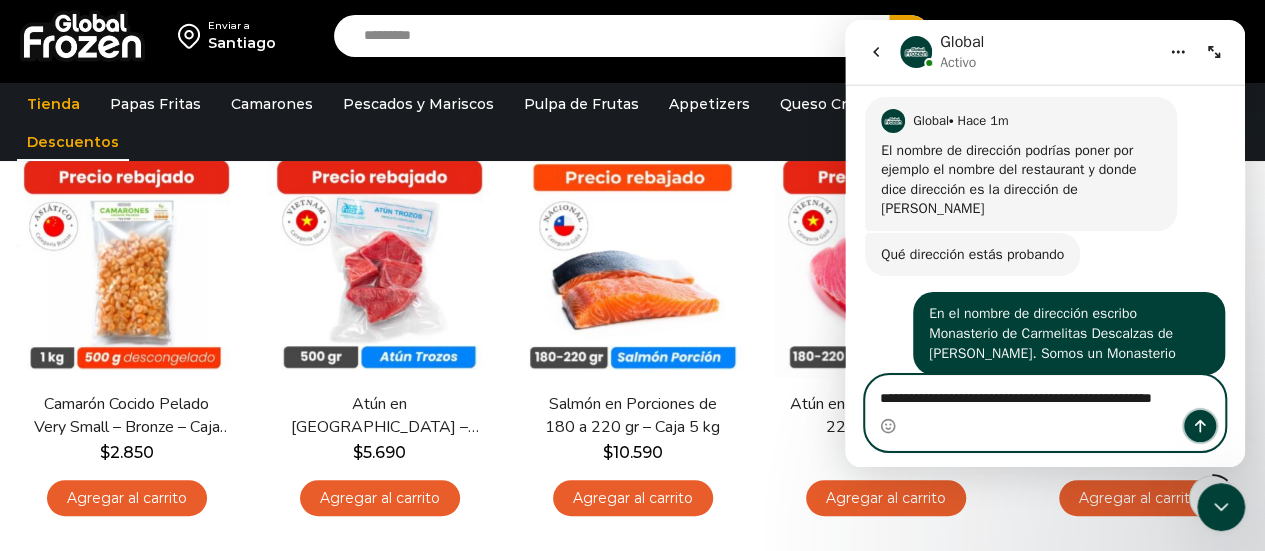 click 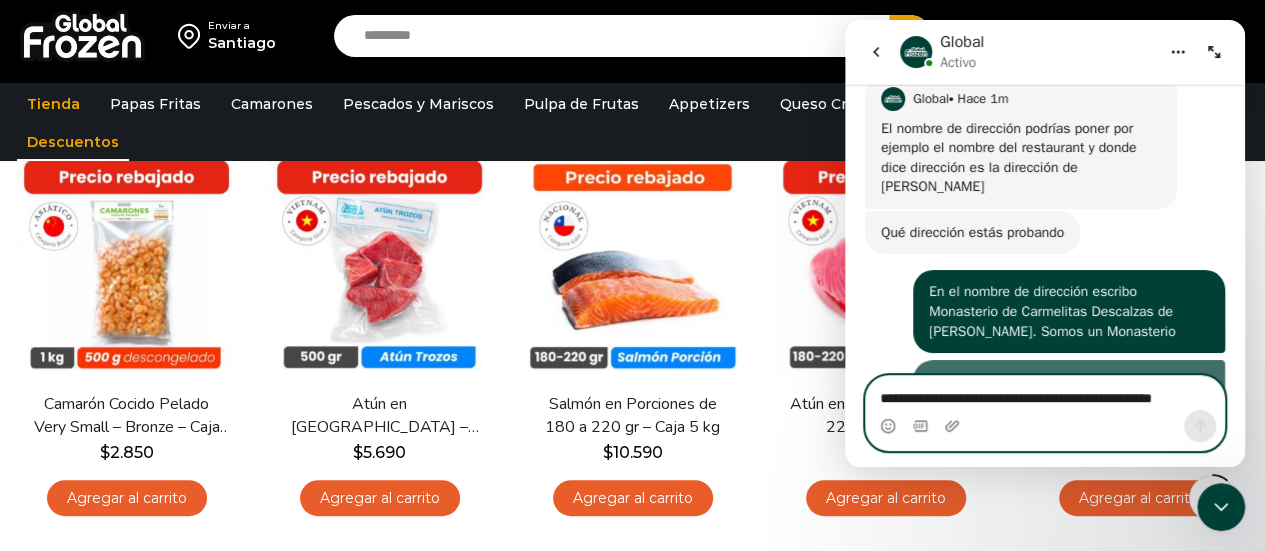 scroll, scrollTop: 687, scrollLeft: 0, axis: vertical 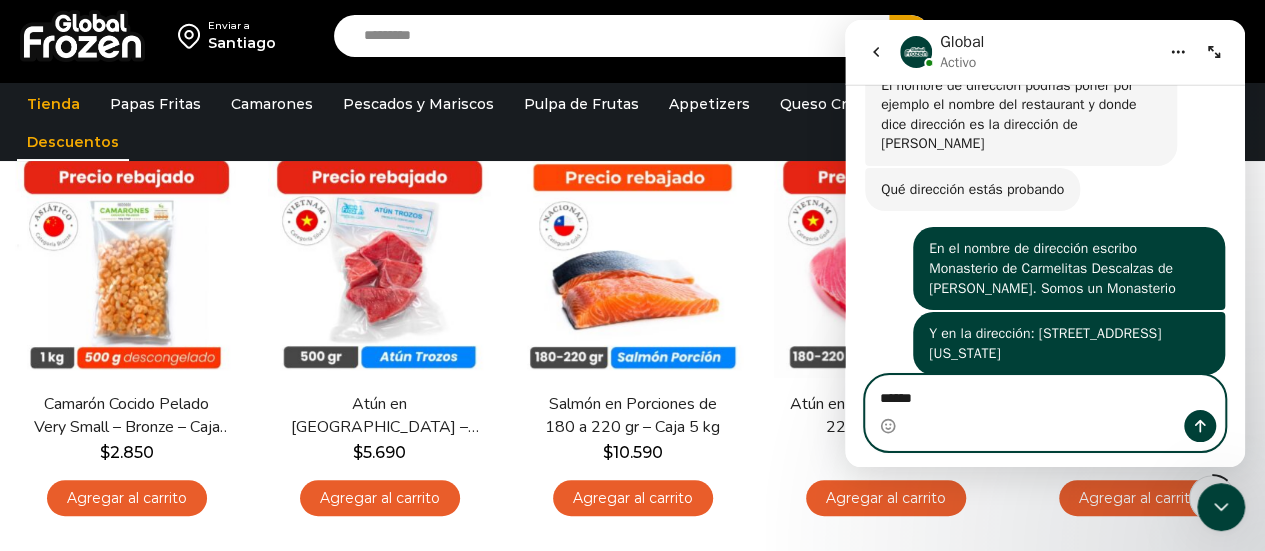 type on "******" 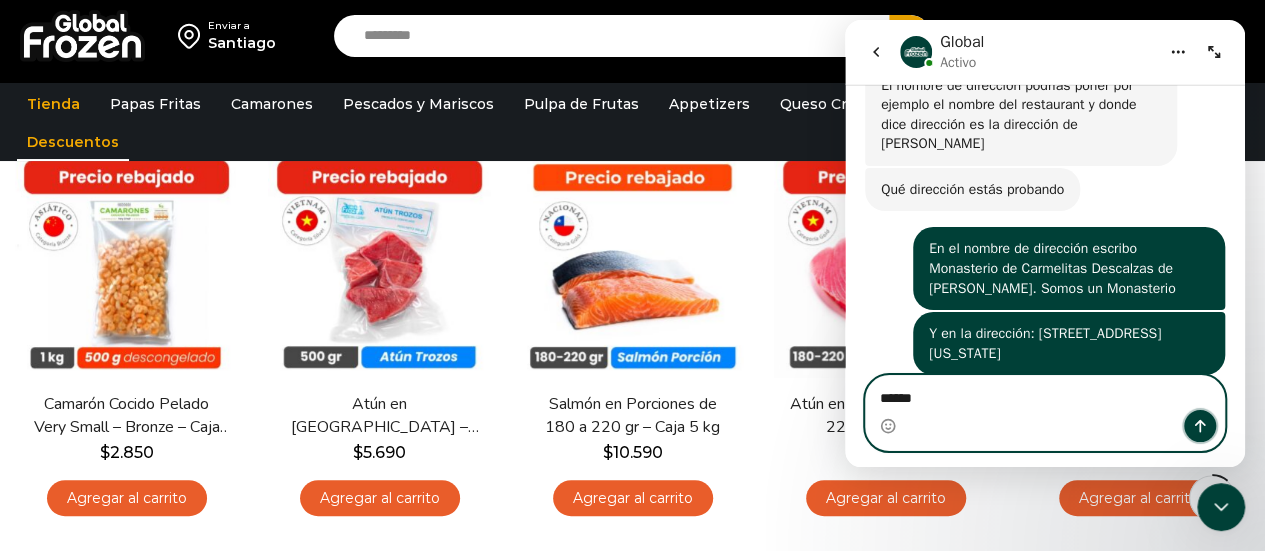 click 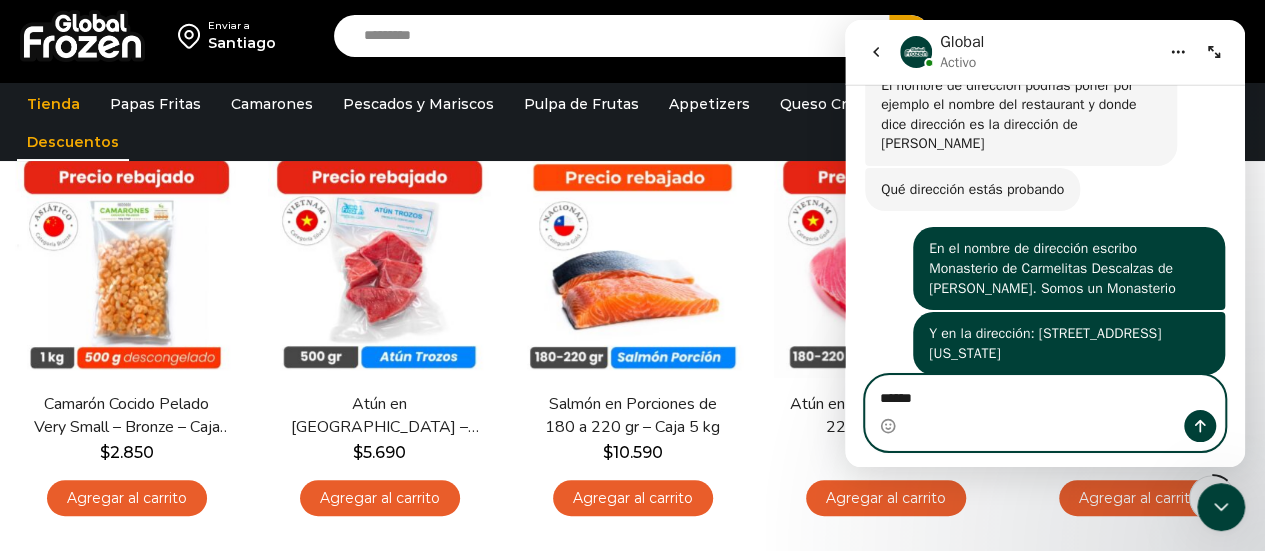 scroll, scrollTop: 733, scrollLeft: 0, axis: vertical 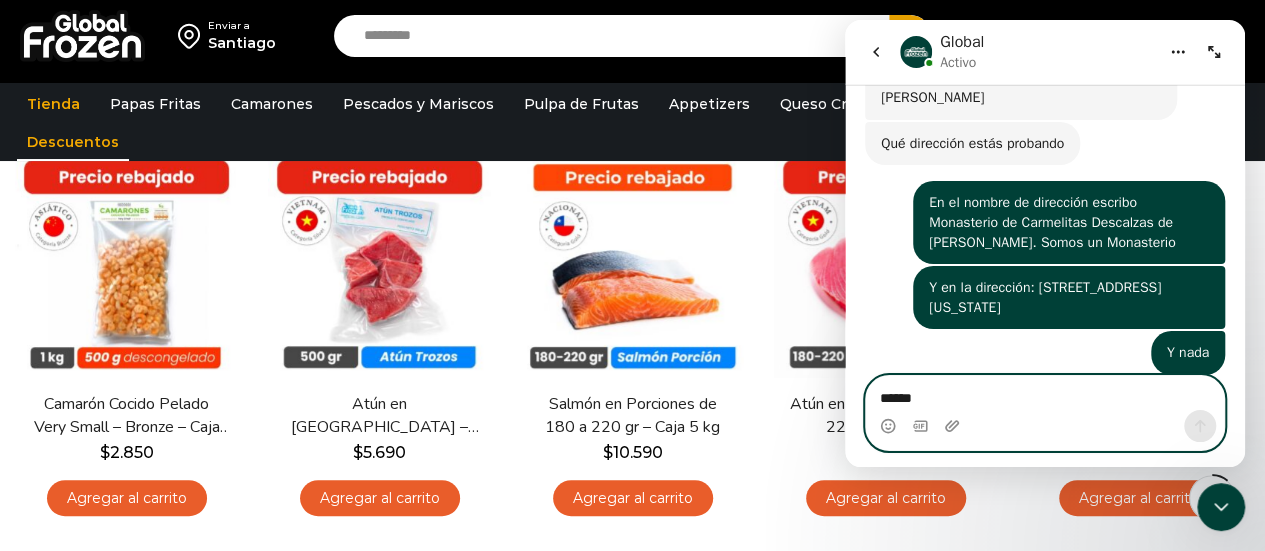 click on "******" at bounding box center [1045, 393] 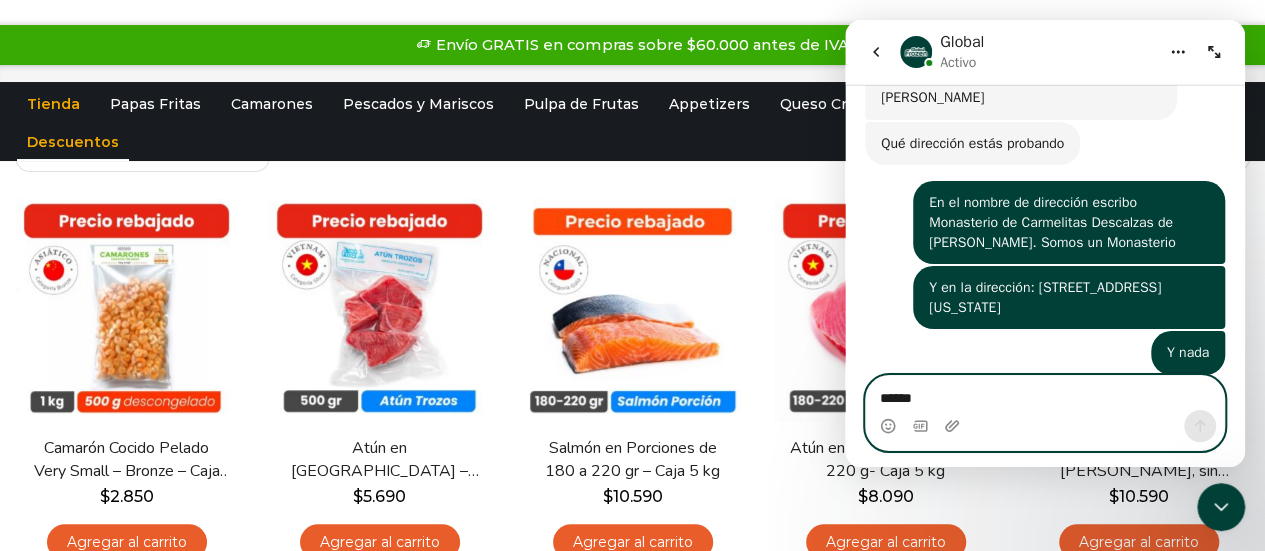 scroll, scrollTop: 0, scrollLeft: 0, axis: both 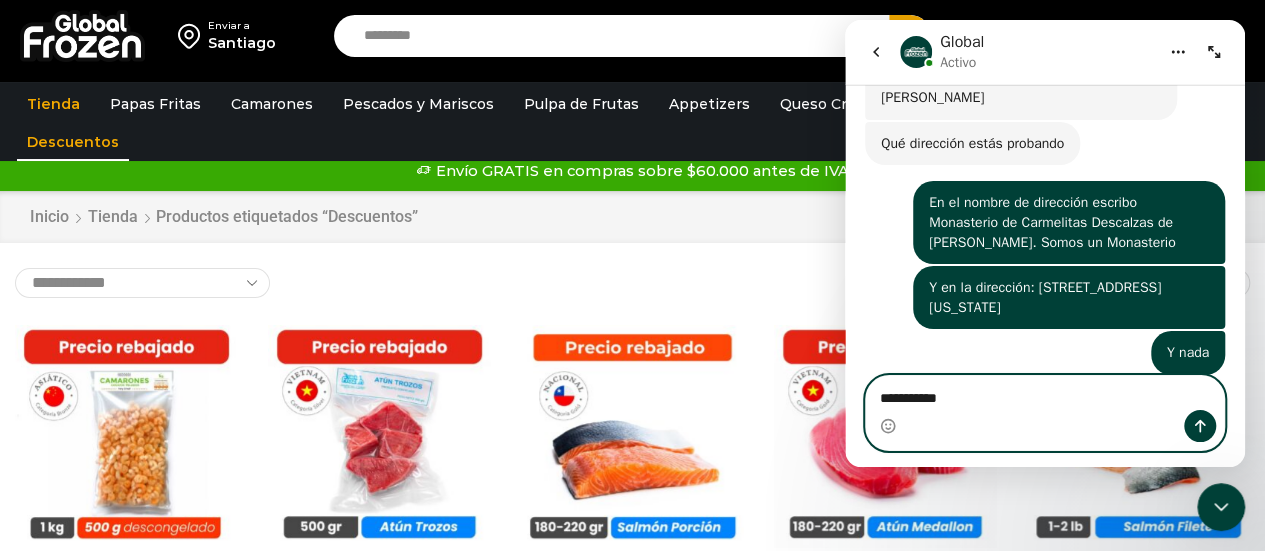 type on "**********" 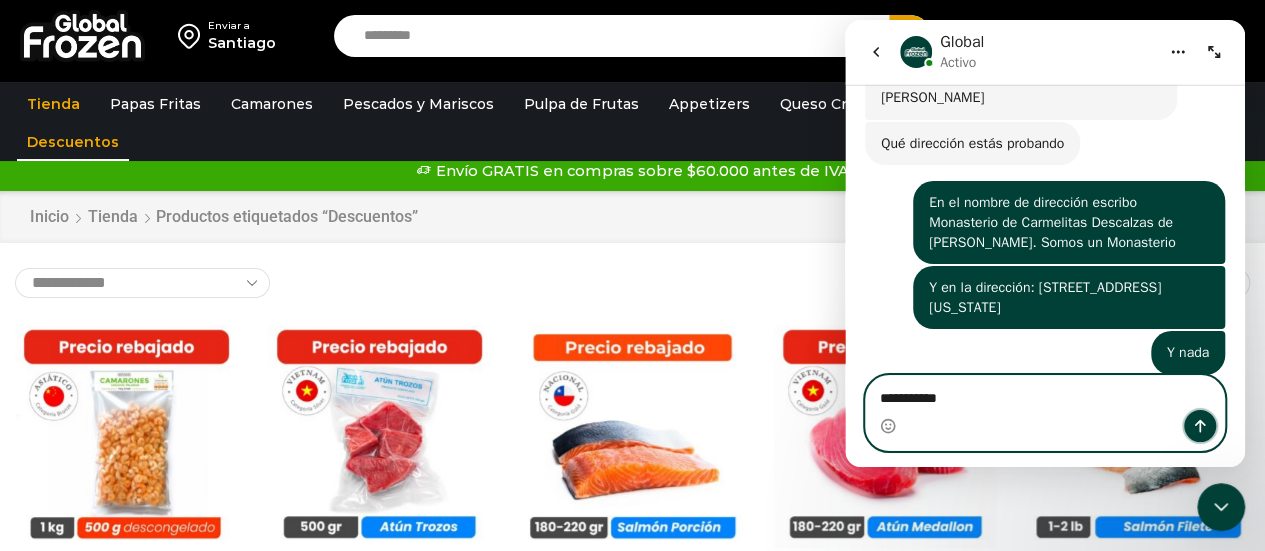 click 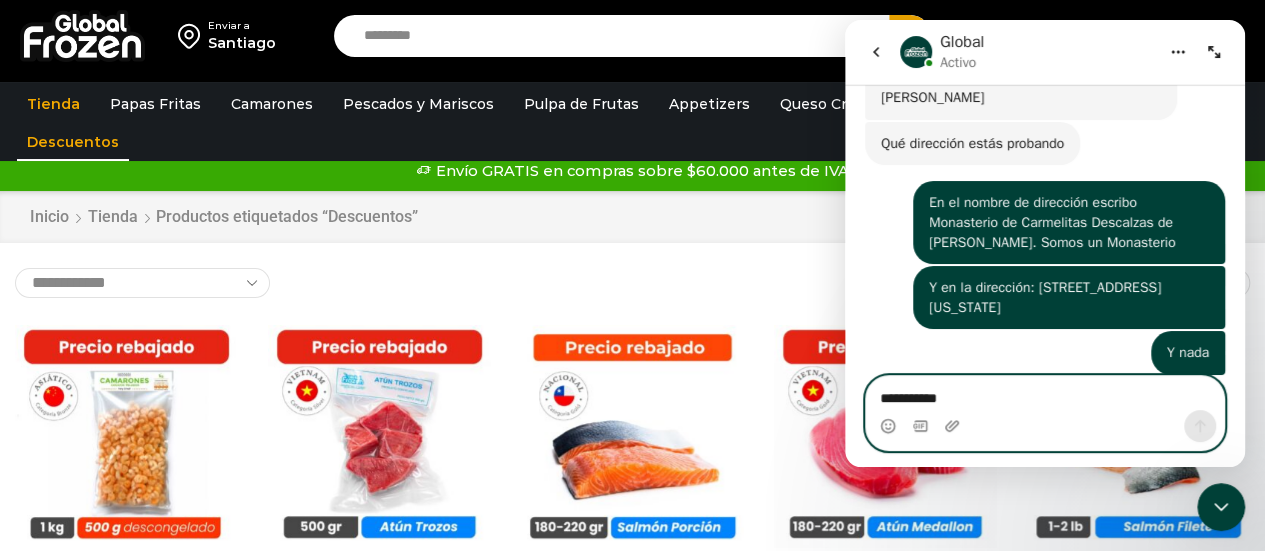 scroll, scrollTop: 778, scrollLeft: 0, axis: vertical 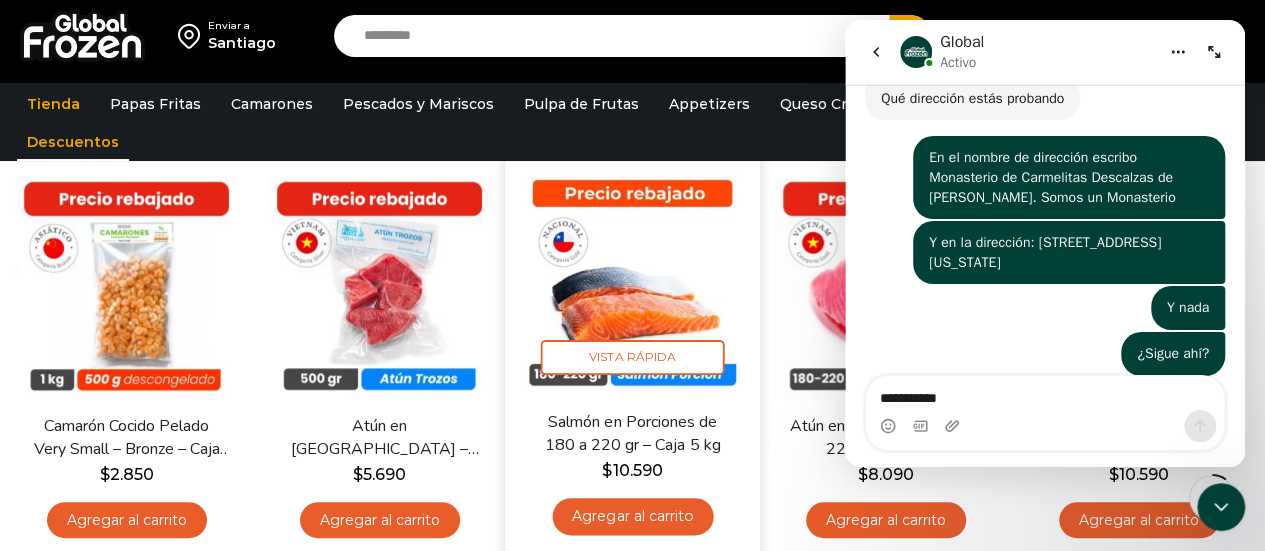 click at bounding box center [632, 282] 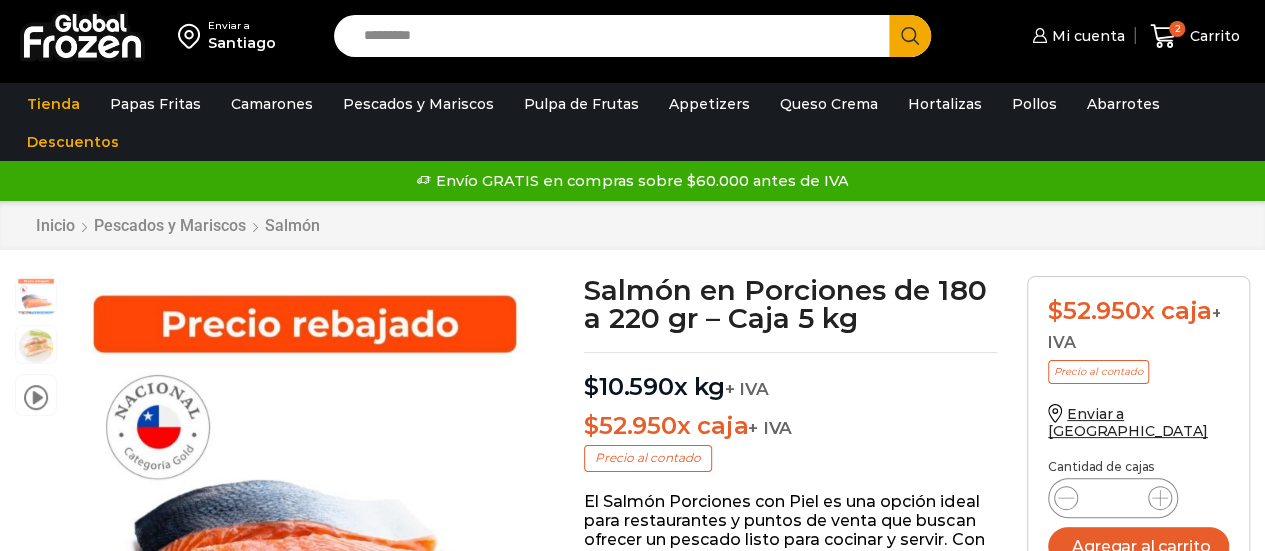 scroll, scrollTop: 1, scrollLeft: 0, axis: vertical 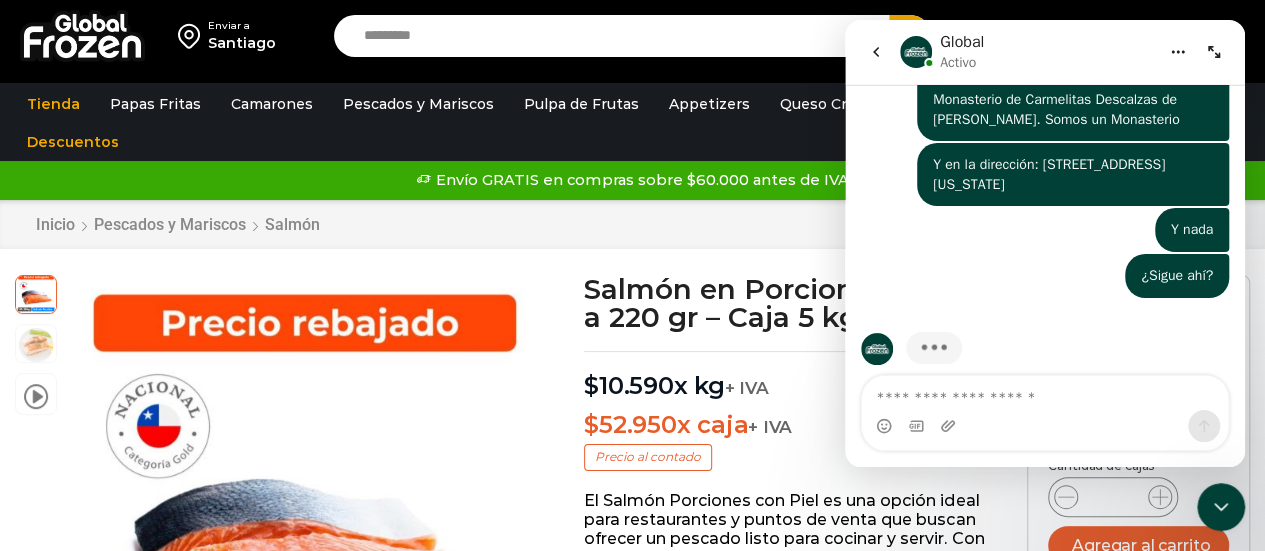 click on "Search input" at bounding box center (617, 36) 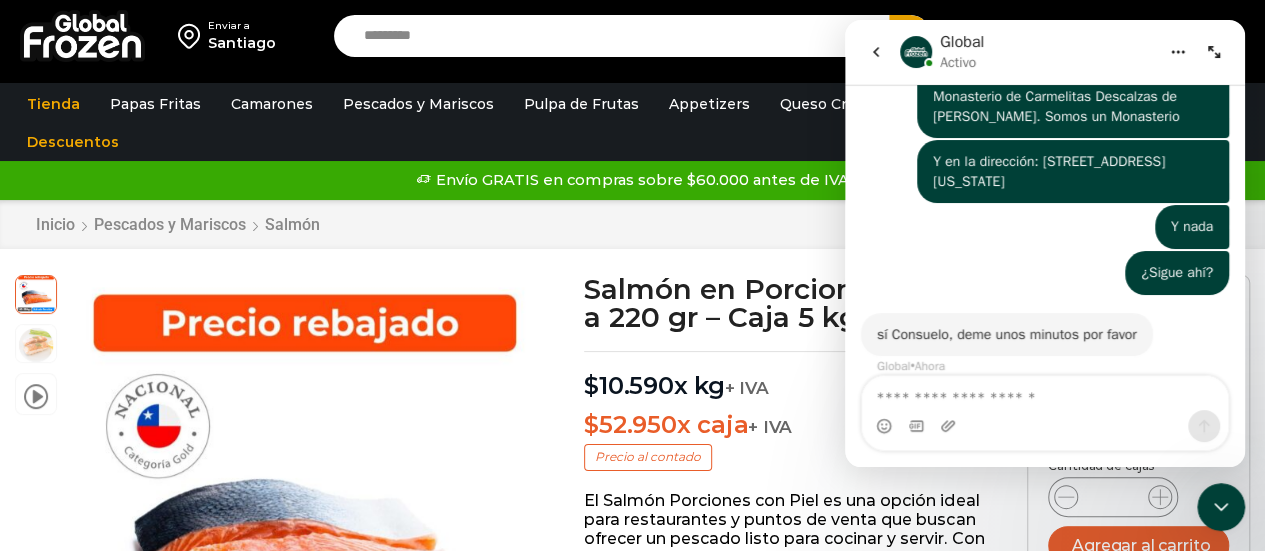 scroll, scrollTop: 766, scrollLeft: 0, axis: vertical 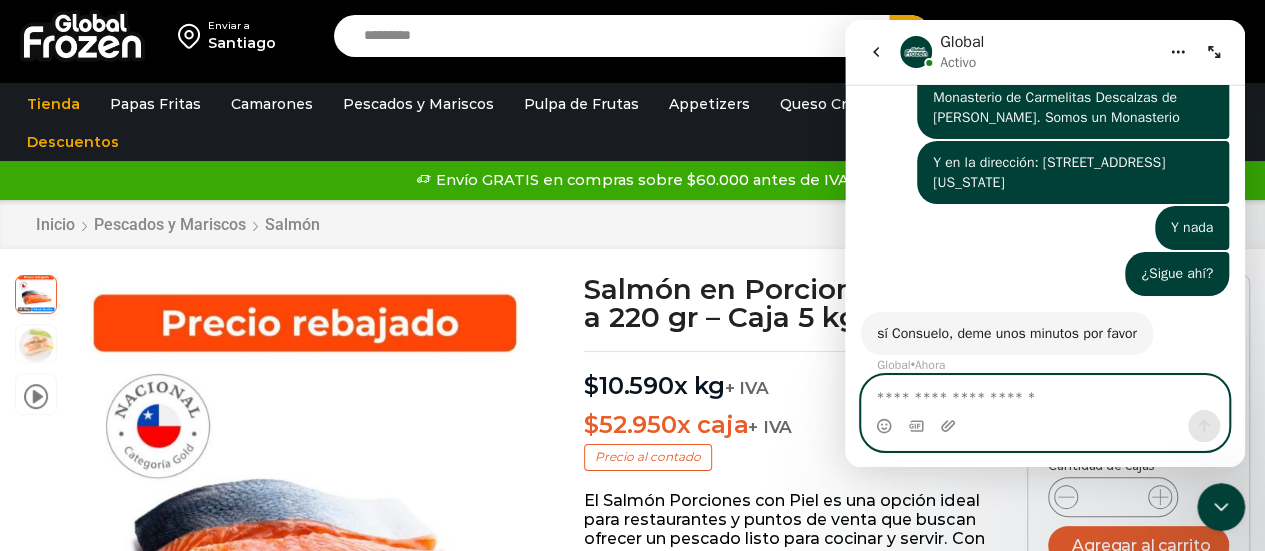 click at bounding box center (1045, 393) 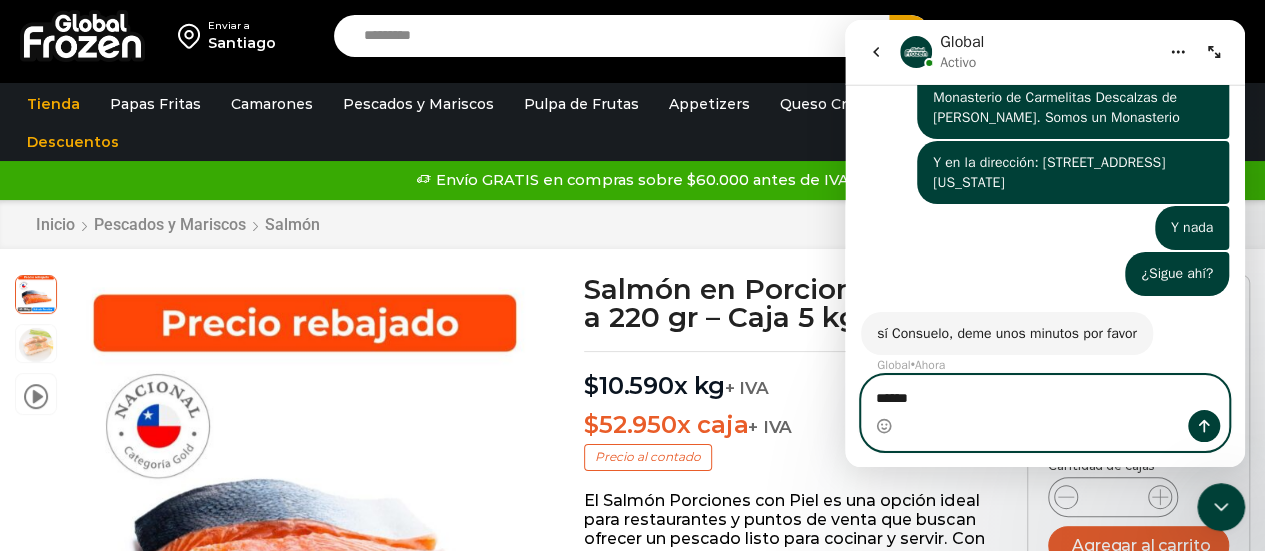 type on "*******" 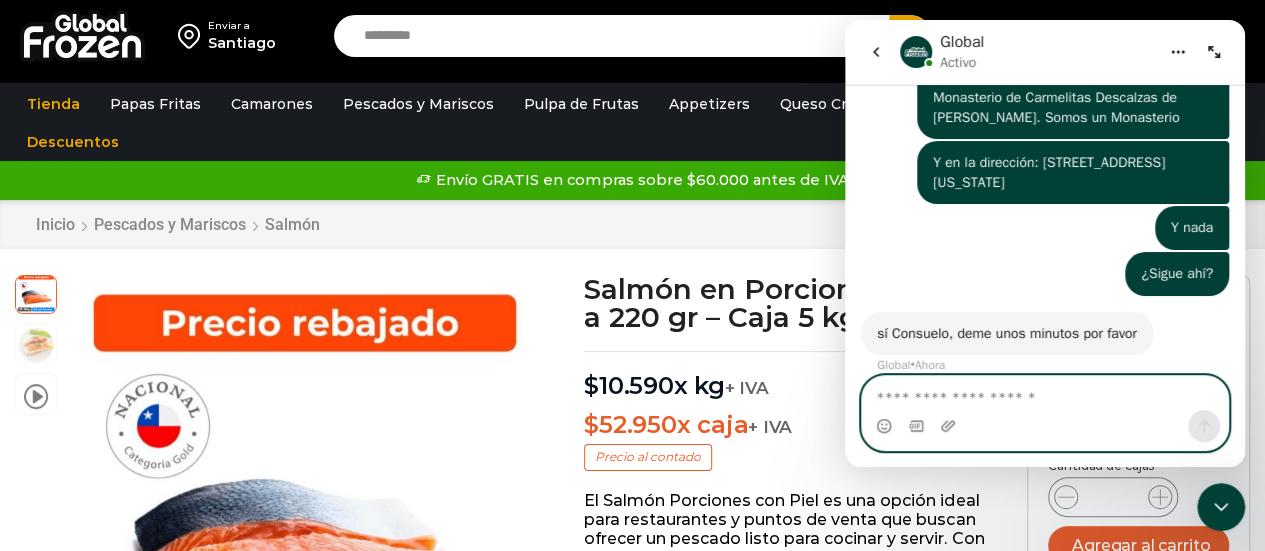 scroll, scrollTop: 826, scrollLeft: 0, axis: vertical 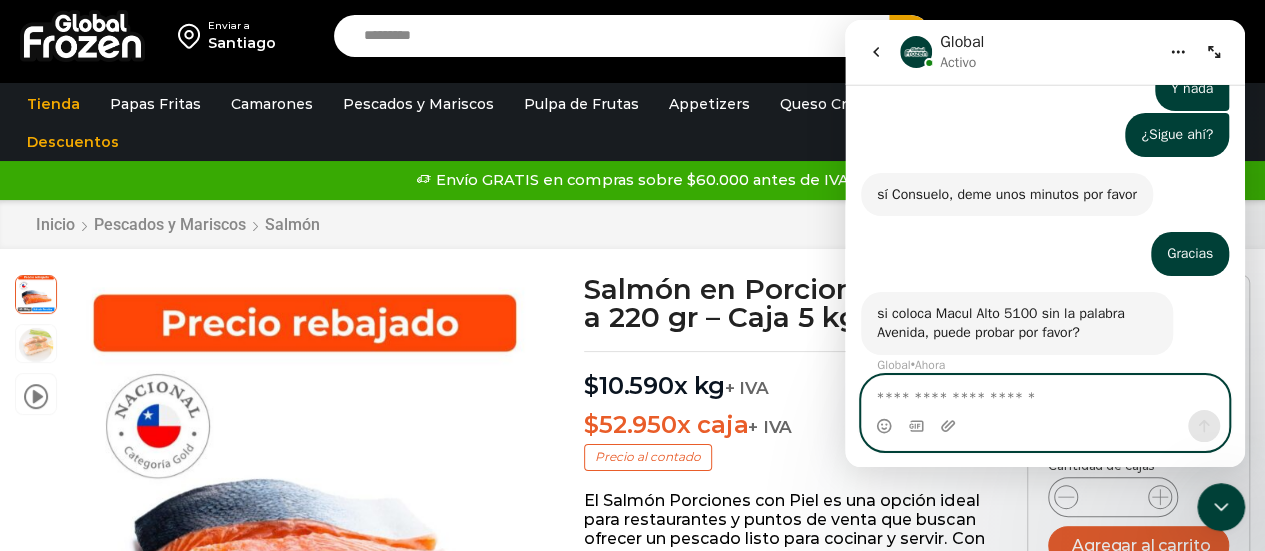click at bounding box center (1045, 393) 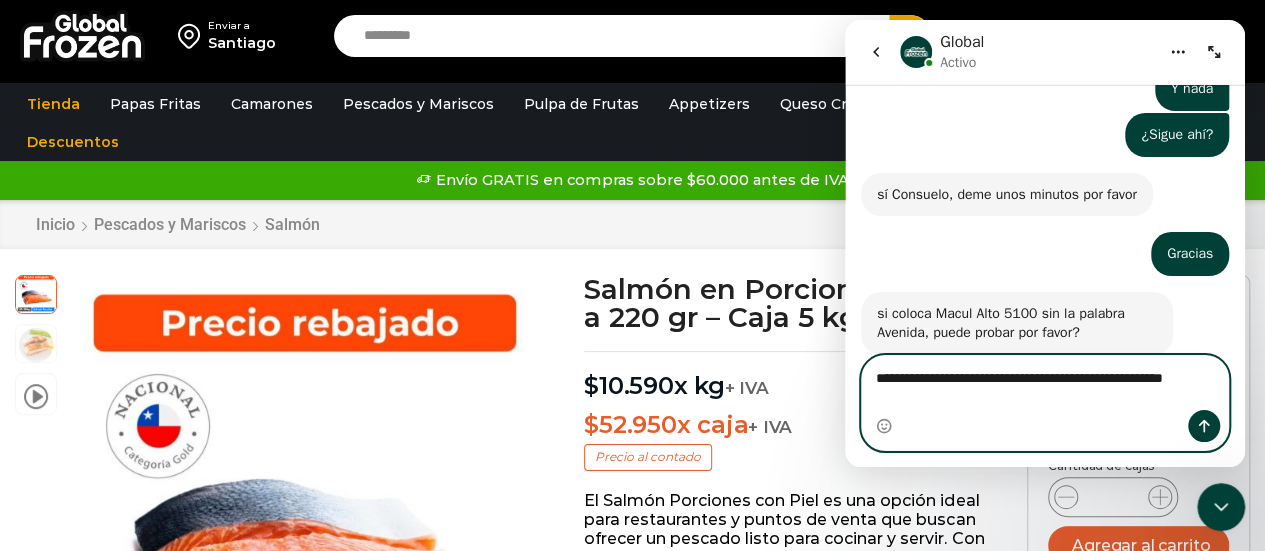 scroll, scrollTop: 925, scrollLeft: 0, axis: vertical 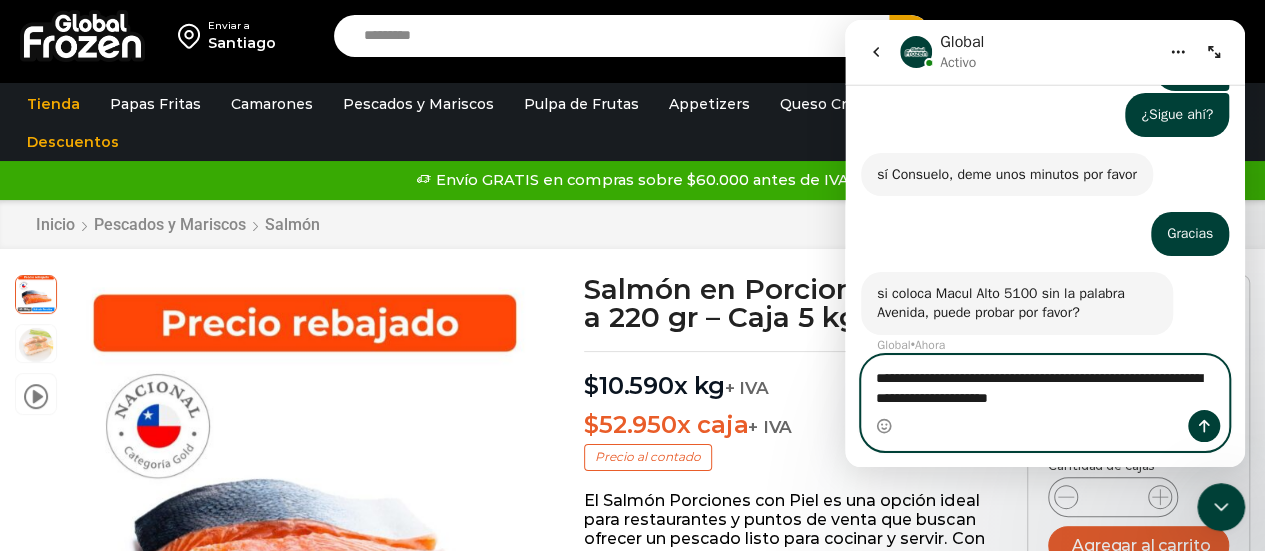 click on "**********" at bounding box center (1045, 383) 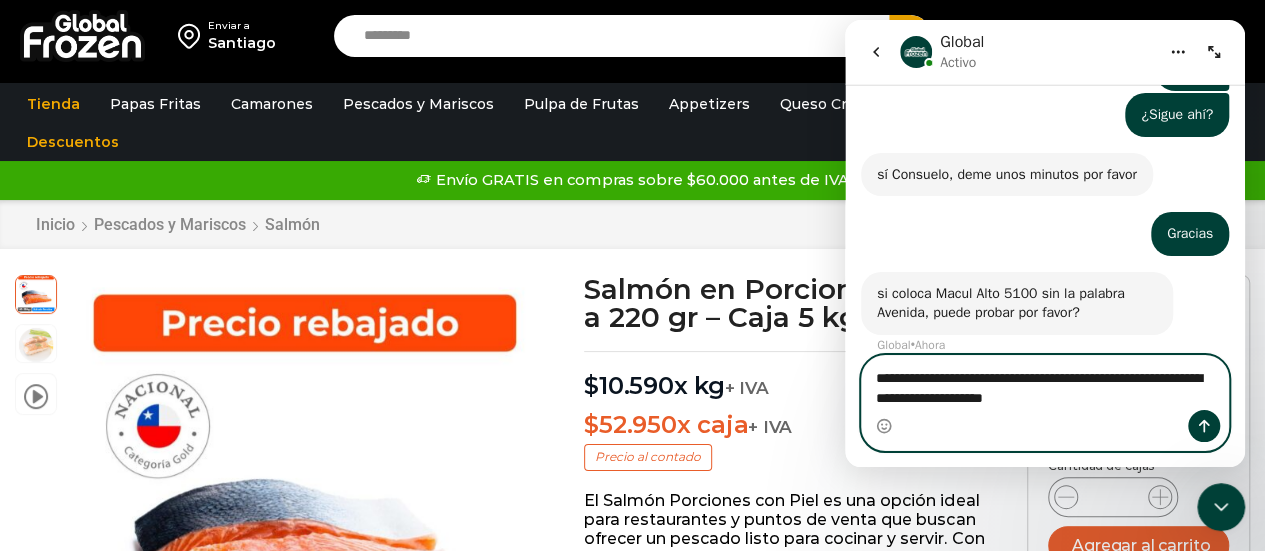 click on "**********" at bounding box center [1045, 383] 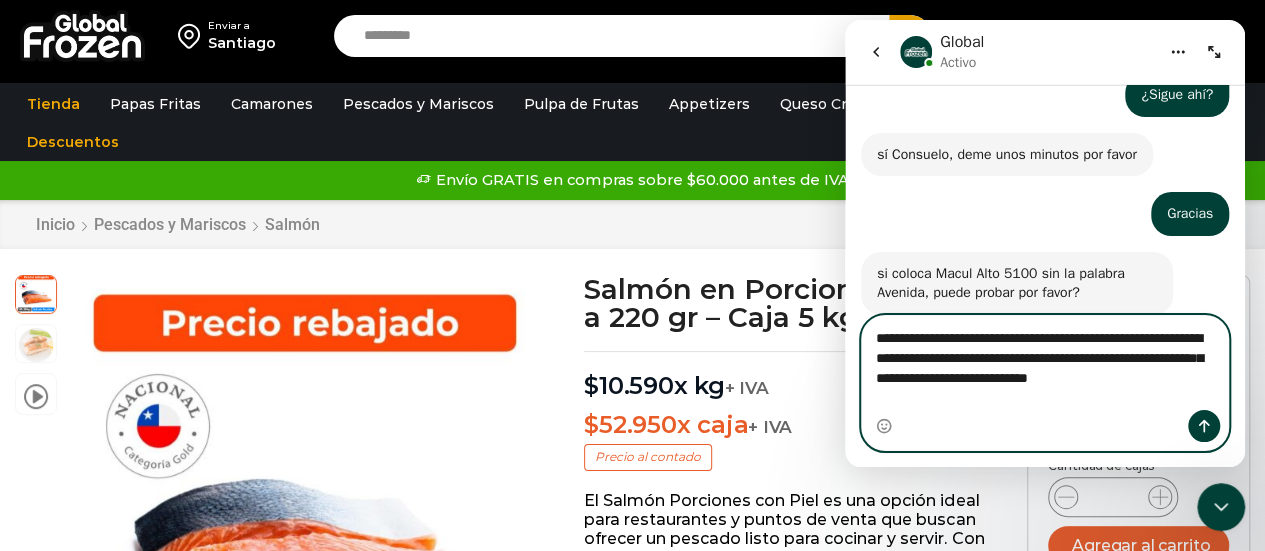 scroll, scrollTop: 965, scrollLeft: 0, axis: vertical 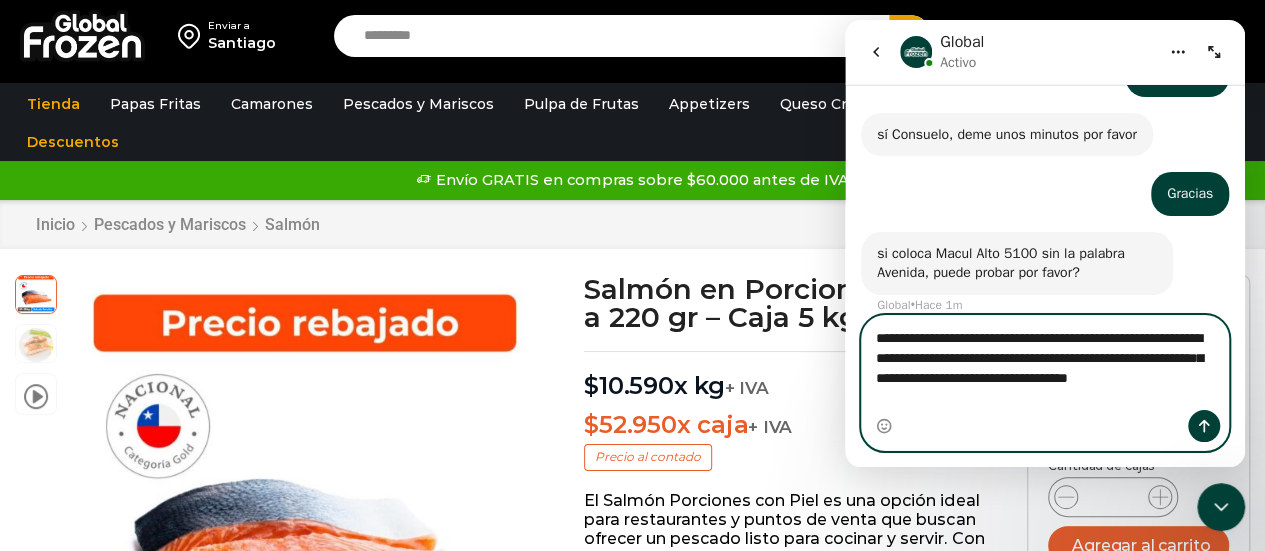 type on "**********" 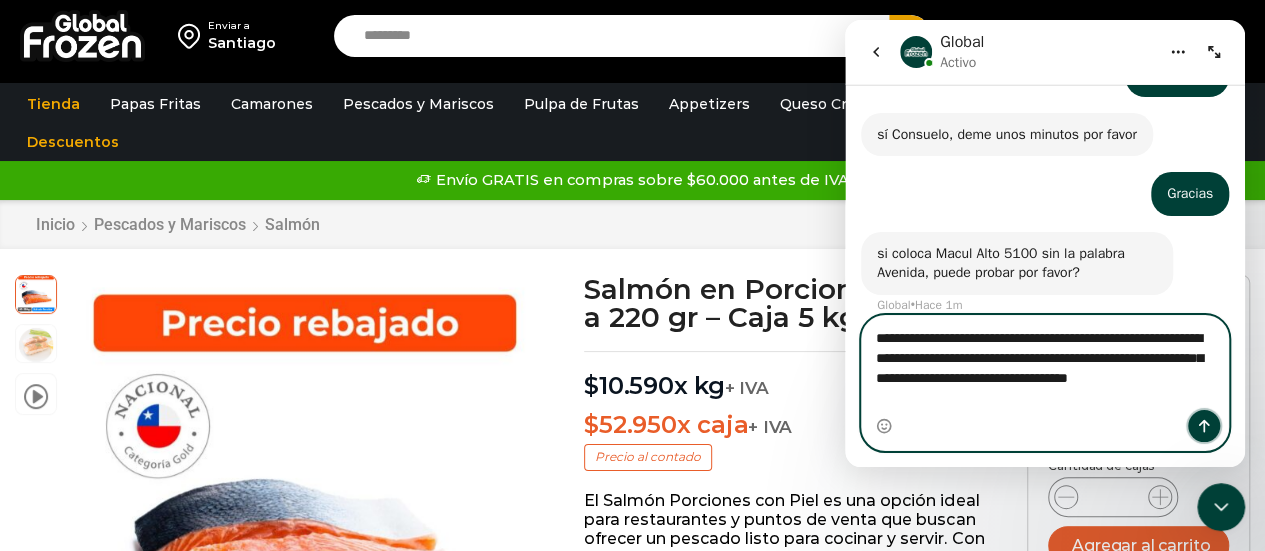 click 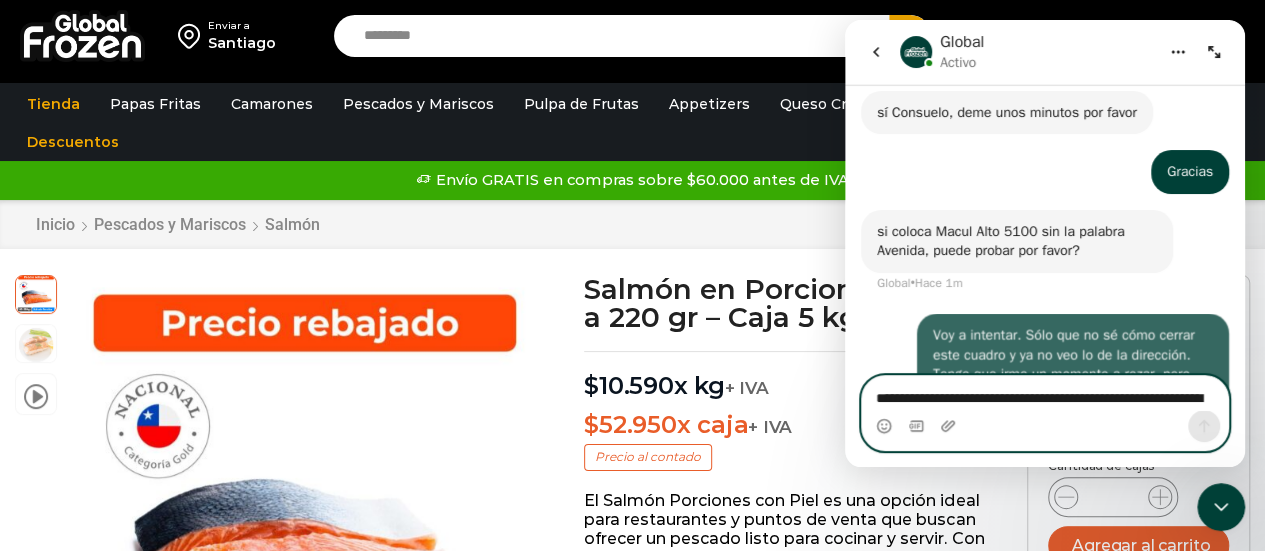 scroll, scrollTop: 1023, scrollLeft: 0, axis: vertical 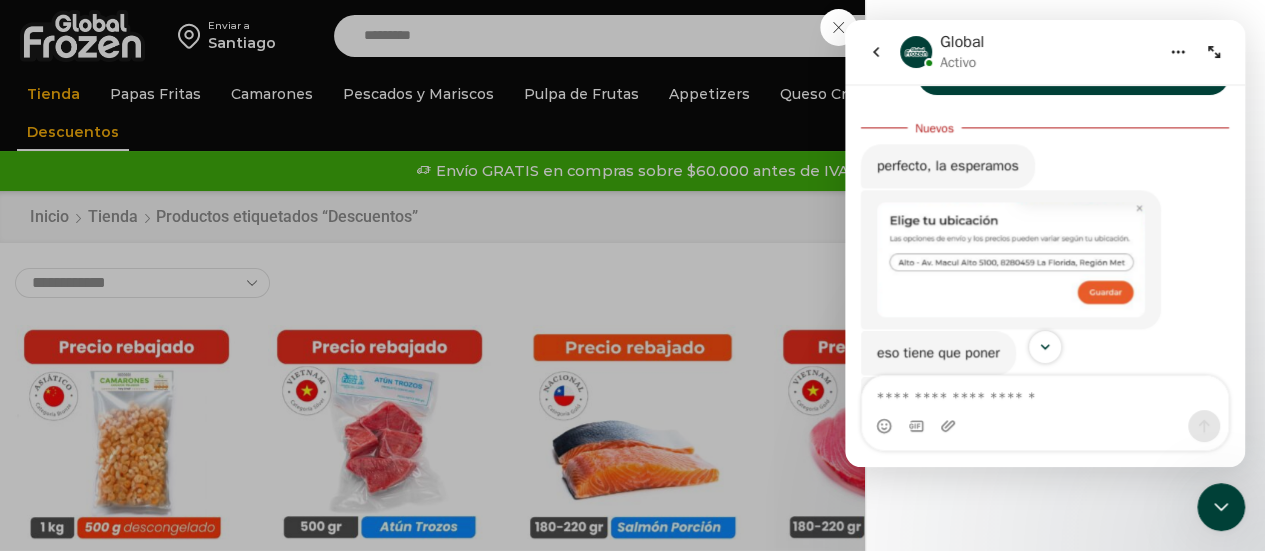drag, startPoint x: 1238, startPoint y: 331, endPoint x: 1241, endPoint y: 349, distance: 18.248287 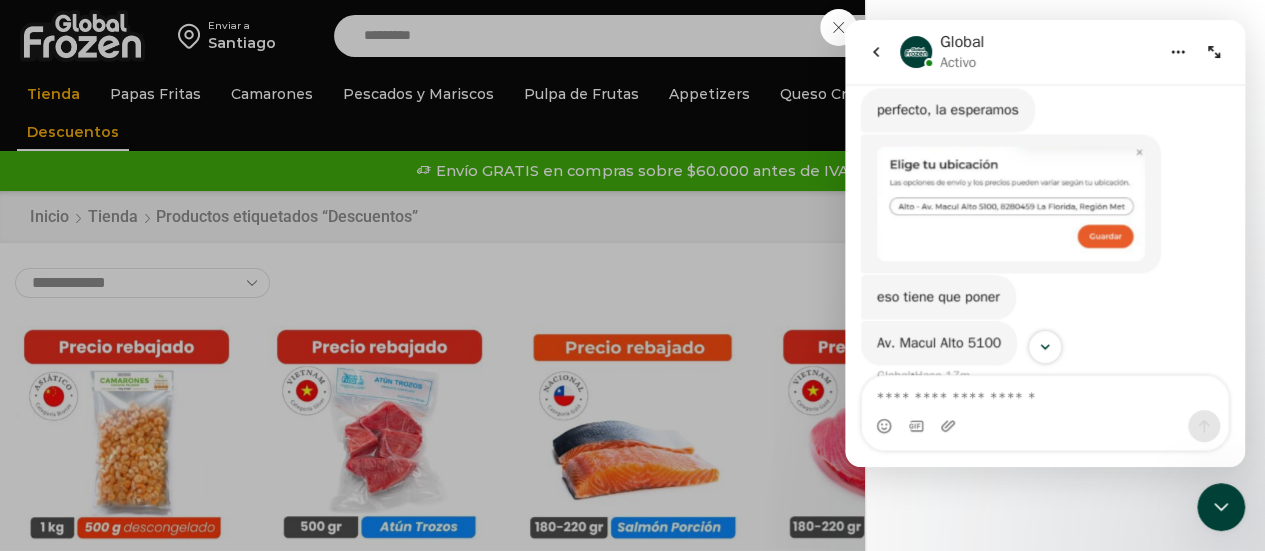 scroll, scrollTop: 1308, scrollLeft: 0, axis: vertical 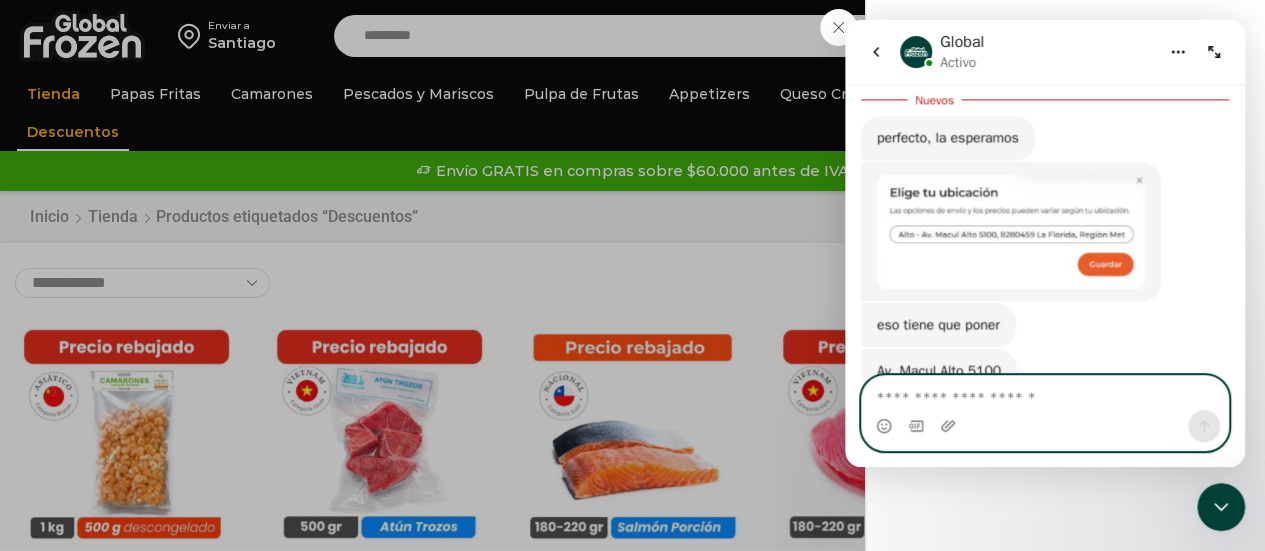 click at bounding box center (1045, 393) 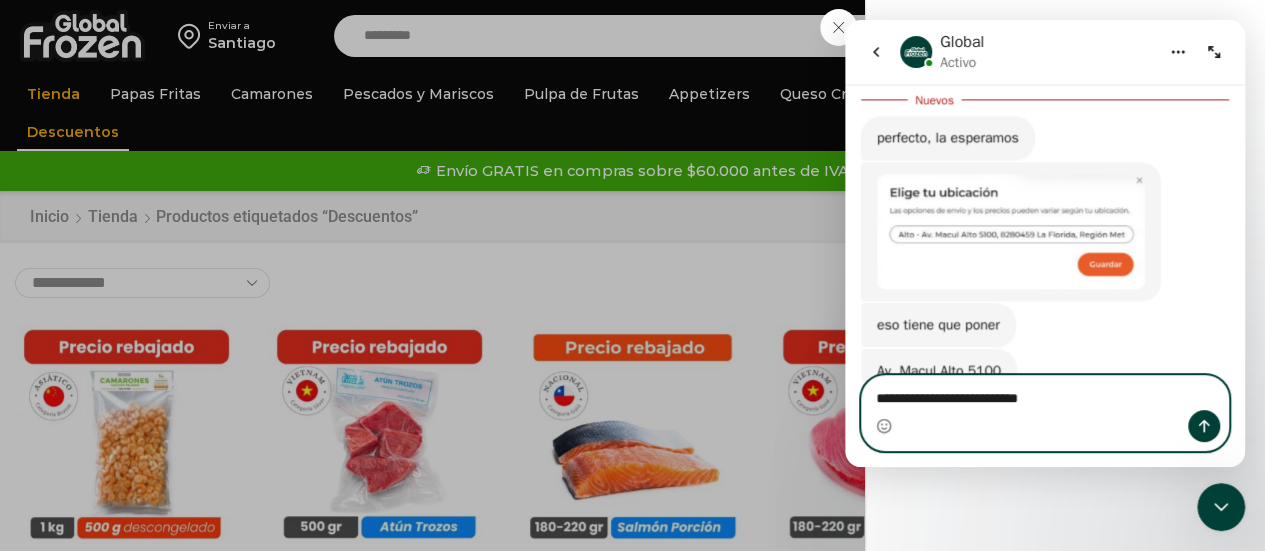 type on "**********" 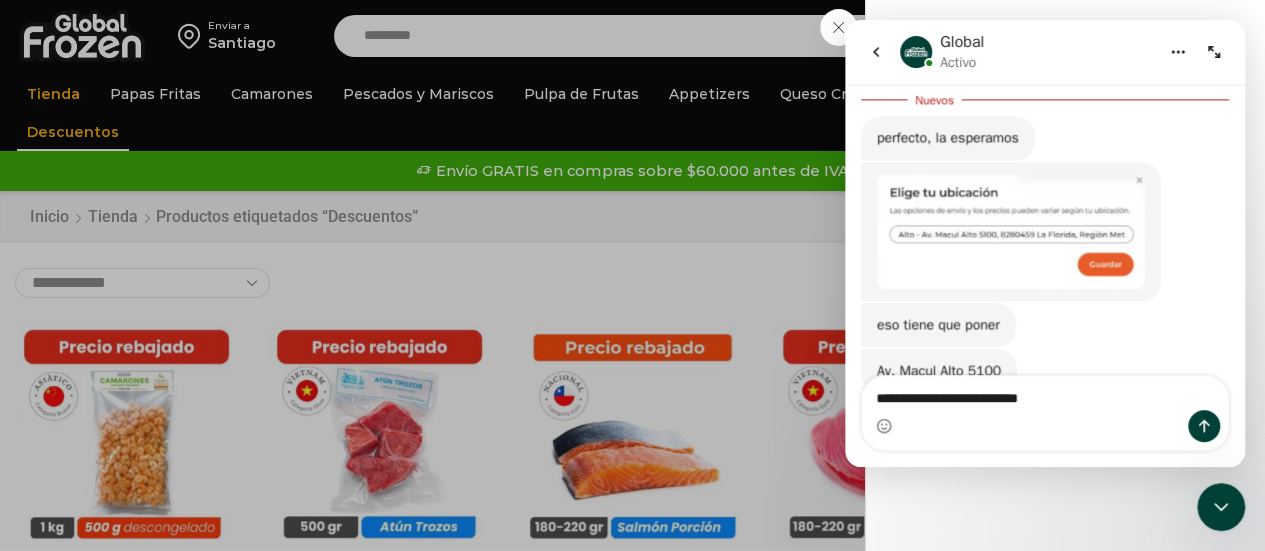 click on "2
[GEOGRAPHIC_DATA]
2
2
Shopping Cart
*
$" at bounding box center (1195, 36) 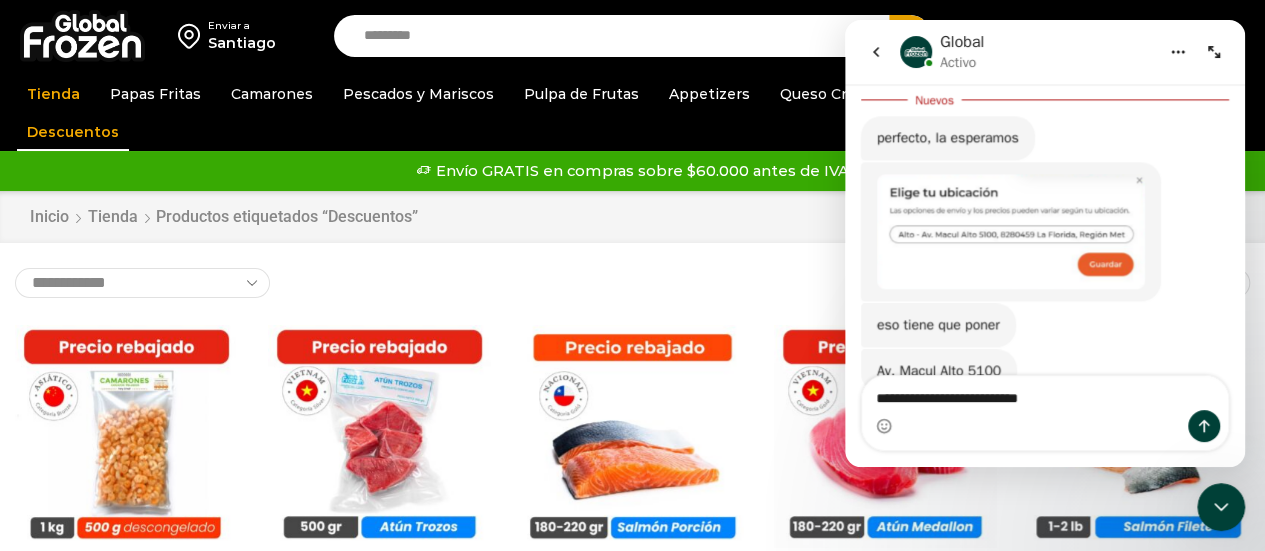 click 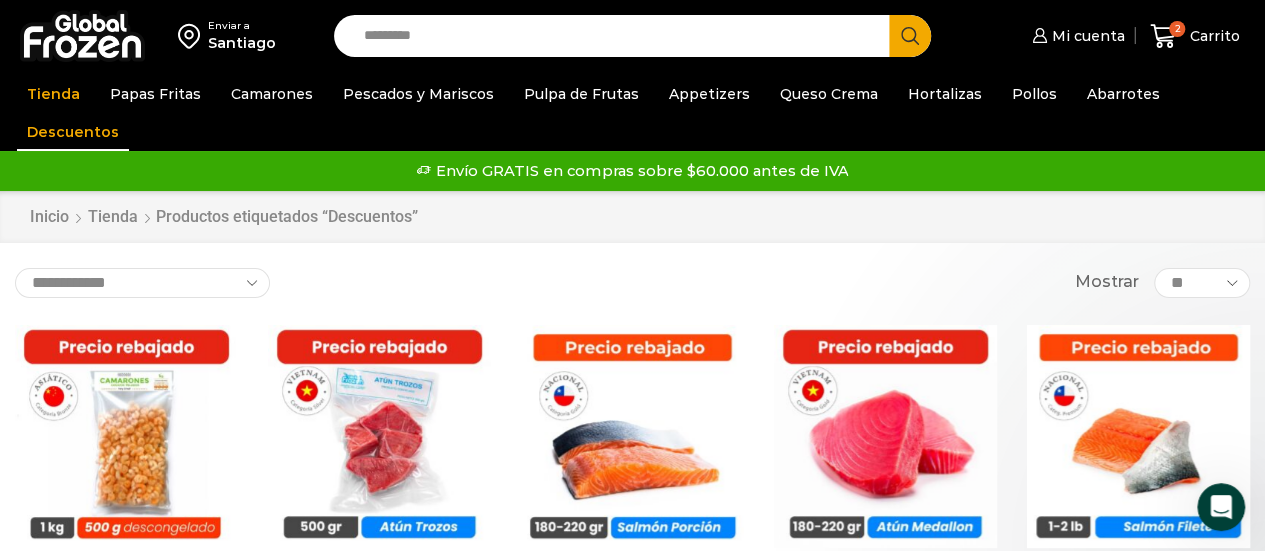scroll, scrollTop: 0, scrollLeft: 0, axis: both 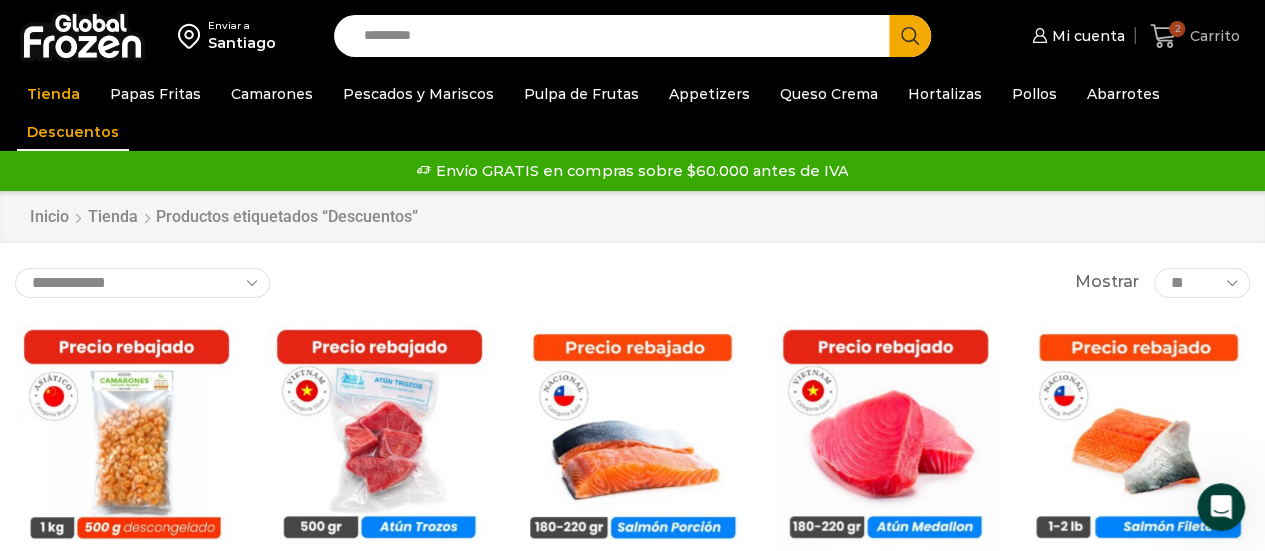 click on "2" at bounding box center [1177, 29] 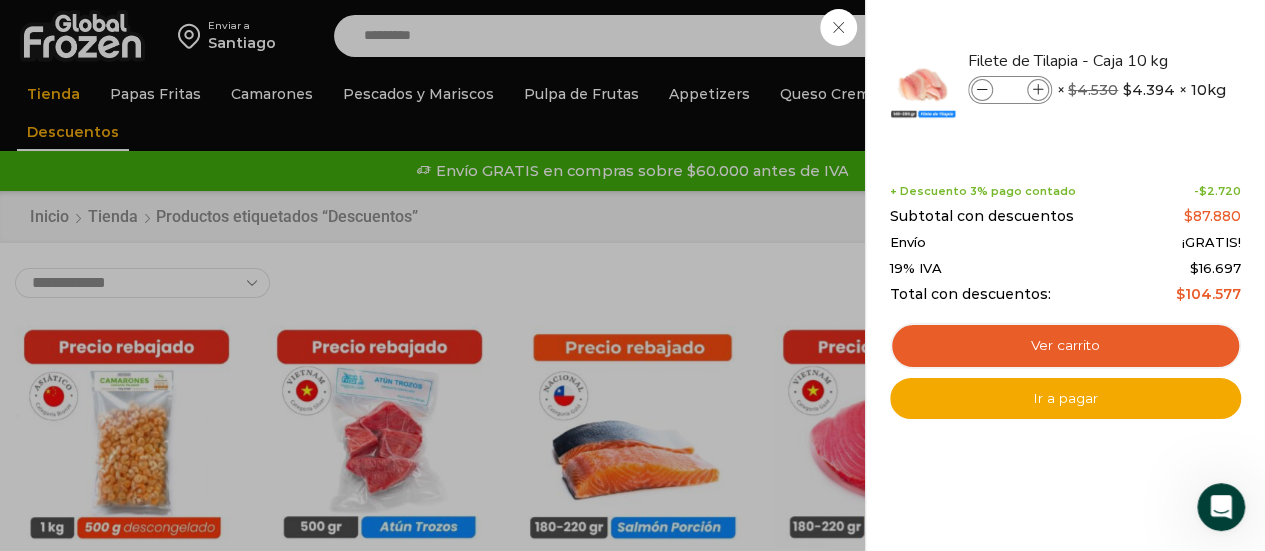 click on "2
[GEOGRAPHIC_DATA]
2
2
Shopping Cart
*
$" at bounding box center [1195, 36] 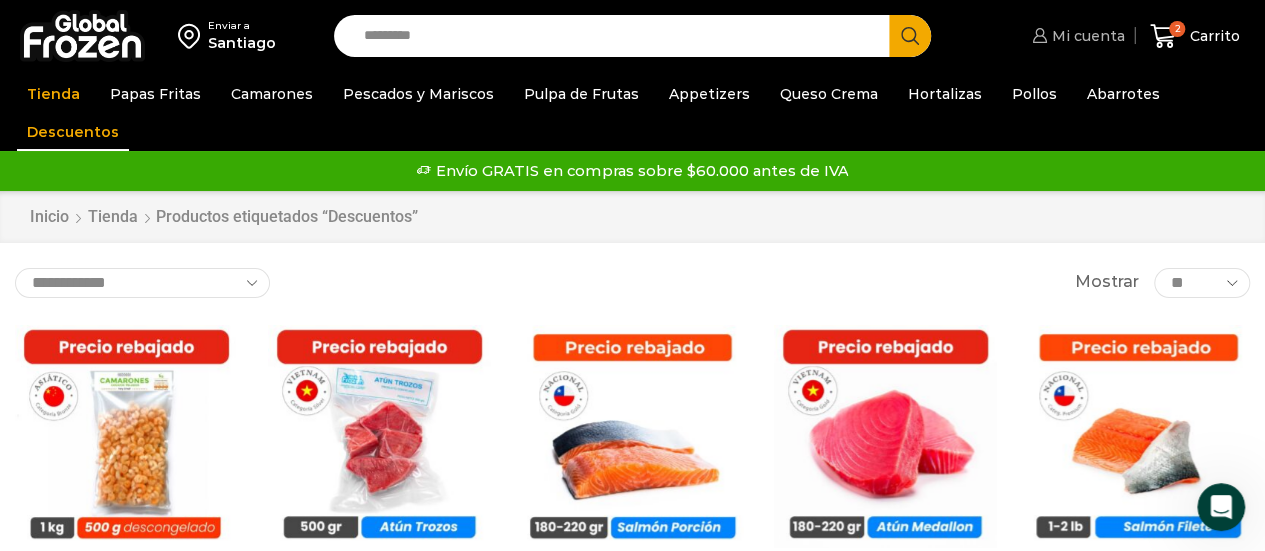 click on "Mi cuenta" at bounding box center [1086, 36] 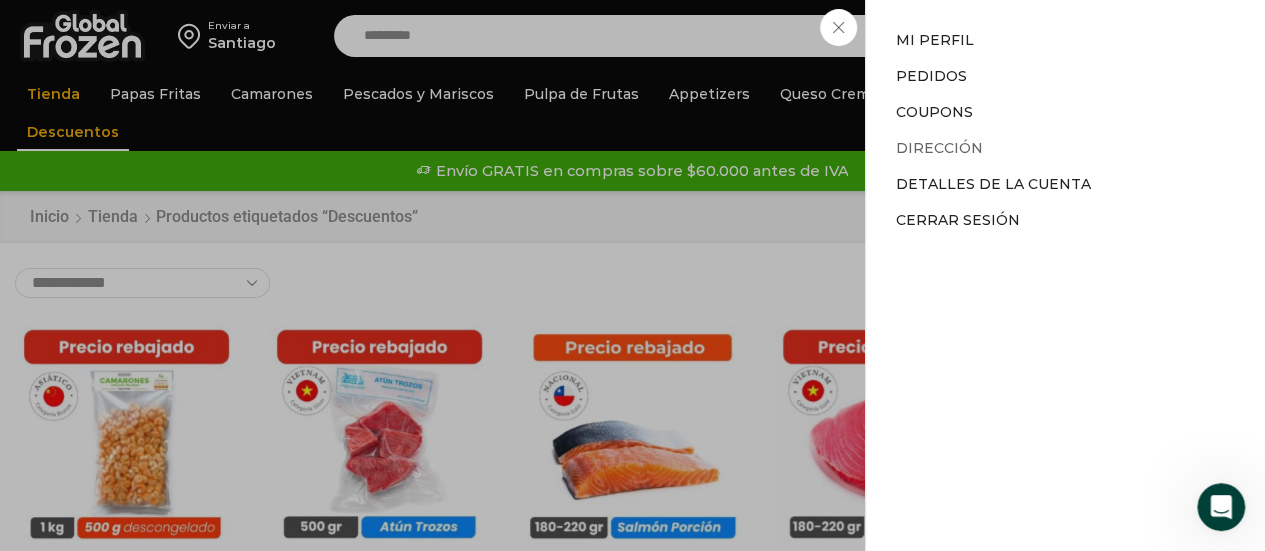 click on "Dirección" at bounding box center (939, 148) 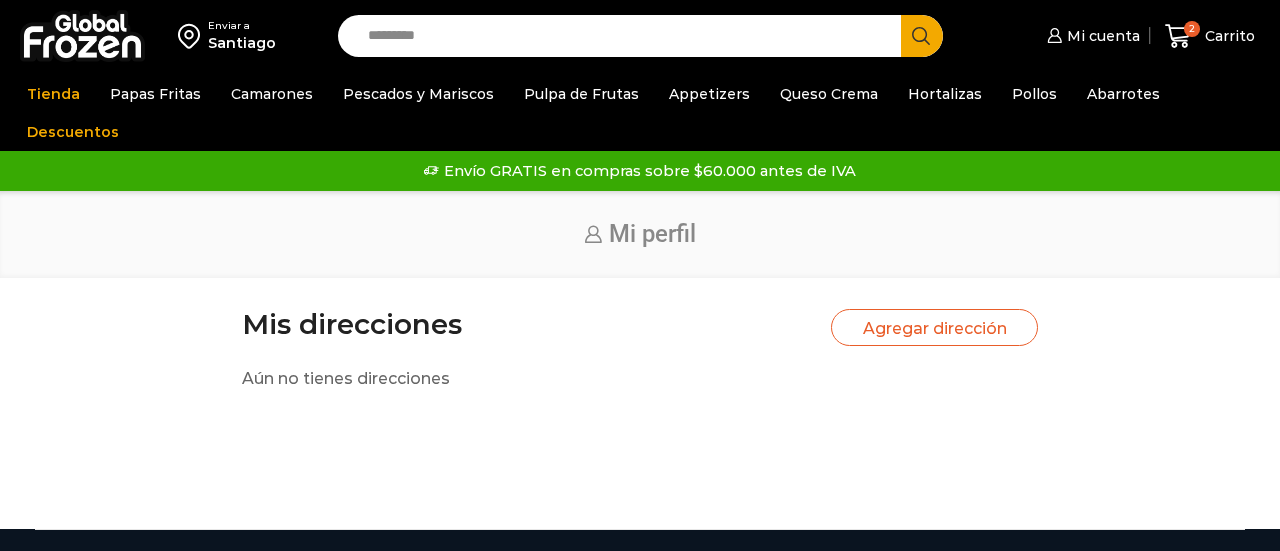 scroll, scrollTop: 0, scrollLeft: 0, axis: both 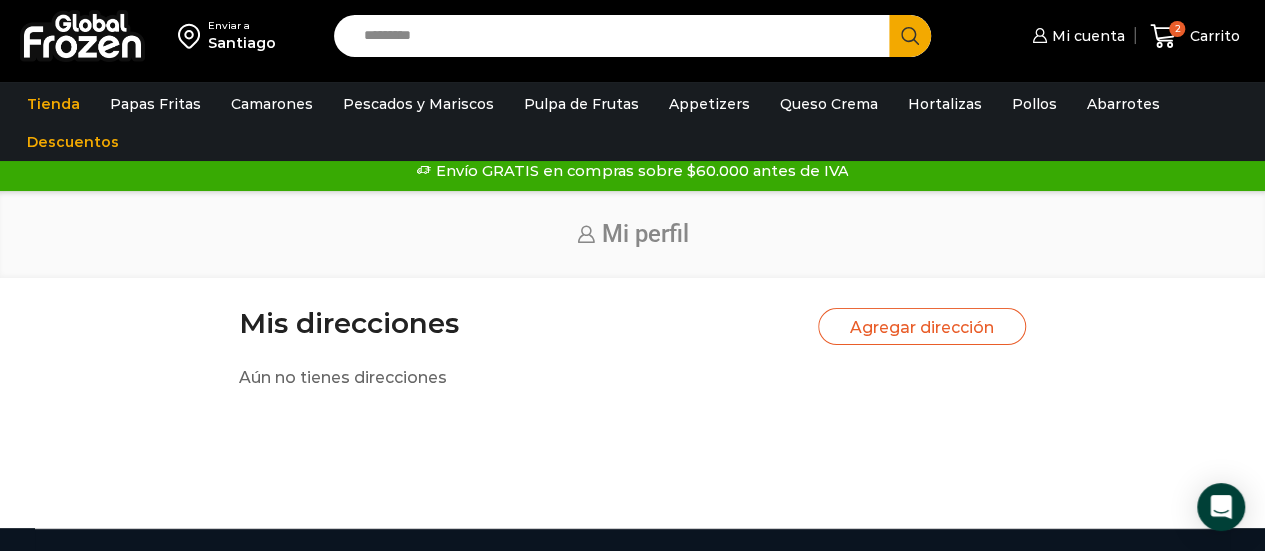 click on "Agregar dirección" at bounding box center (922, 326) 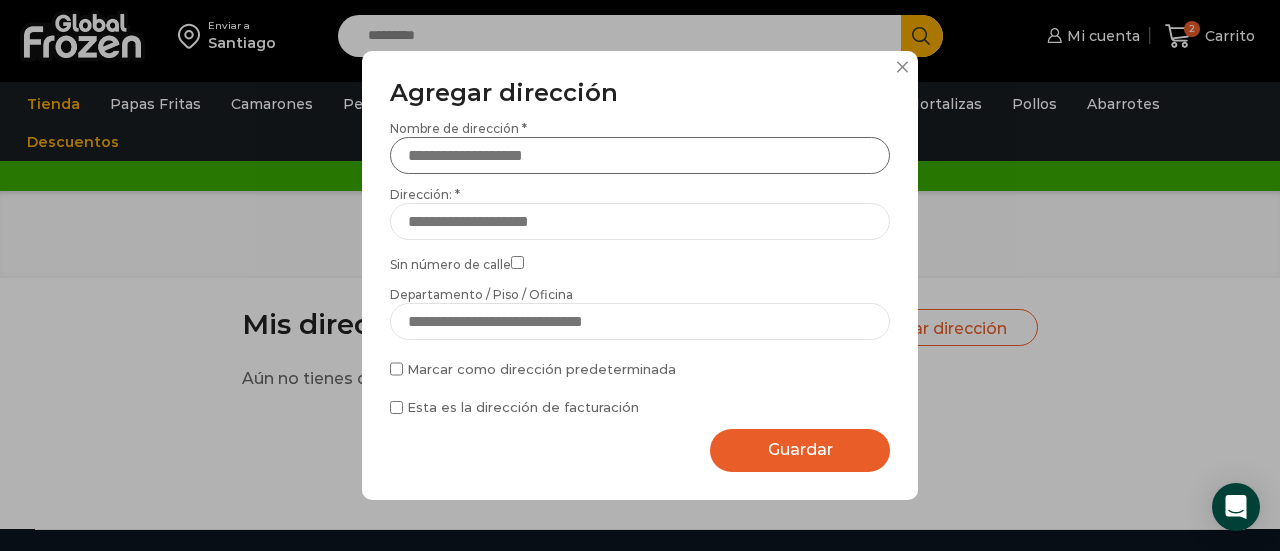click on "Nombre de dirección *" at bounding box center [640, 155] 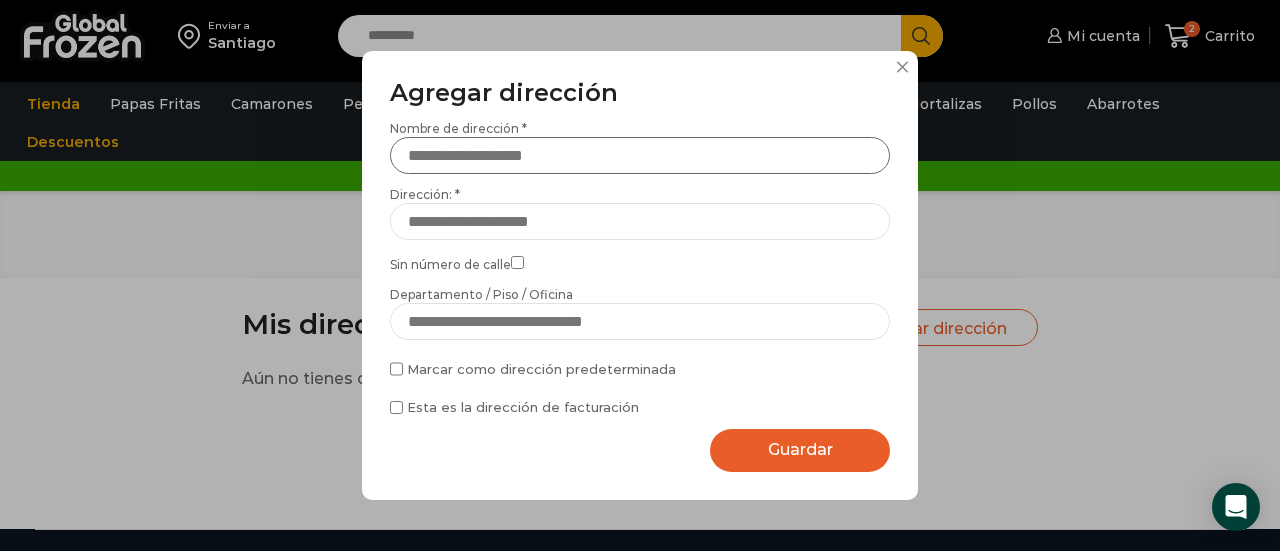 type on "**********" 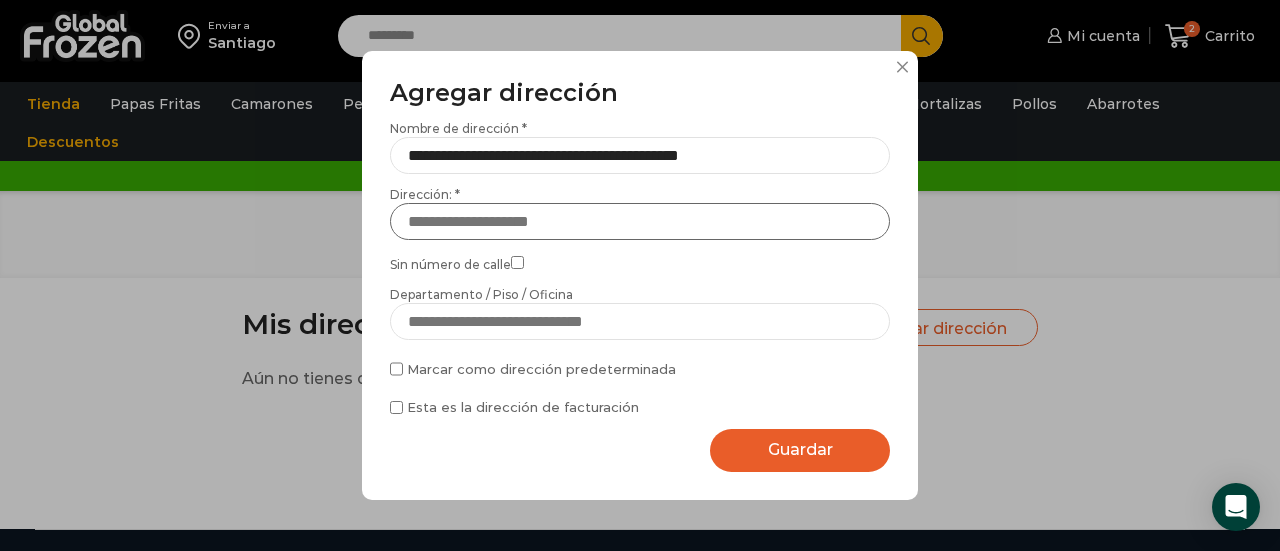 click on "Dirección: *" at bounding box center [640, 221] 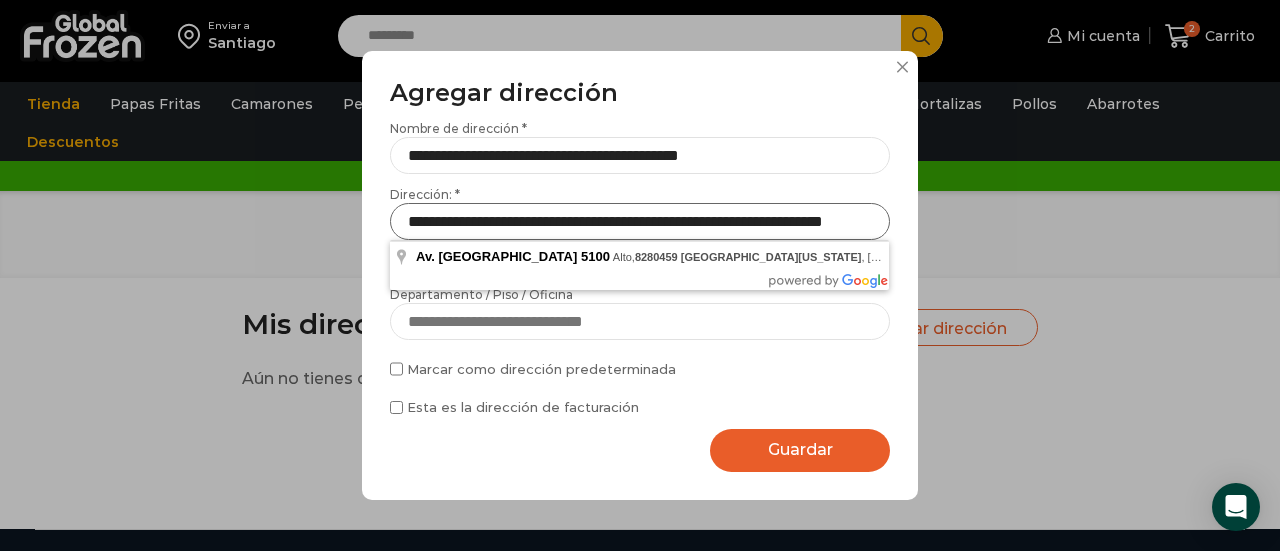 scroll, scrollTop: 0, scrollLeft: 87, axis: horizontal 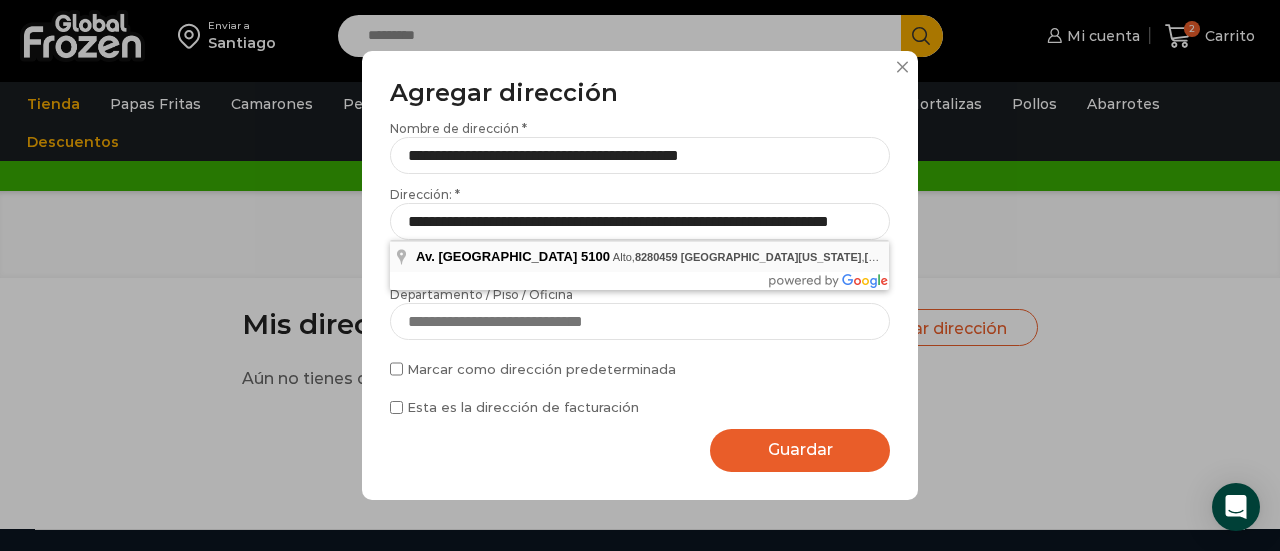type on "**********" 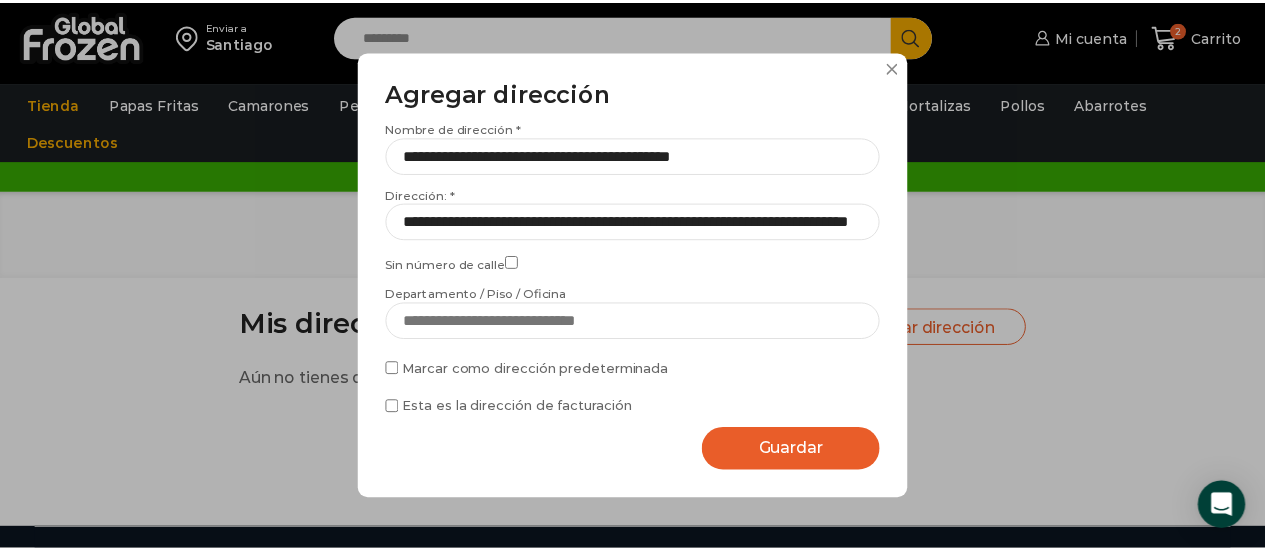 scroll, scrollTop: 0, scrollLeft: 0, axis: both 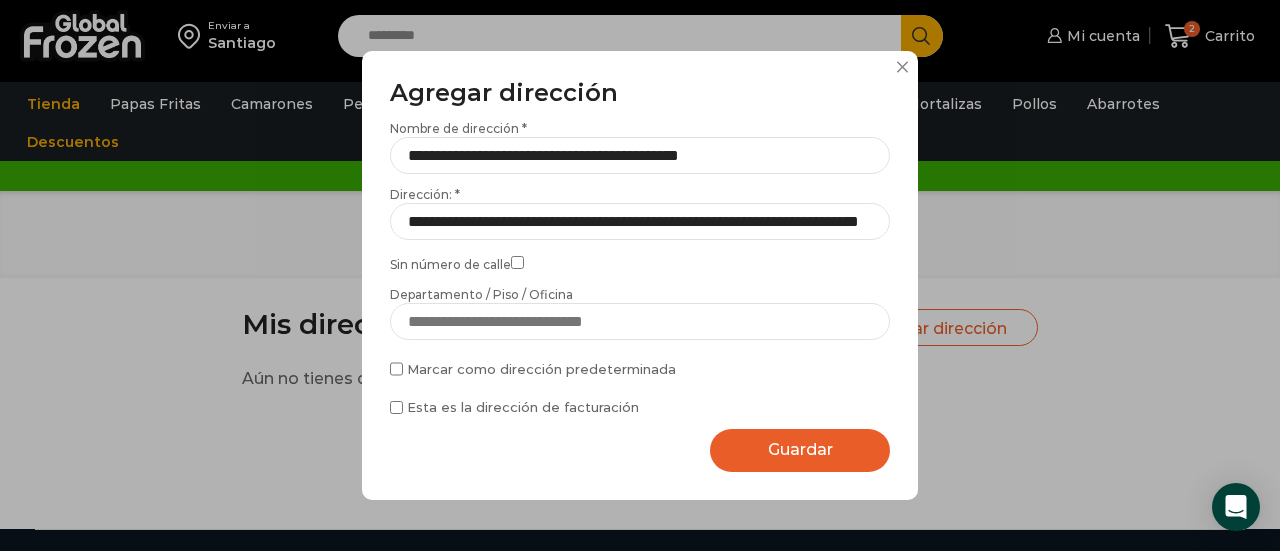 click on "Guardar Guardando..." at bounding box center (800, 450) 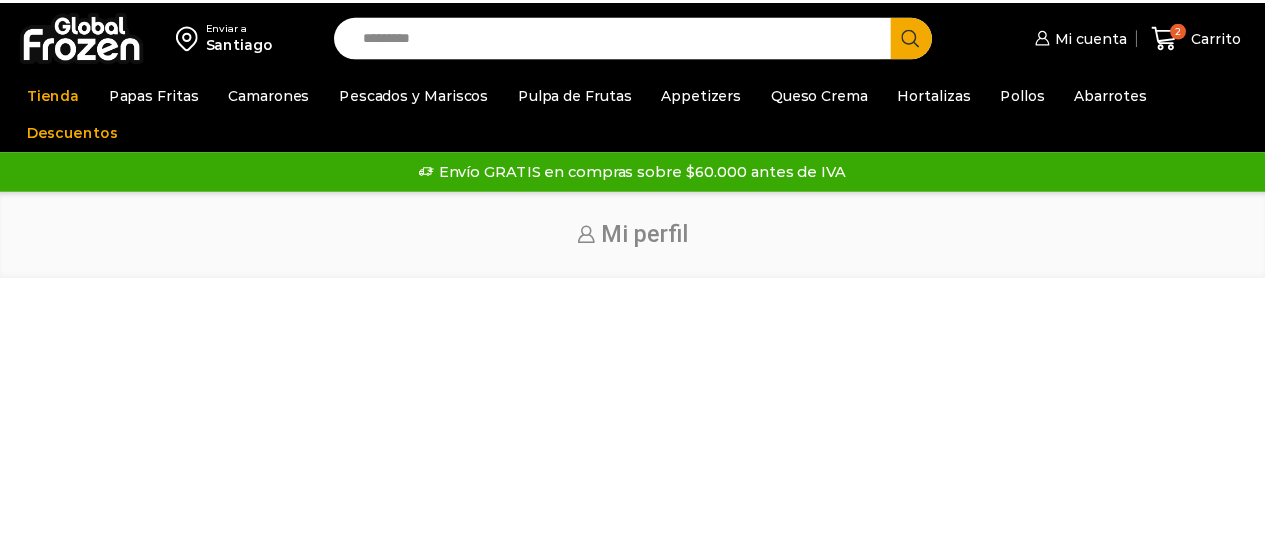 scroll, scrollTop: 0, scrollLeft: 0, axis: both 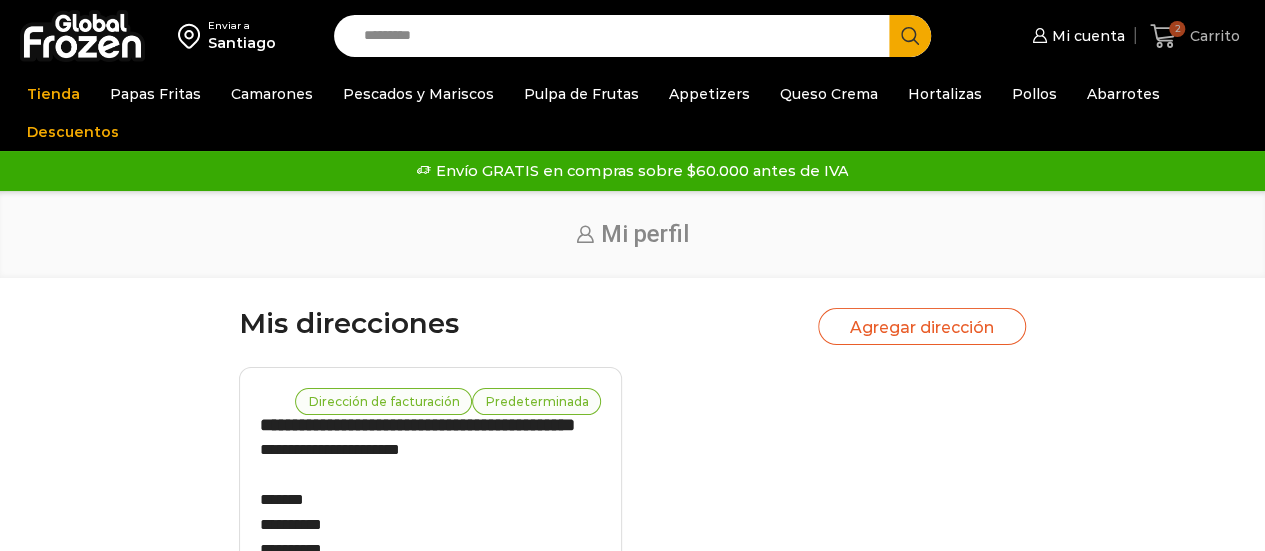 click on "Carrito" at bounding box center [1212, 36] 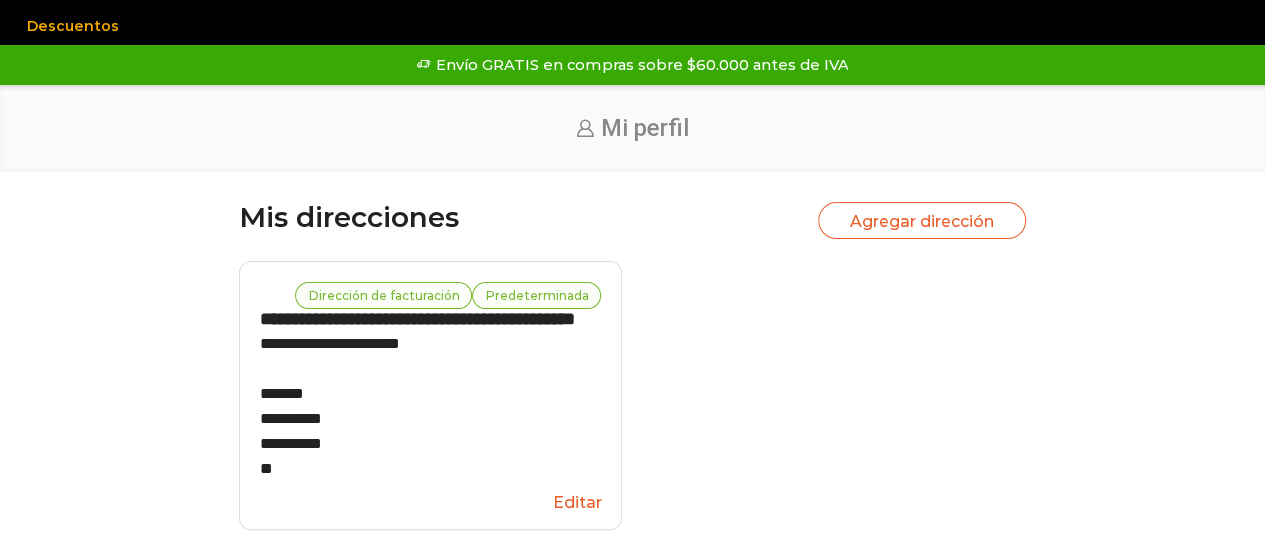 scroll, scrollTop: 130, scrollLeft: 0, axis: vertical 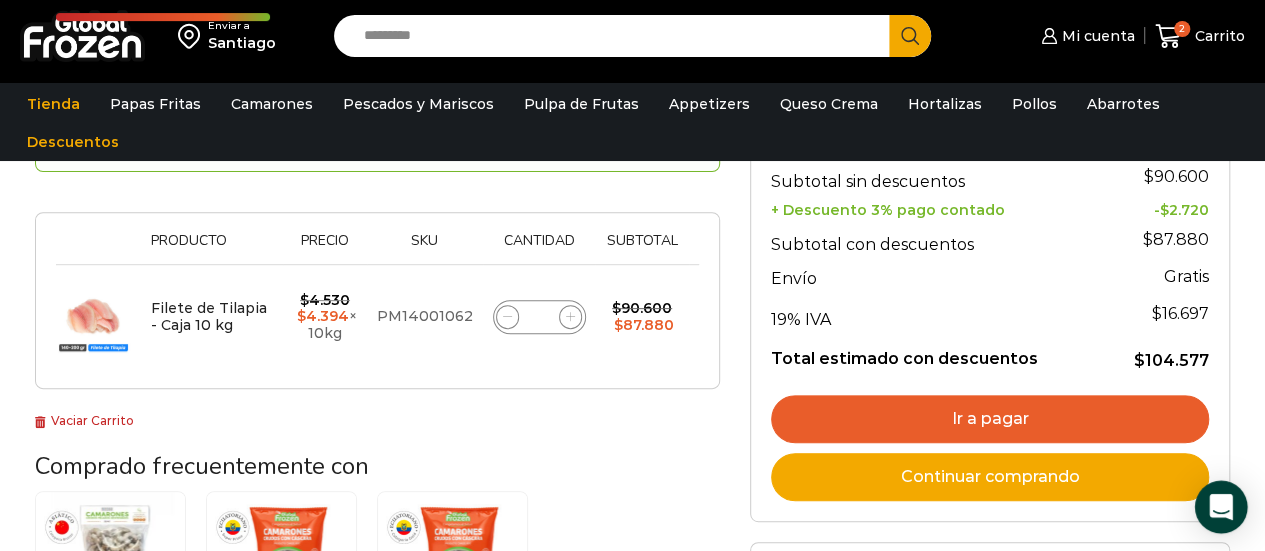 click 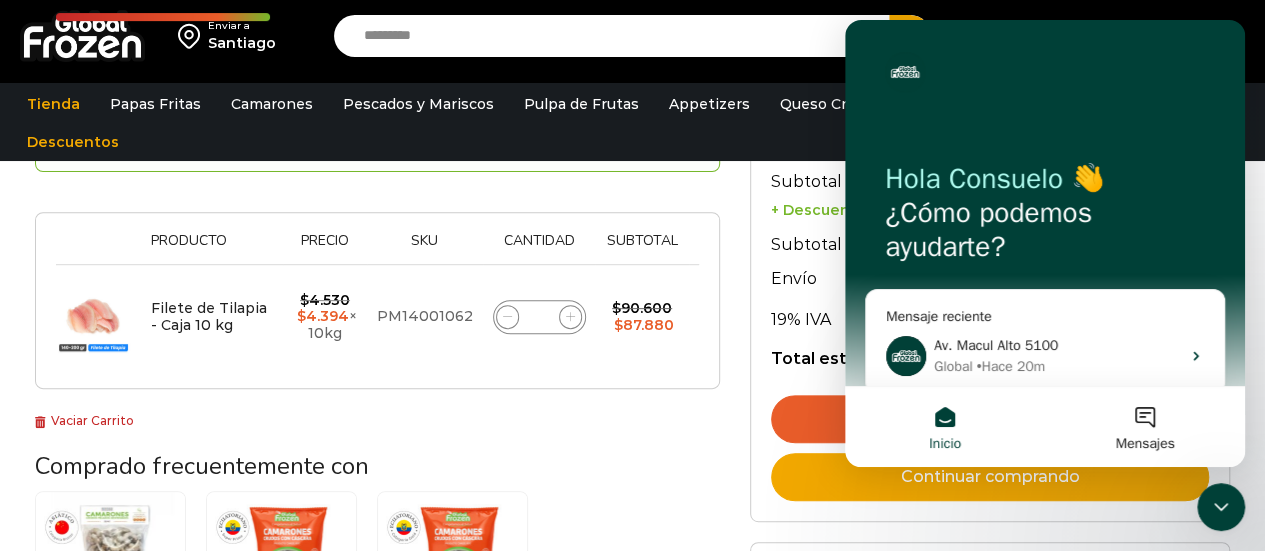 scroll, scrollTop: 0, scrollLeft: 0, axis: both 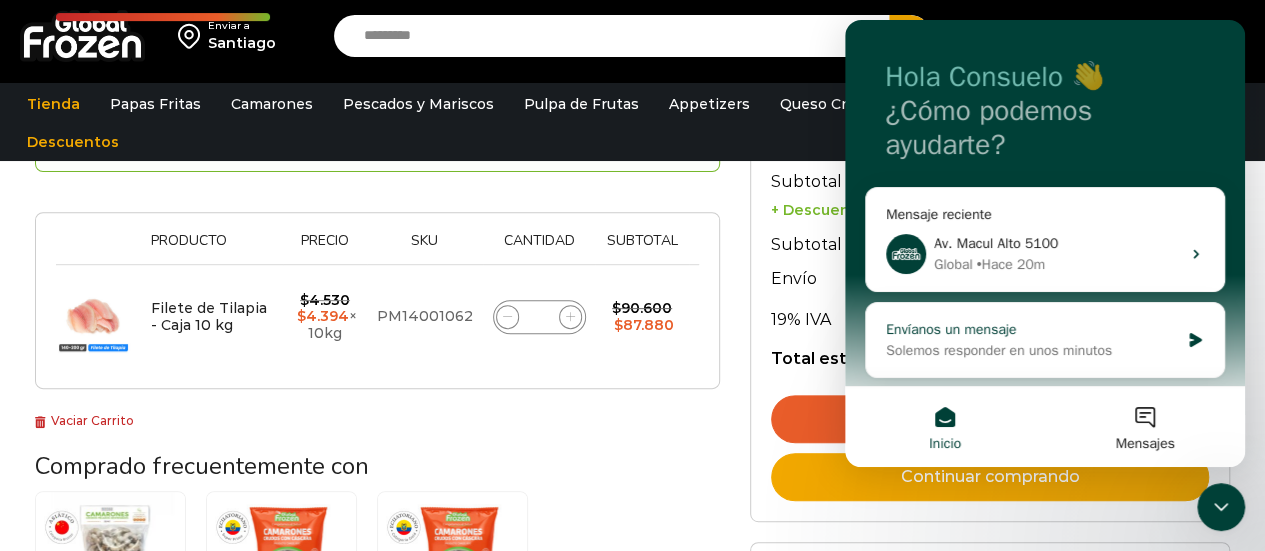 click on "Envíanos un mensaje" at bounding box center (1032, 329) 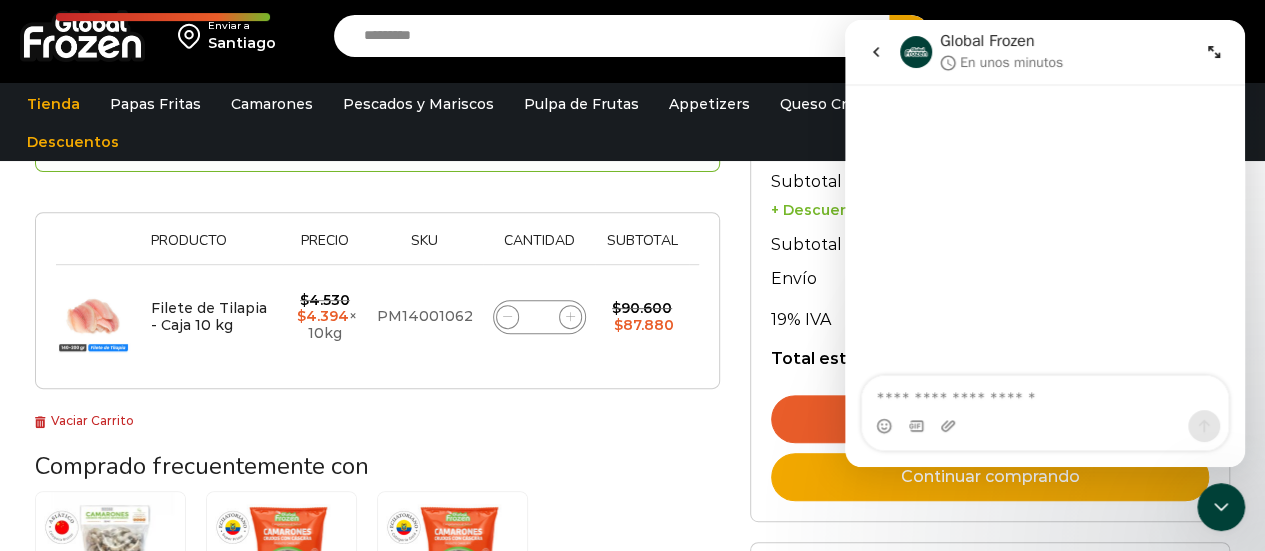 scroll, scrollTop: 0, scrollLeft: 0, axis: both 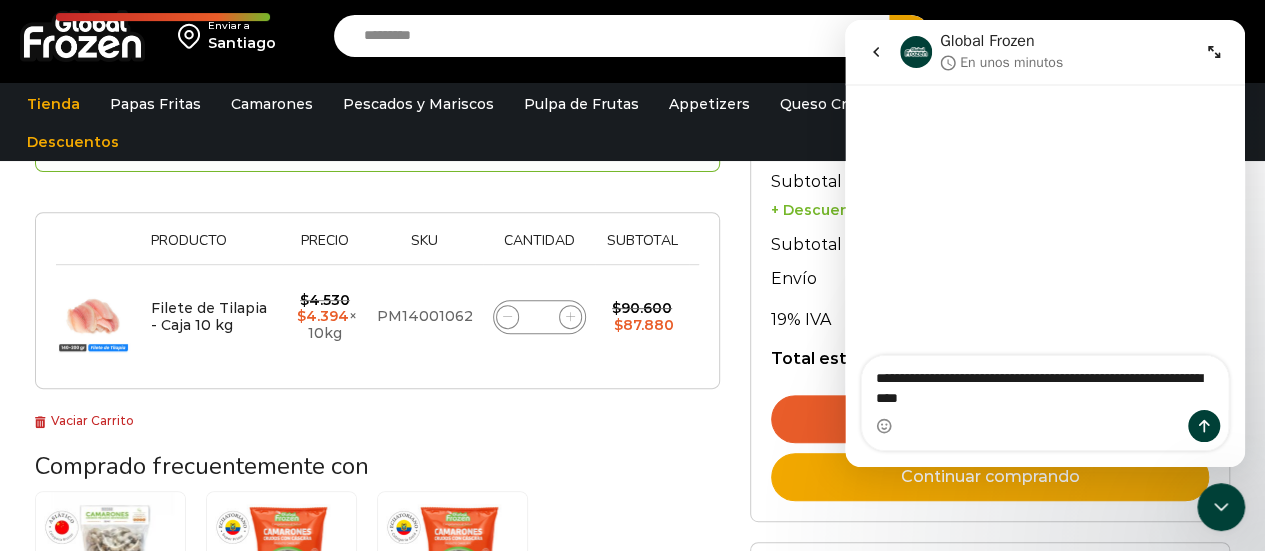 type on "**********" 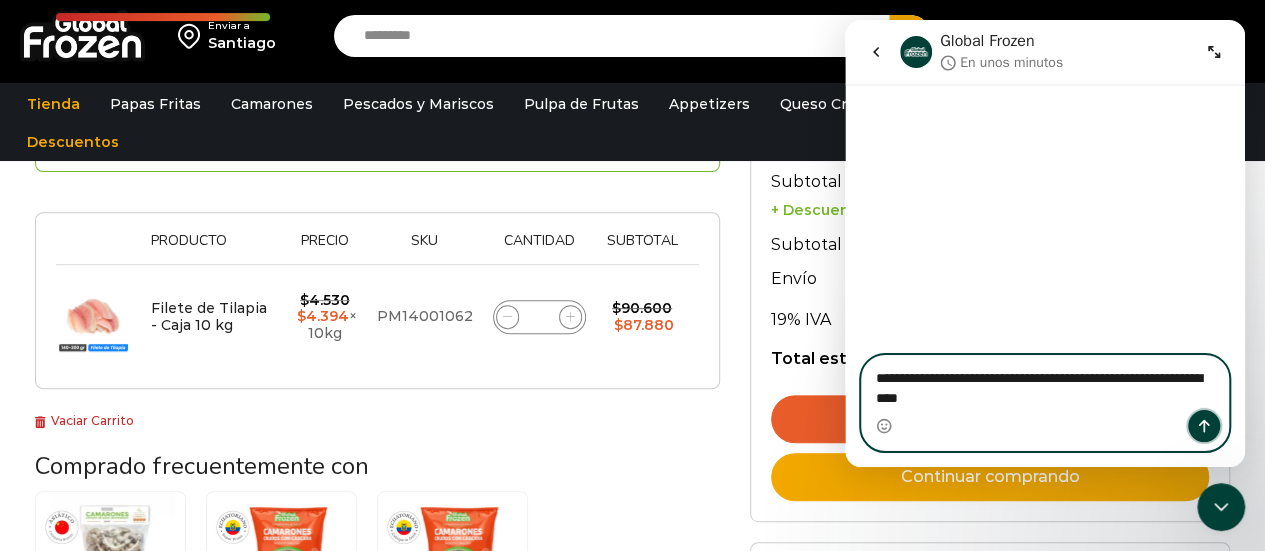 click 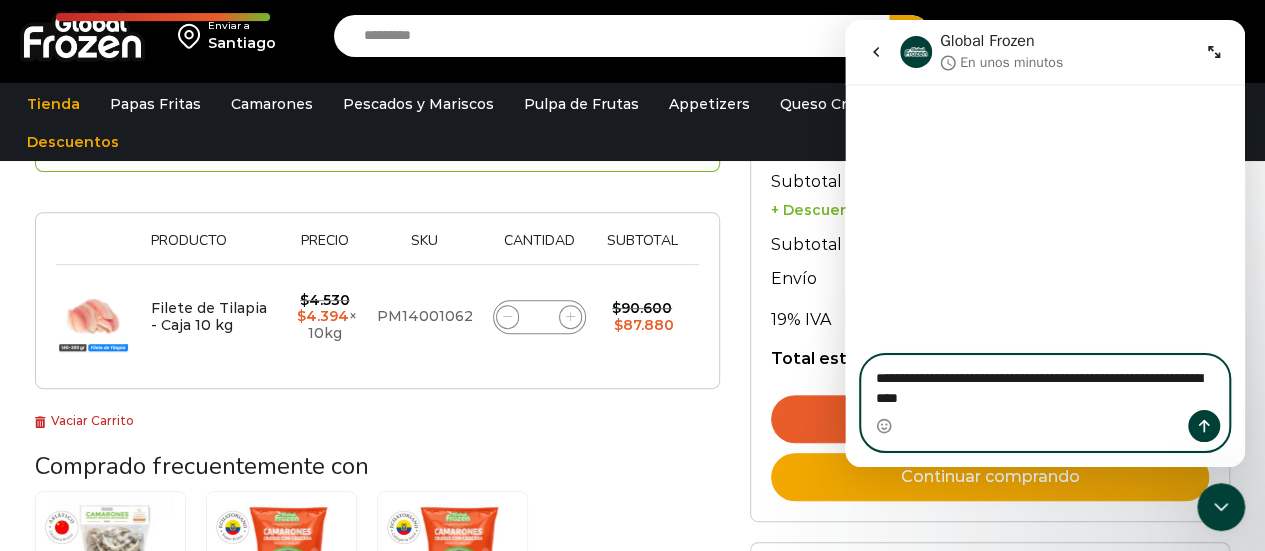 type 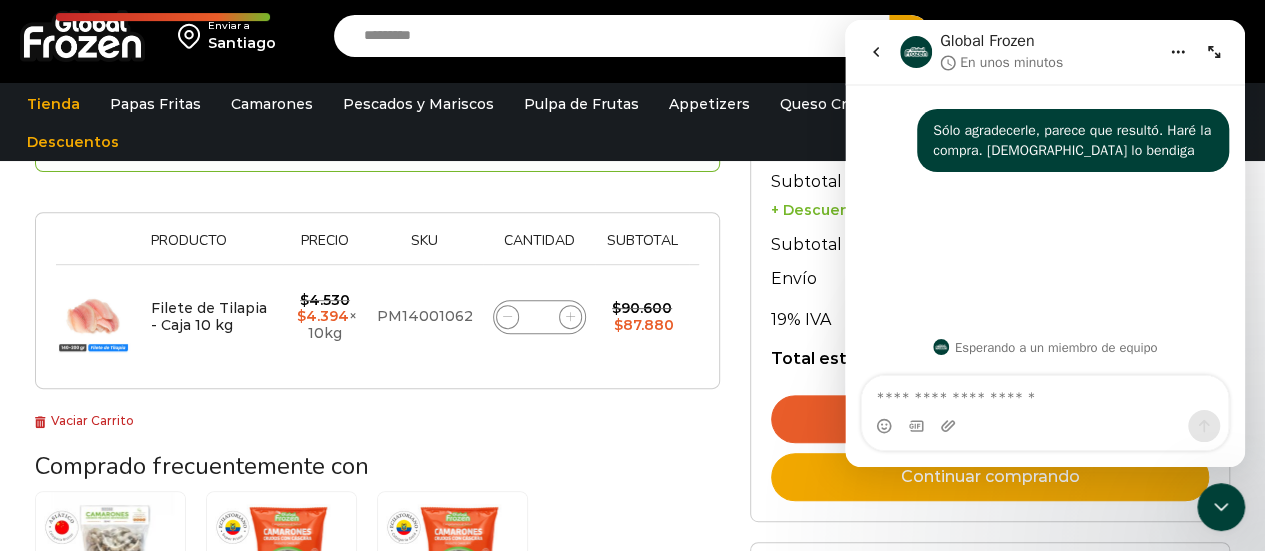 click on "Comprado frecuentemente con" at bounding box center [377, 466] 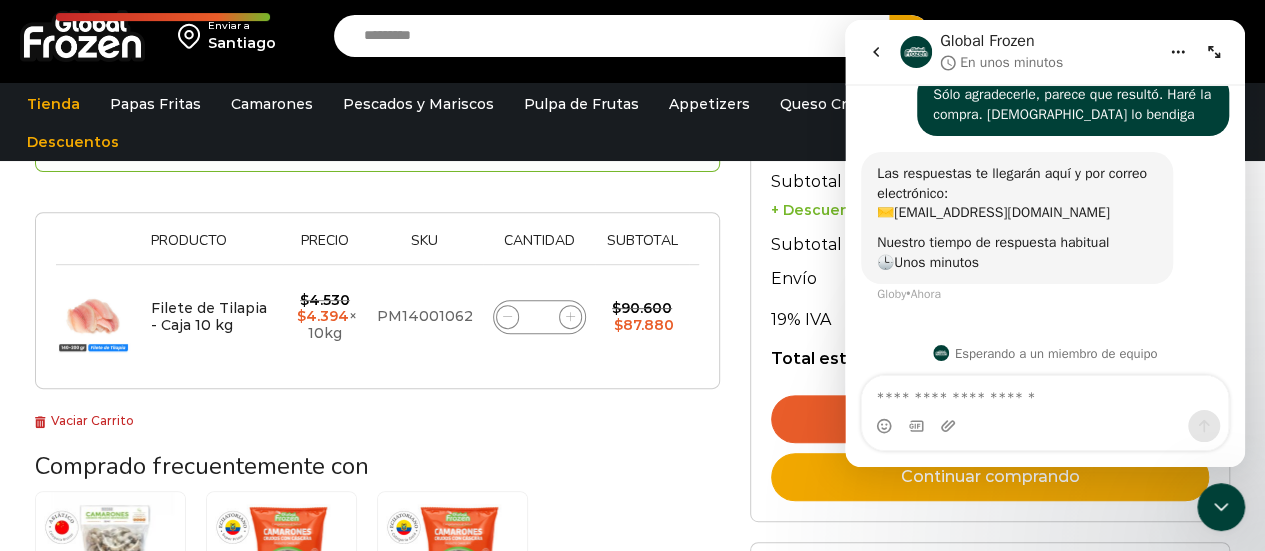scroll, scrollTop: 40, scrollLeft: 0, axis: vertical 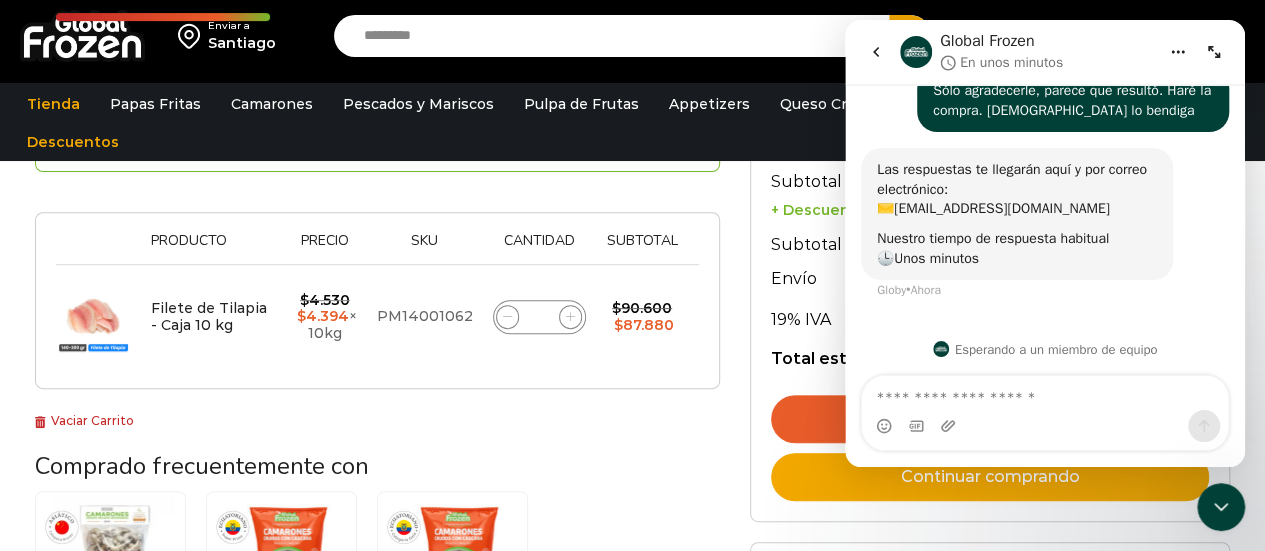 click on "Ir a pagar" at bounding box center [990, 419] 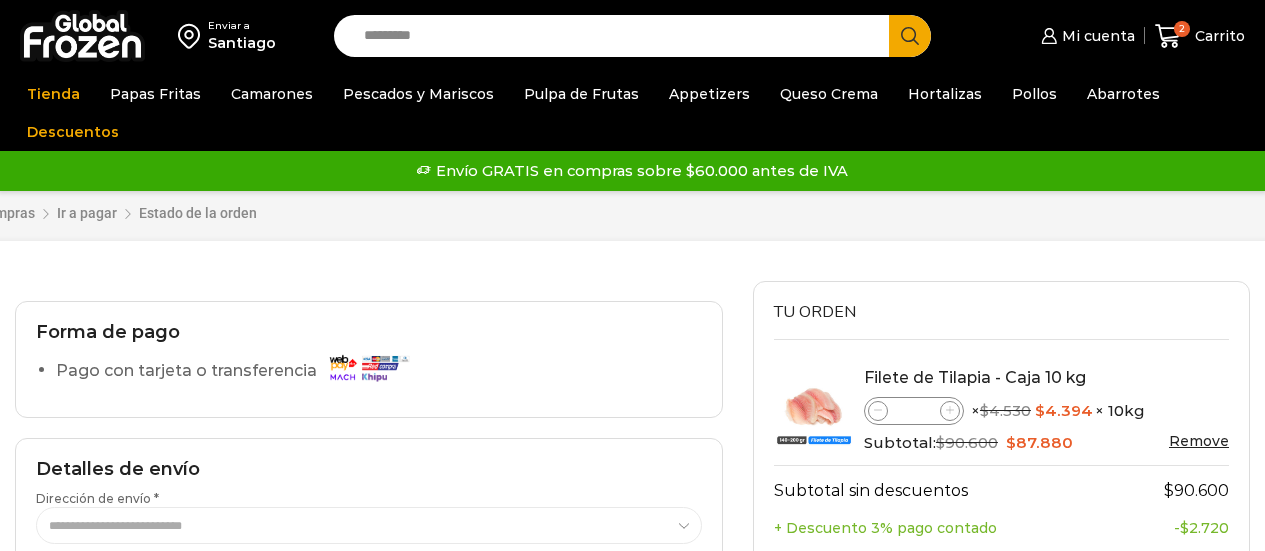 scroll, scrollTop: 0, scrollLeft: 0, axis: both 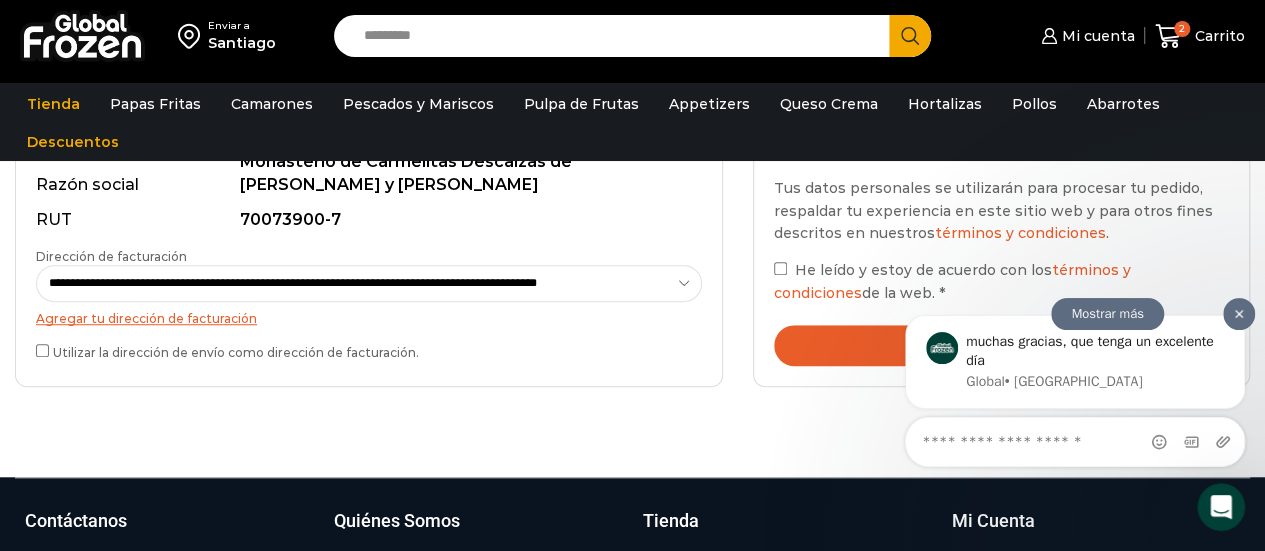 click at bounding box center [1239, 314] 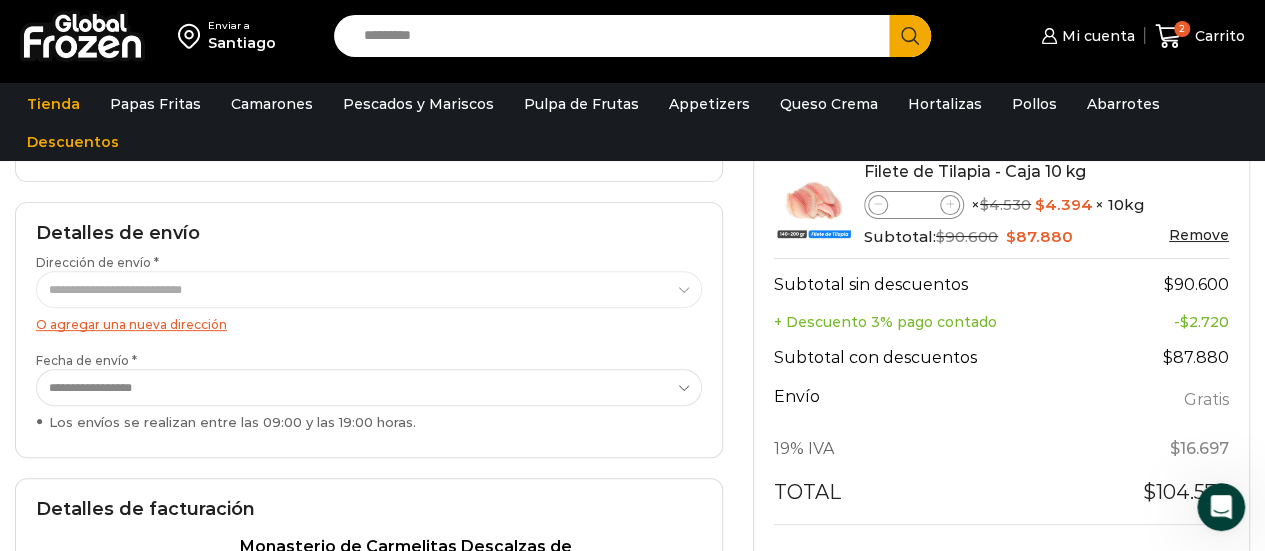 scroll, scrollTop: 240, scrollLeft: 0, axis: vertical 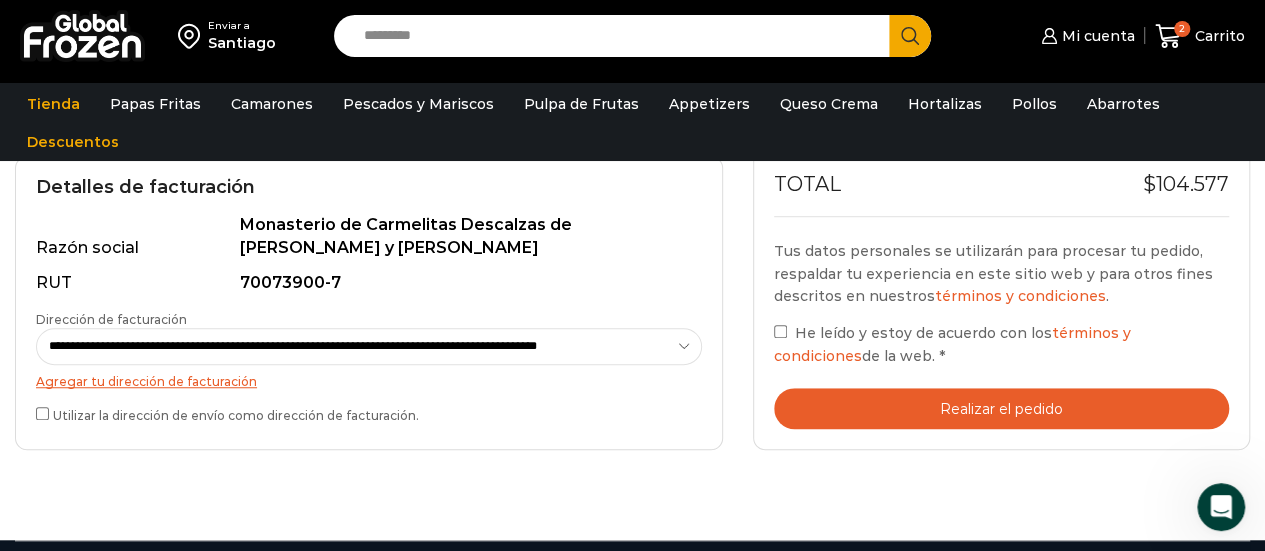 drag, startPoint x: 43, startPoint y: 338, endPoint x: 73, endPoint y: 335, distance: 30.149628 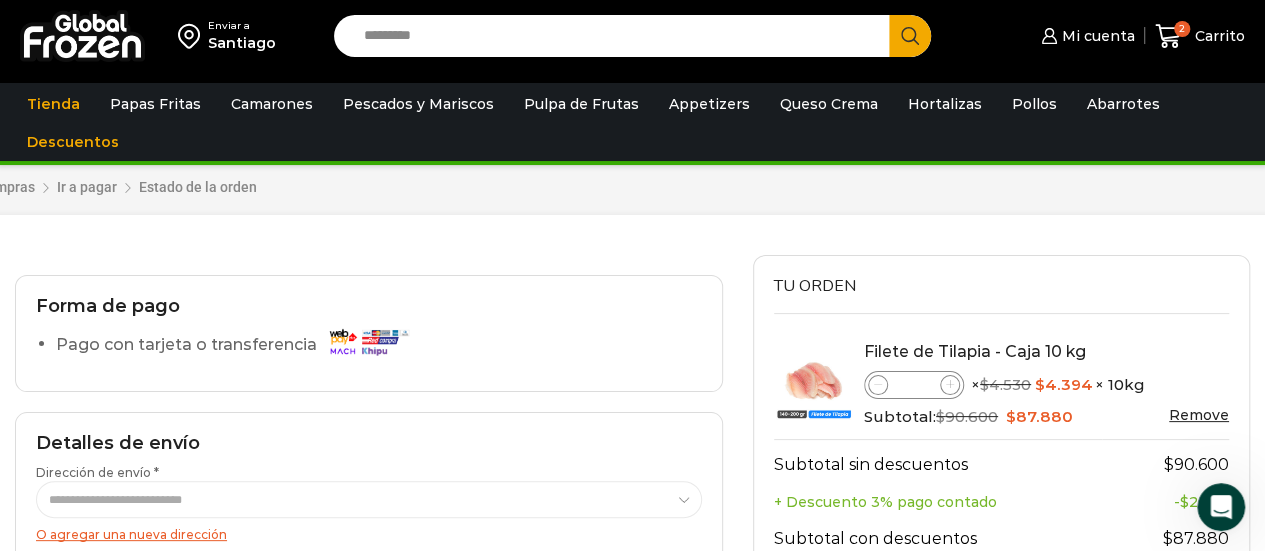 scroll, scrollTop: 0, scrollLeft: 0, axis: both 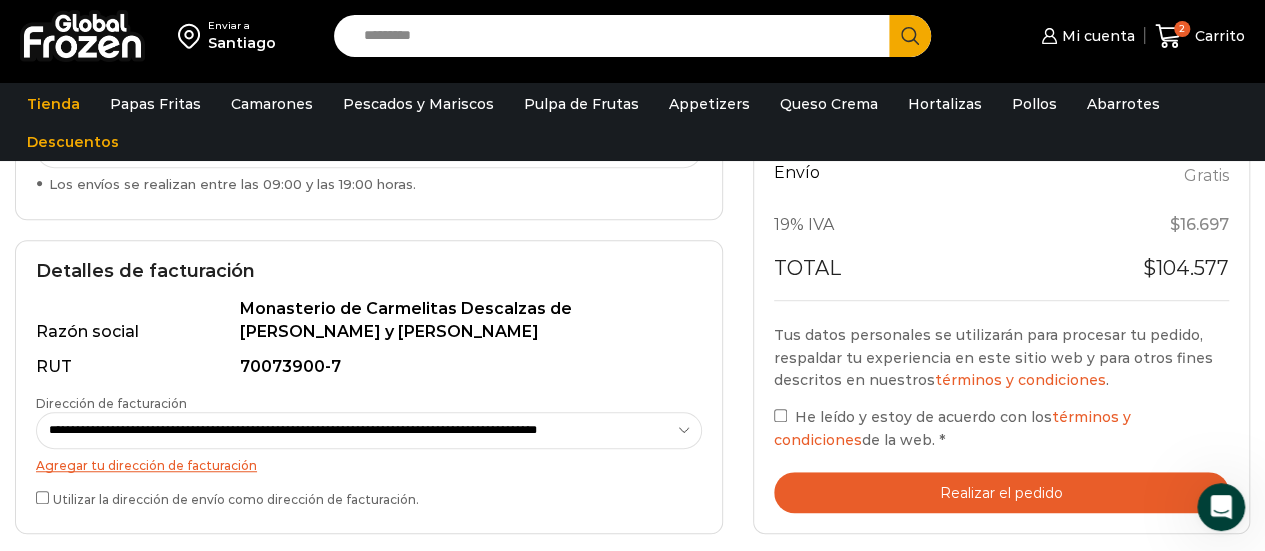 click on "Realizar el pedido" at bounding box center (1001, 492) 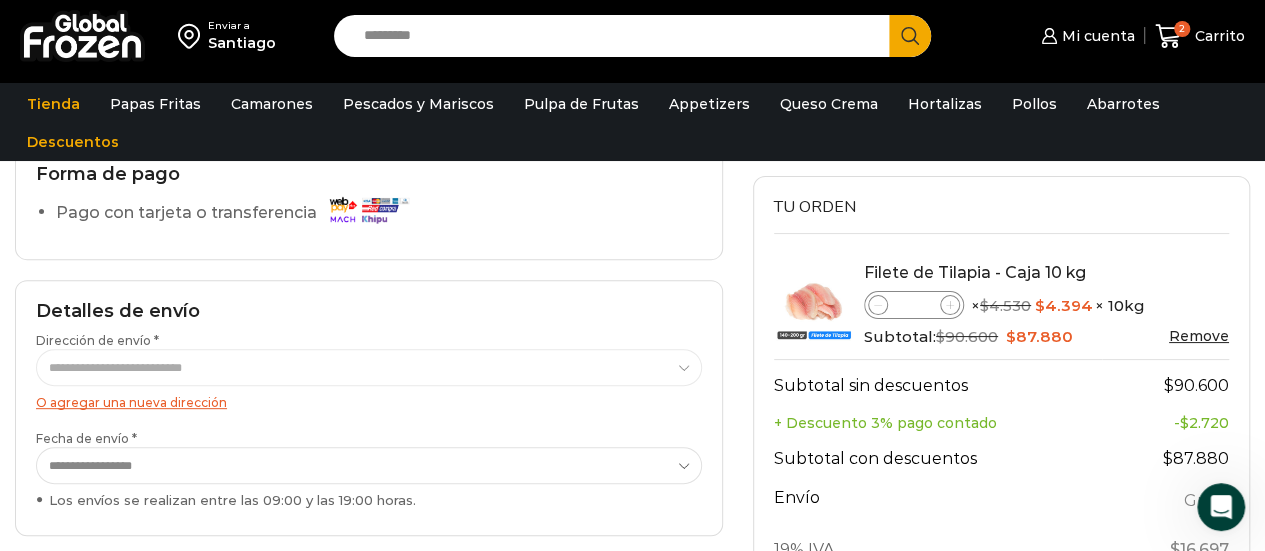 scroll, scrollTop: 191, scrollLeft: 0, axis: vertical 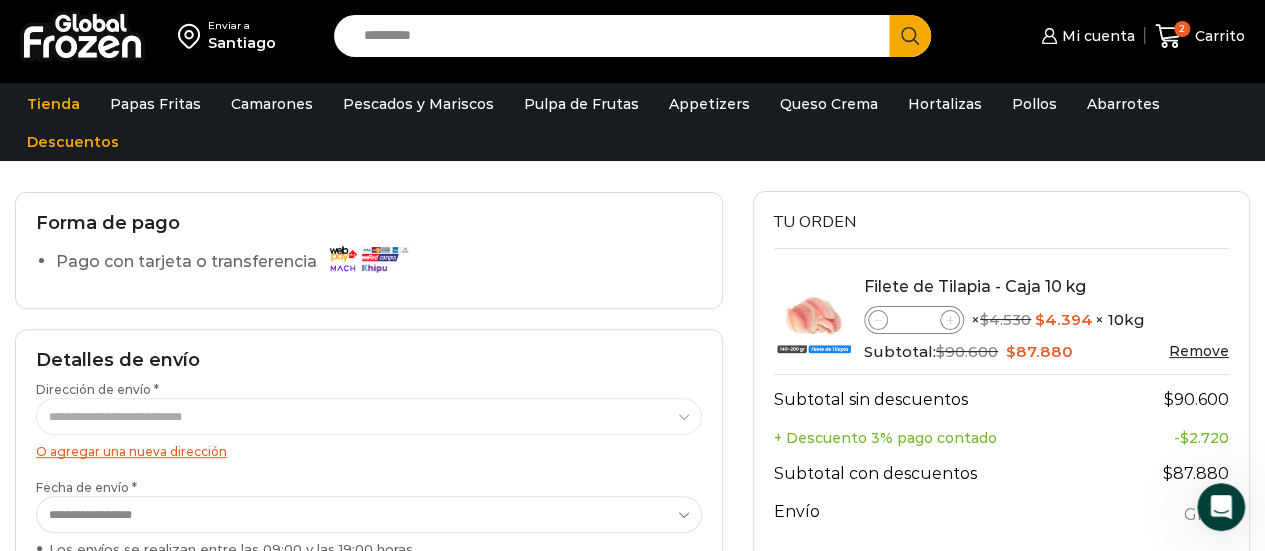 click on "O agregar una nueva dirección" at bounding box center (131, 451) 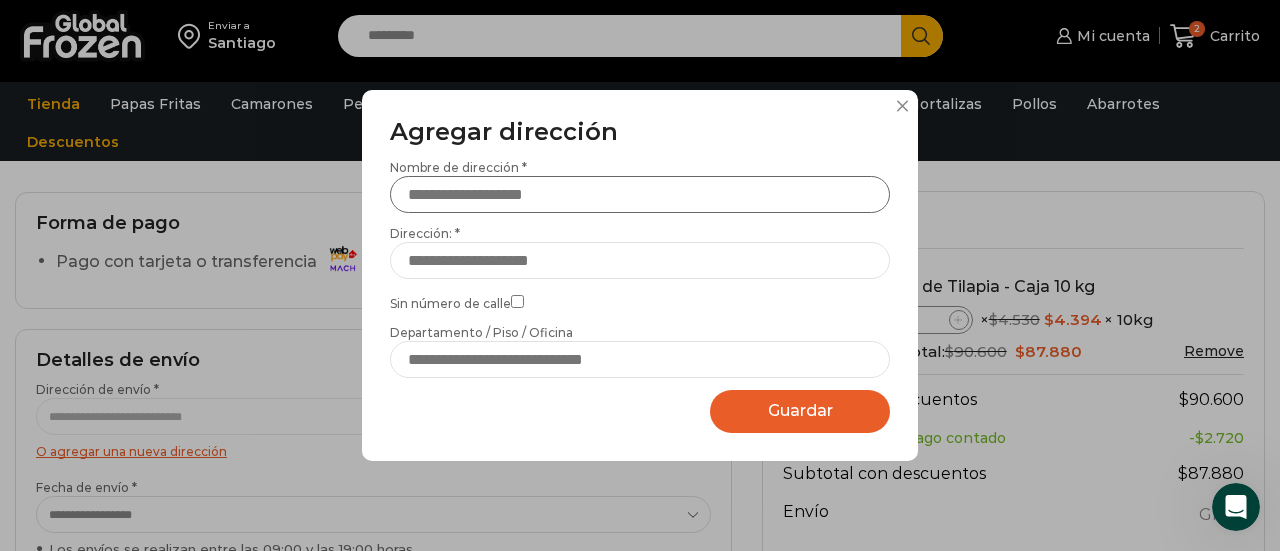 click on "Nombre de dirección *" at bounding box center [640, 194] 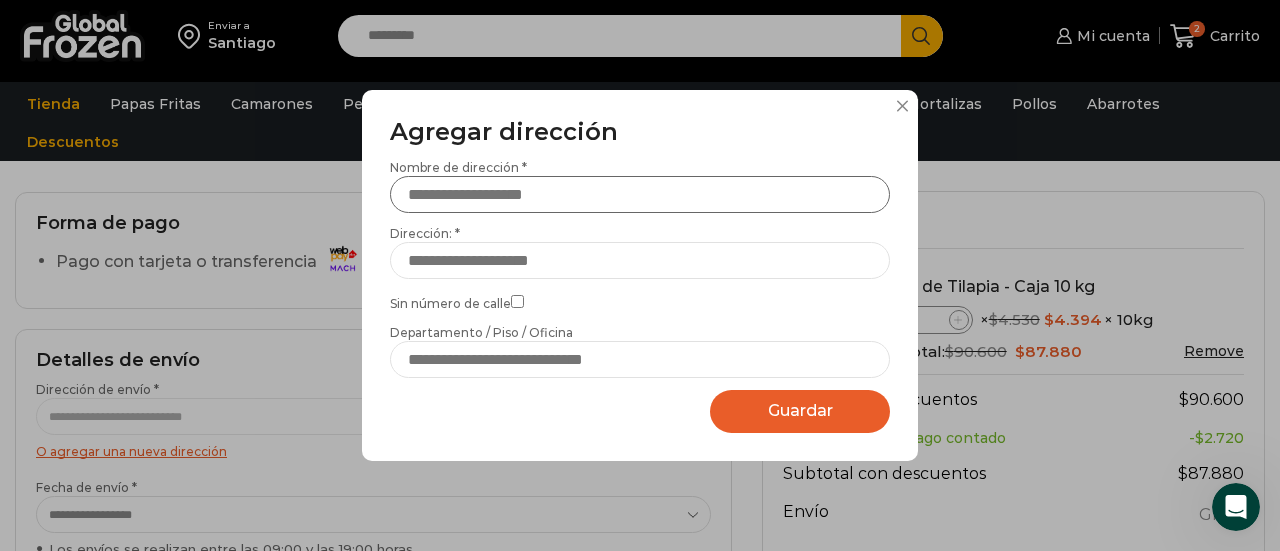 type on "**********" 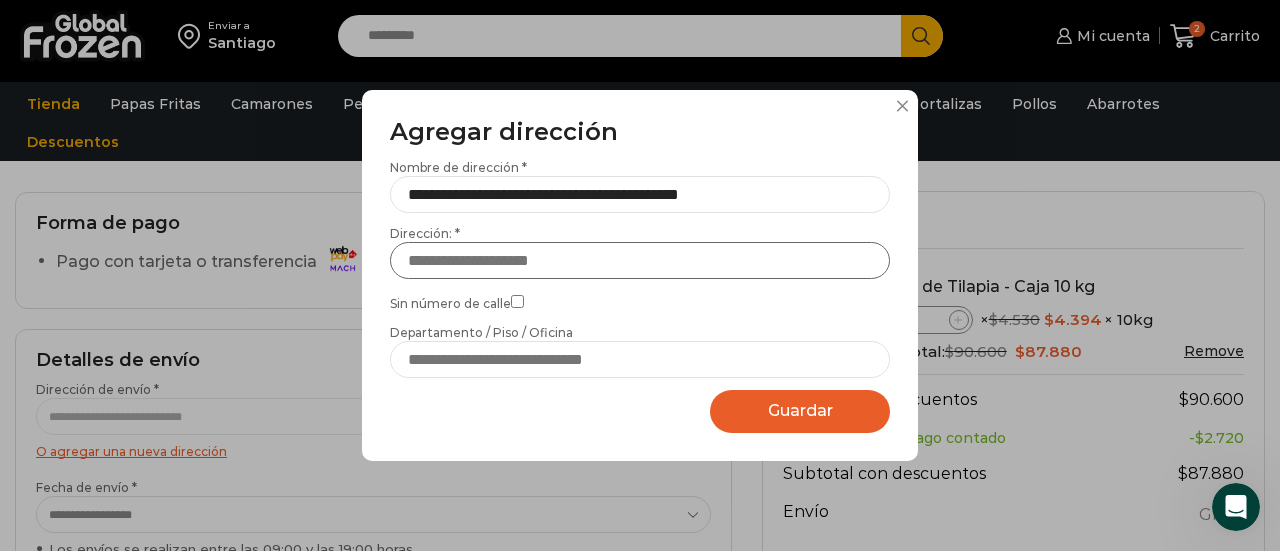 click on "Dirección: *" at bounding box center (640, 260) 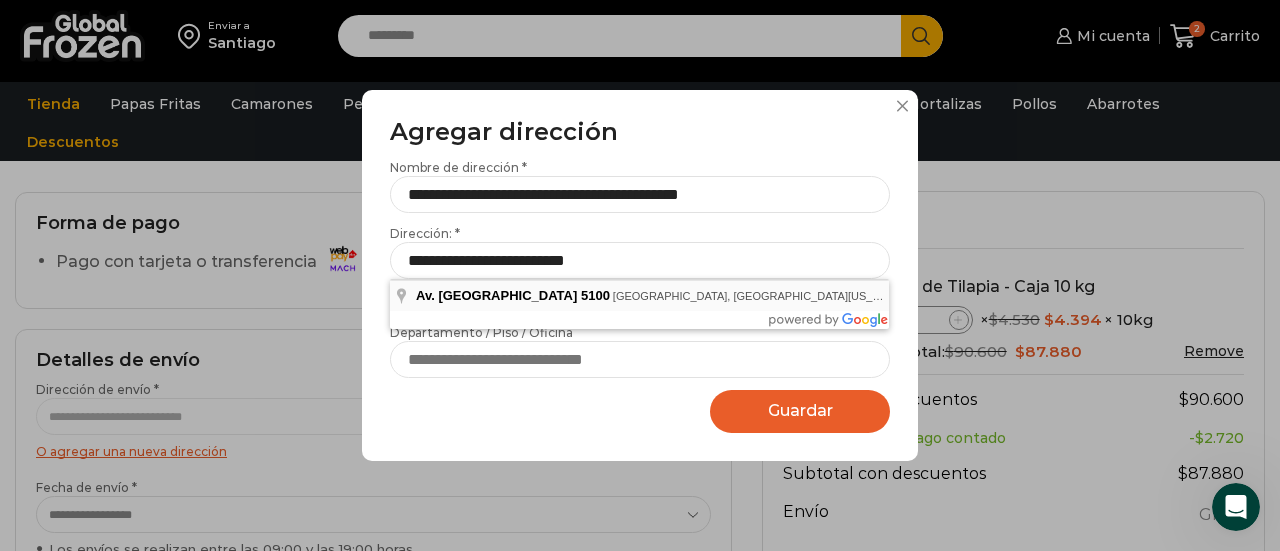 type on "**********" 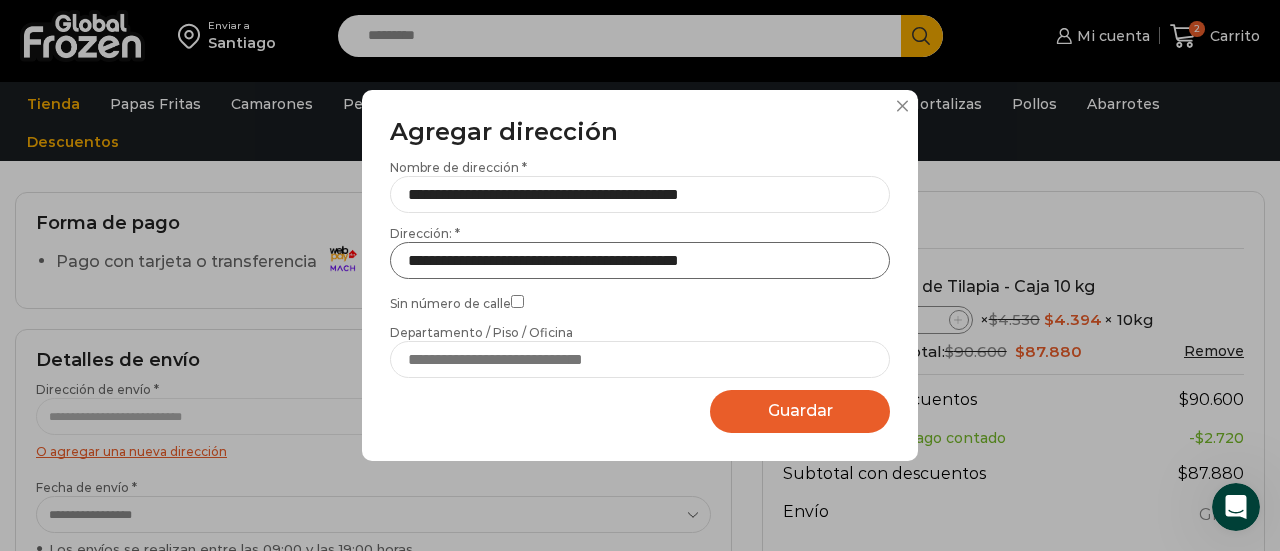 click on "**********" at bounding box center (640, 260) 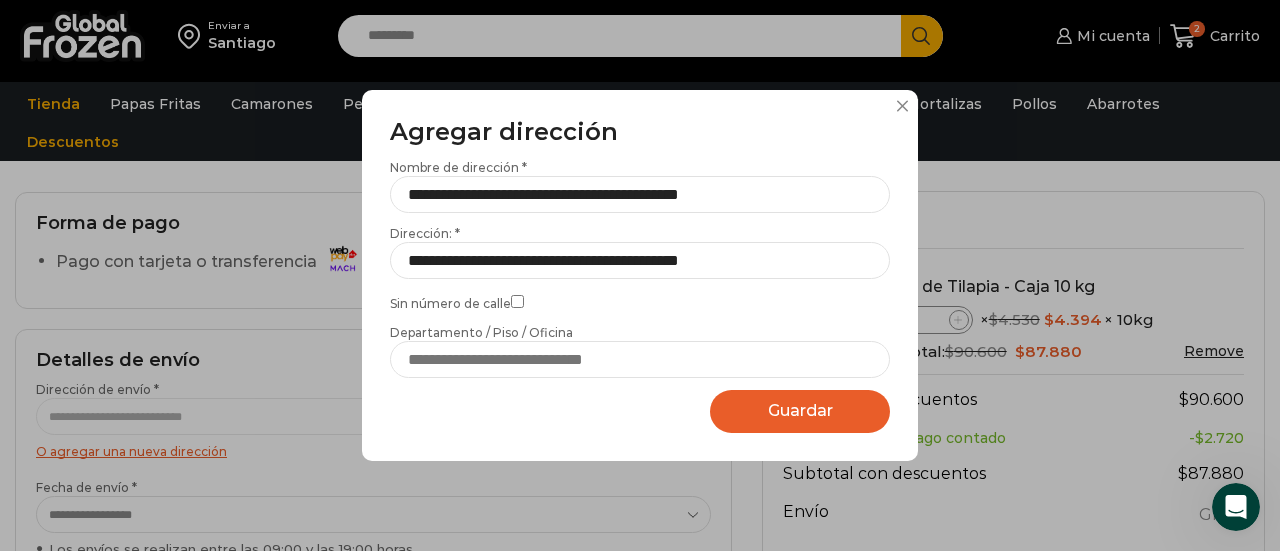 click on "Guardar" at bounding box center (800, 410) 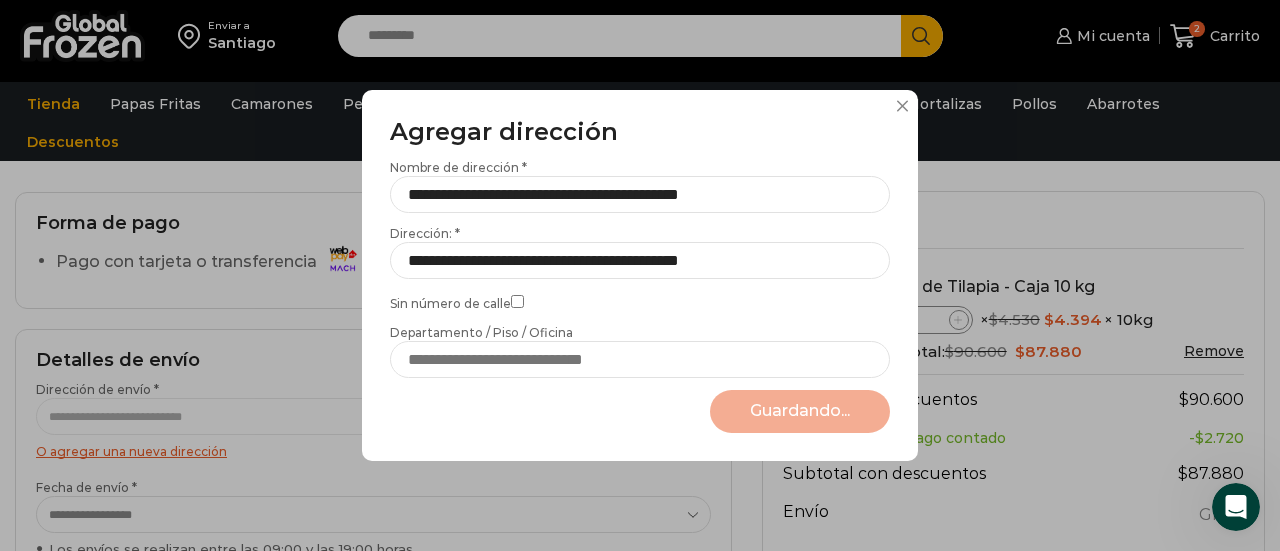 select on "*******" 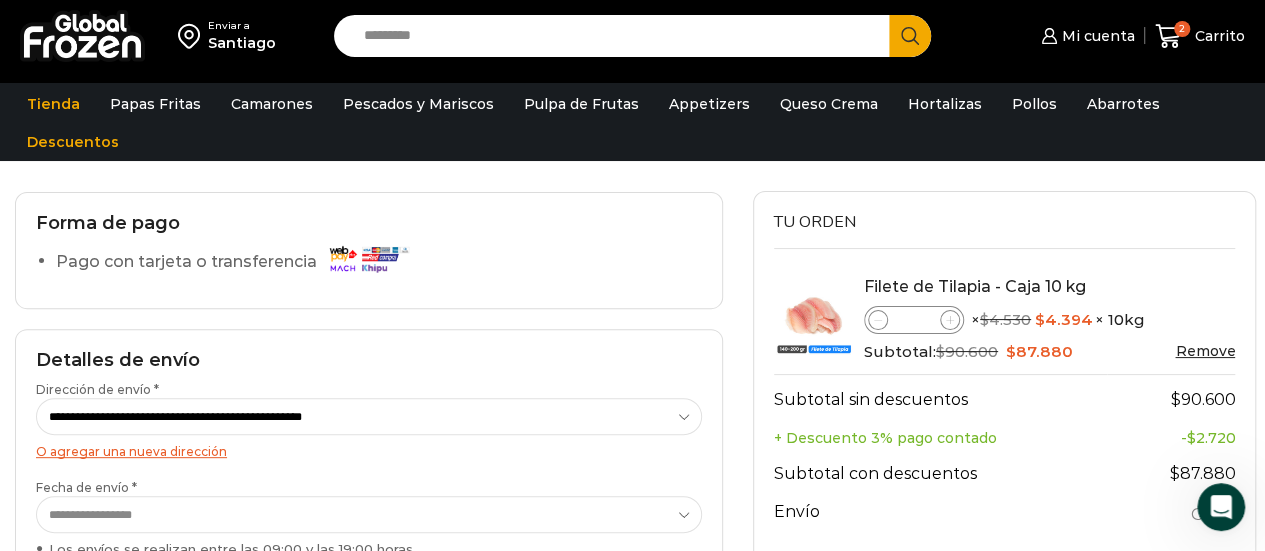 click on "**********" at bounding box center (369, 416) 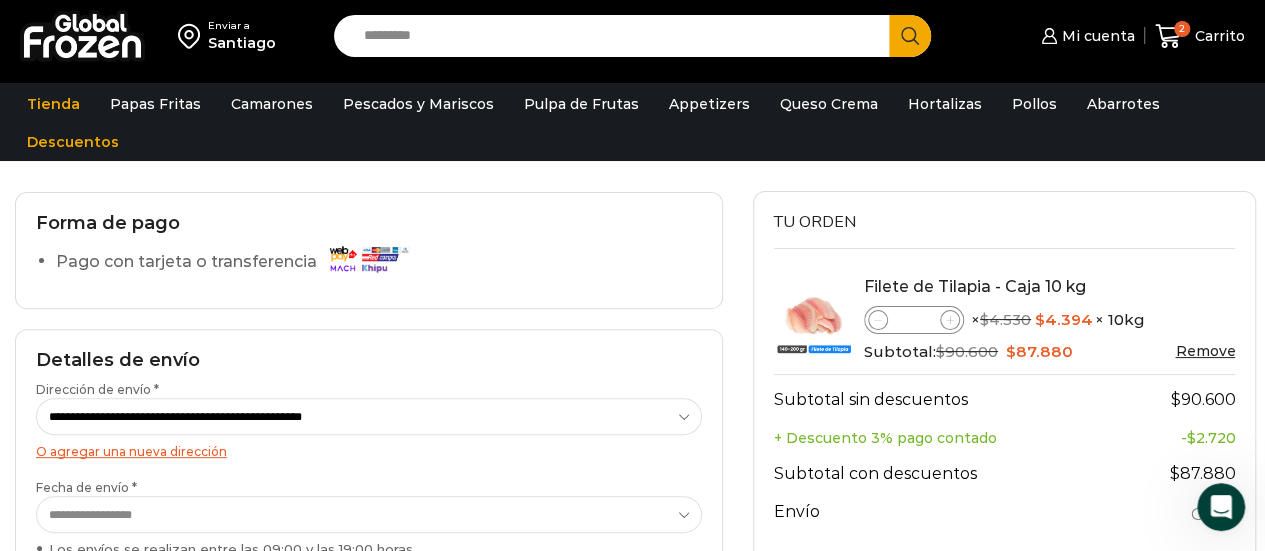 click on "**********" at bounding box center [369, 416] 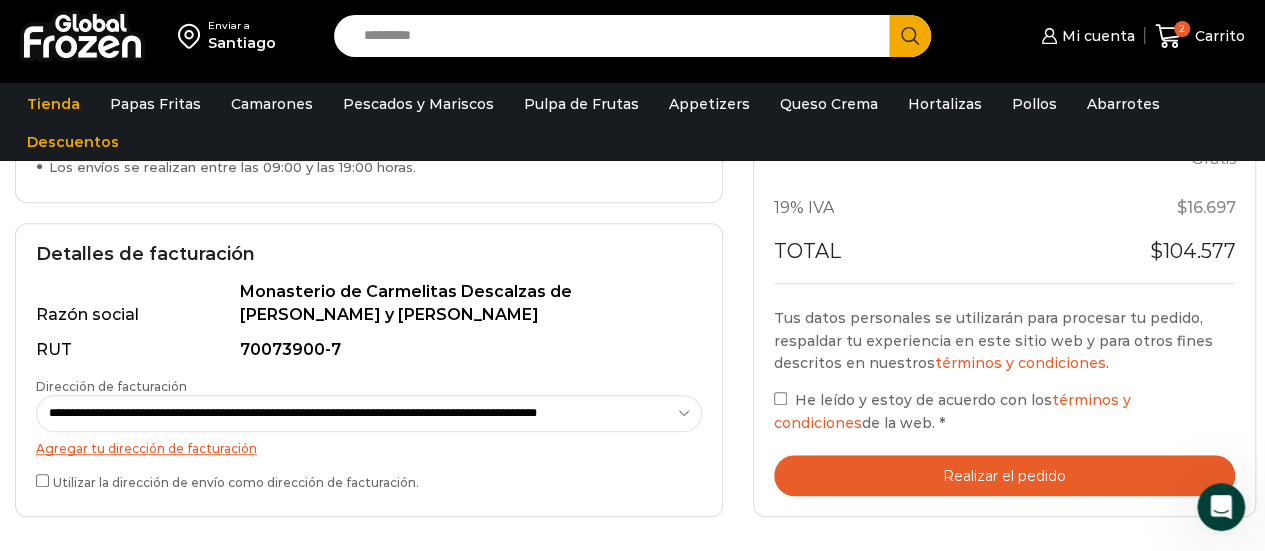 scroll, scrollTop: 580, scrollLeft: 0, axis: vertical 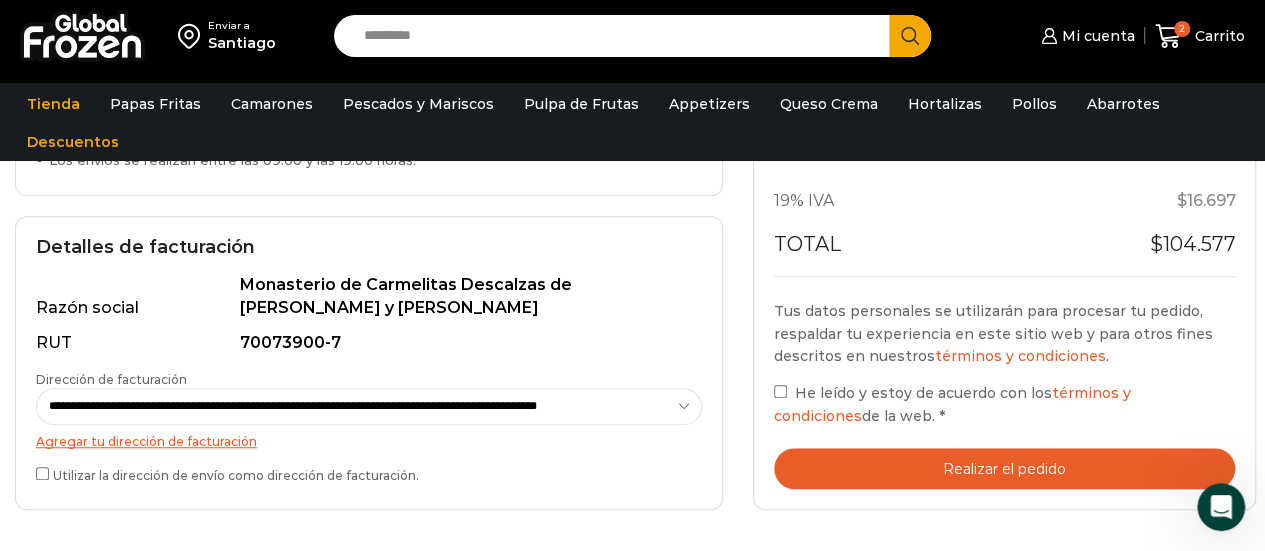 click on "Realizar el pedido" at bounding box center (1004, 468) 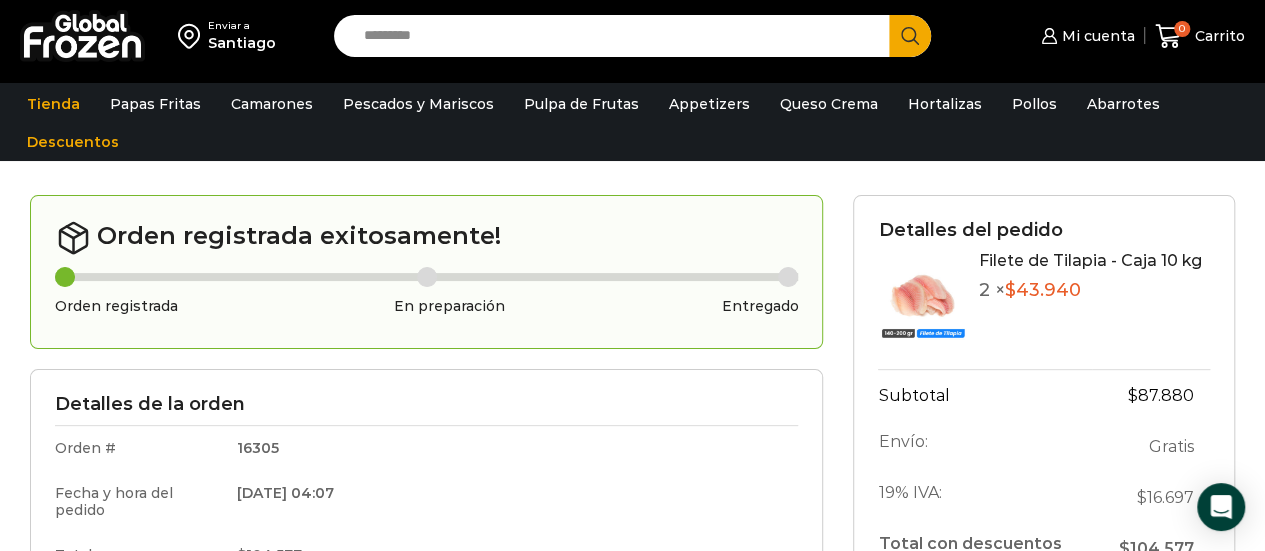 scroll, scrollTop: 46, scrollLeft: 0, axis: vertical 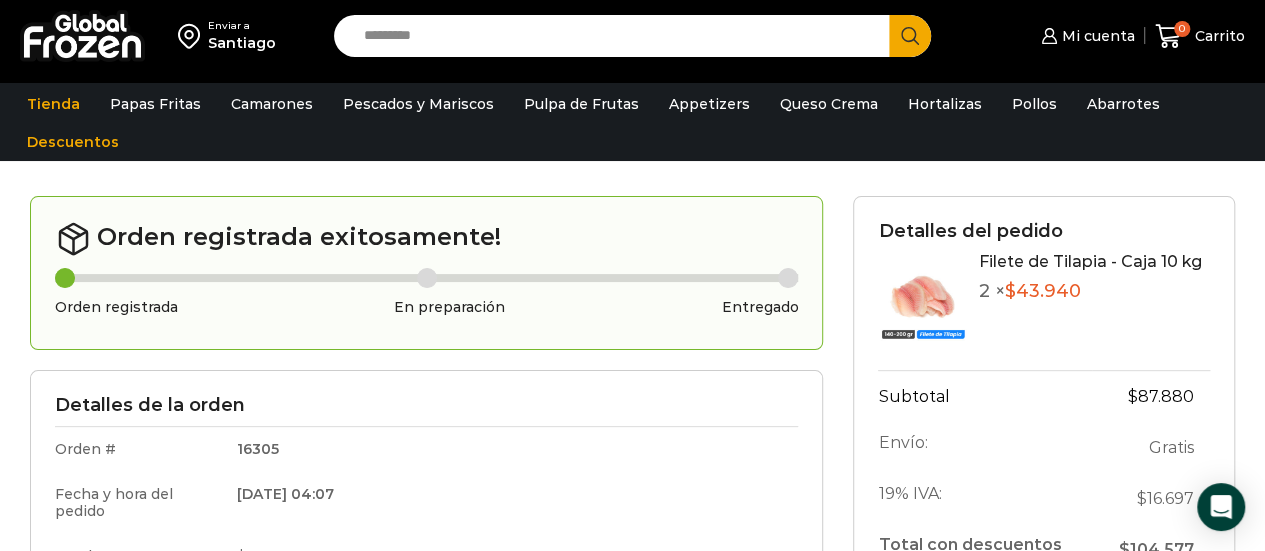 click on "Gracias. Tu pedido ha sido recibido.
Detalles de tu orden:
Número de orden:
16305
Date:
[DATE]
Email:
[EMAIL_ADDRESS][DOMAIN_NAME]
Total:
$ 104.577
Payment method:
Pago con tarjeta o transferencia
Read about our privacy policy" at bounding box center [632, 664] 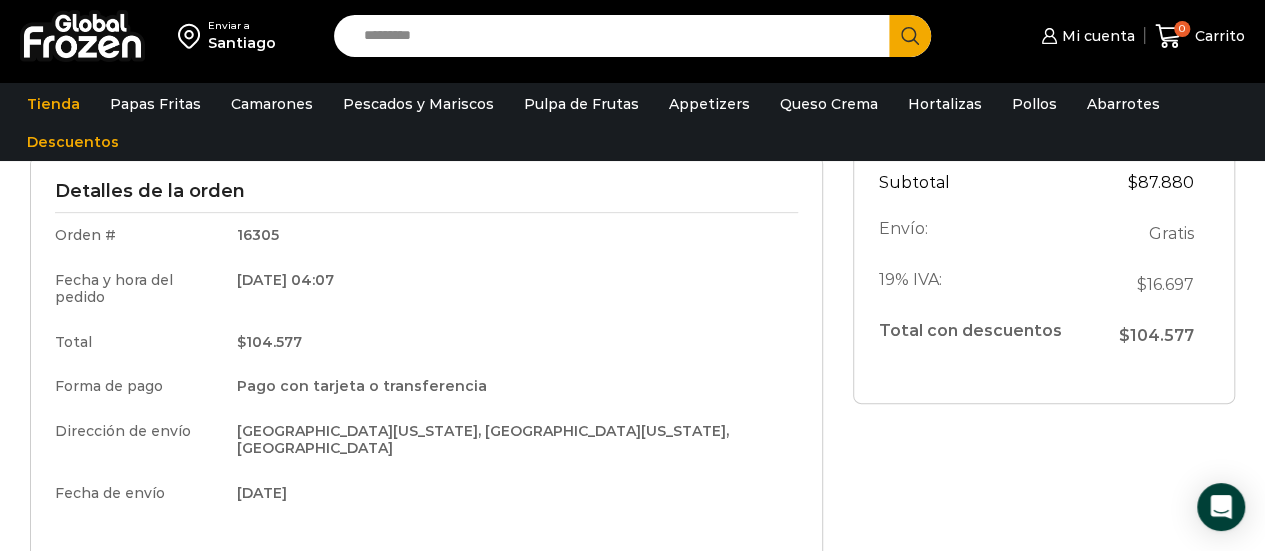 scroll, scrollTop: 272, scrollLeft: 0, axis: vertical 